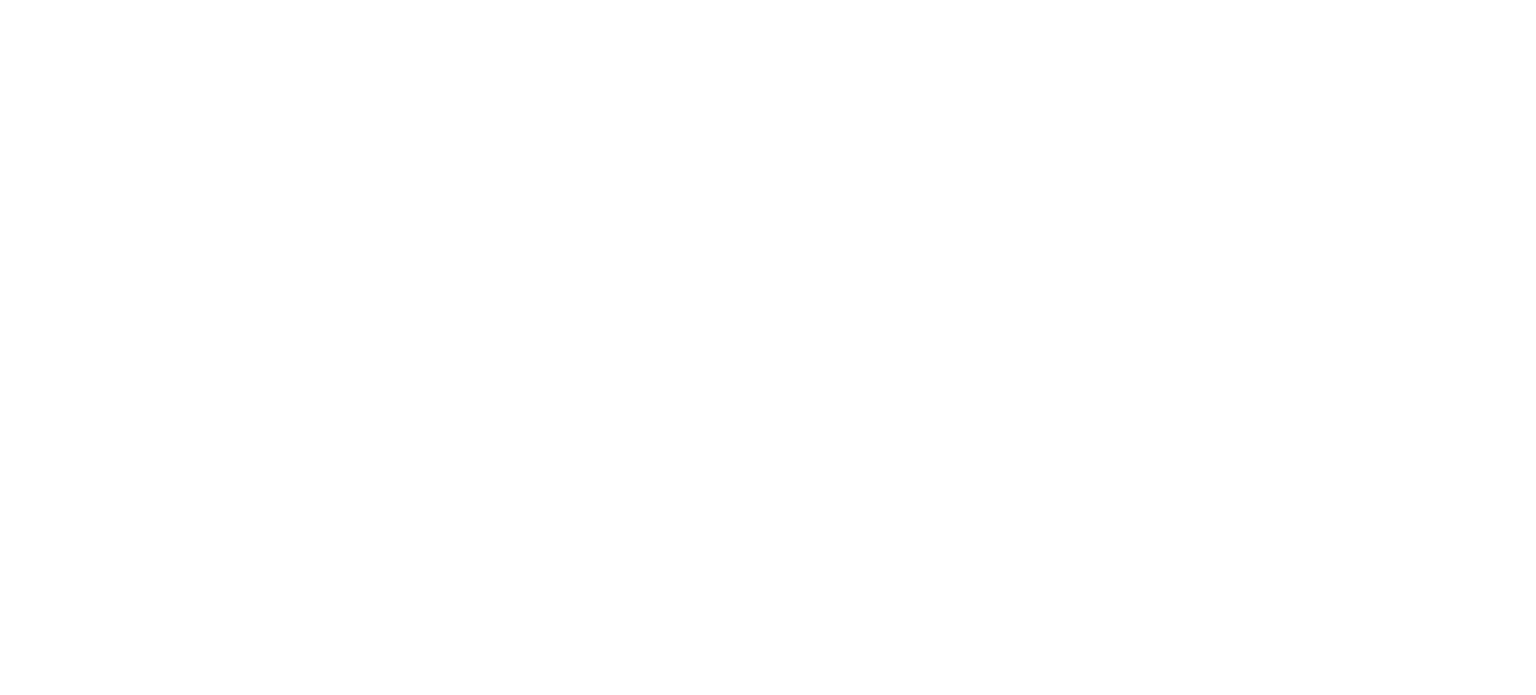 scroll, scrollTop: 0, scrollLeft: 0, axis: both 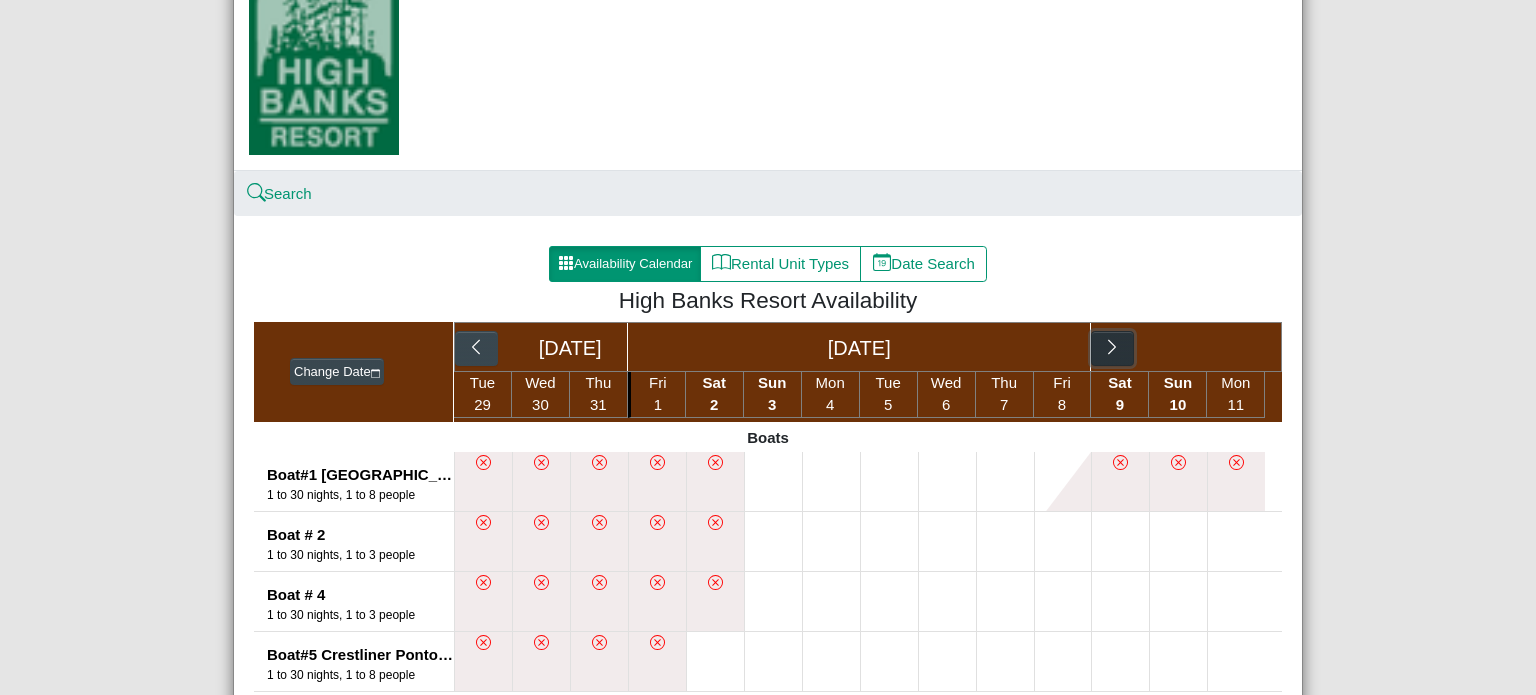 click 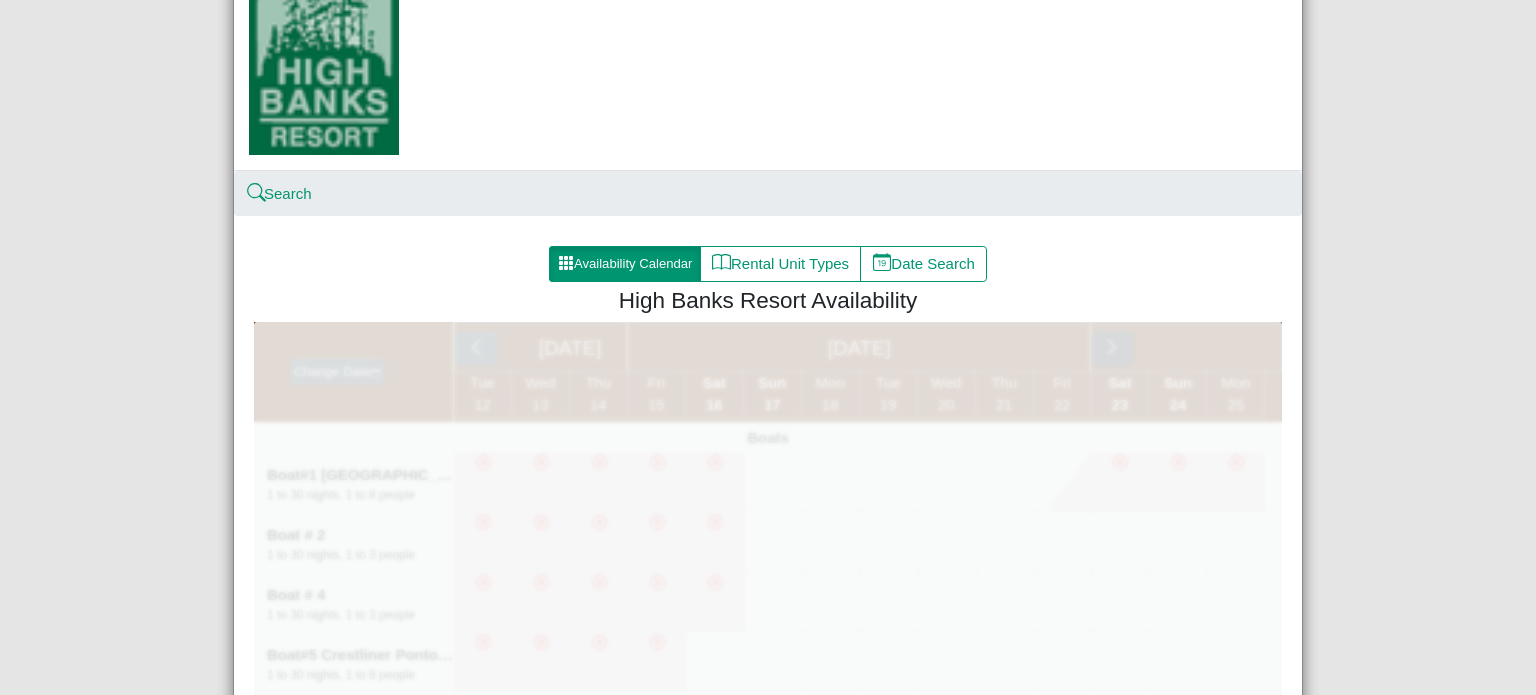 click at bounding box center [768, 1347] 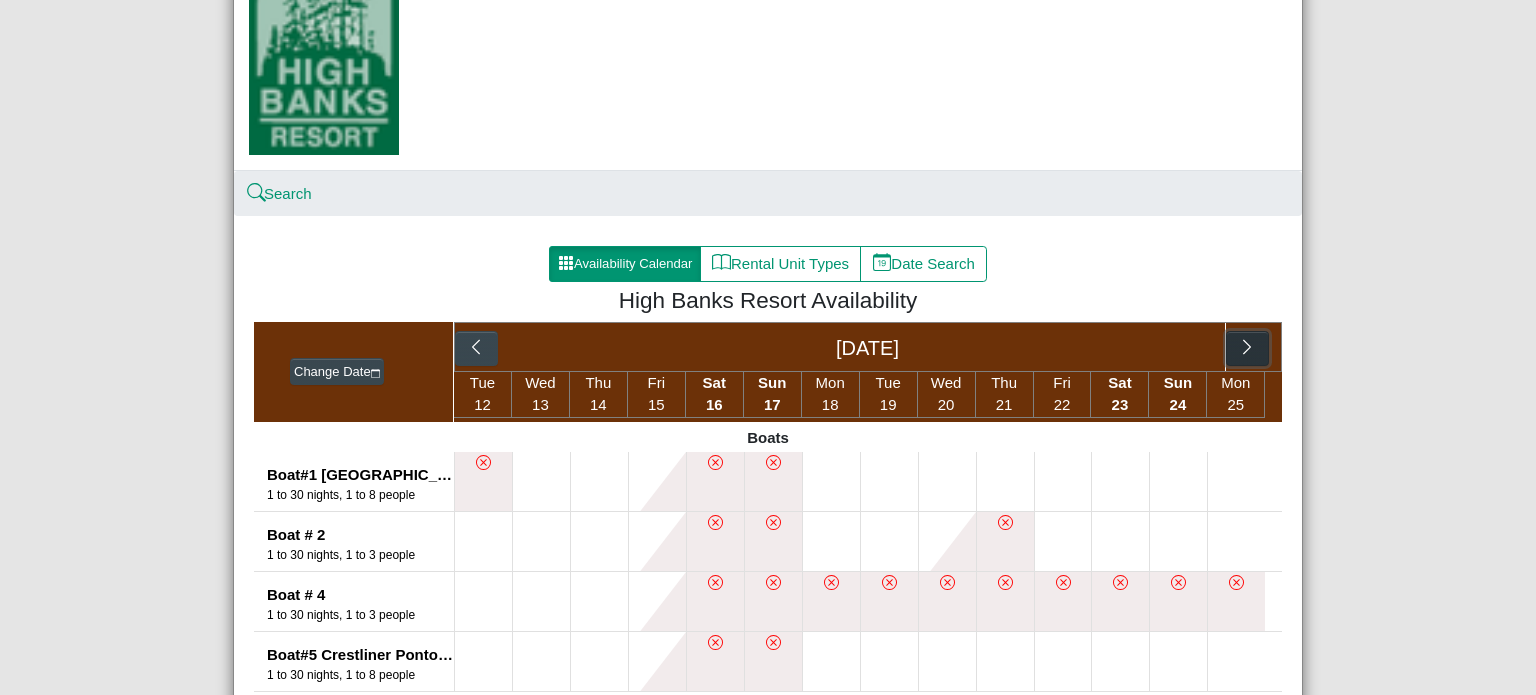 click 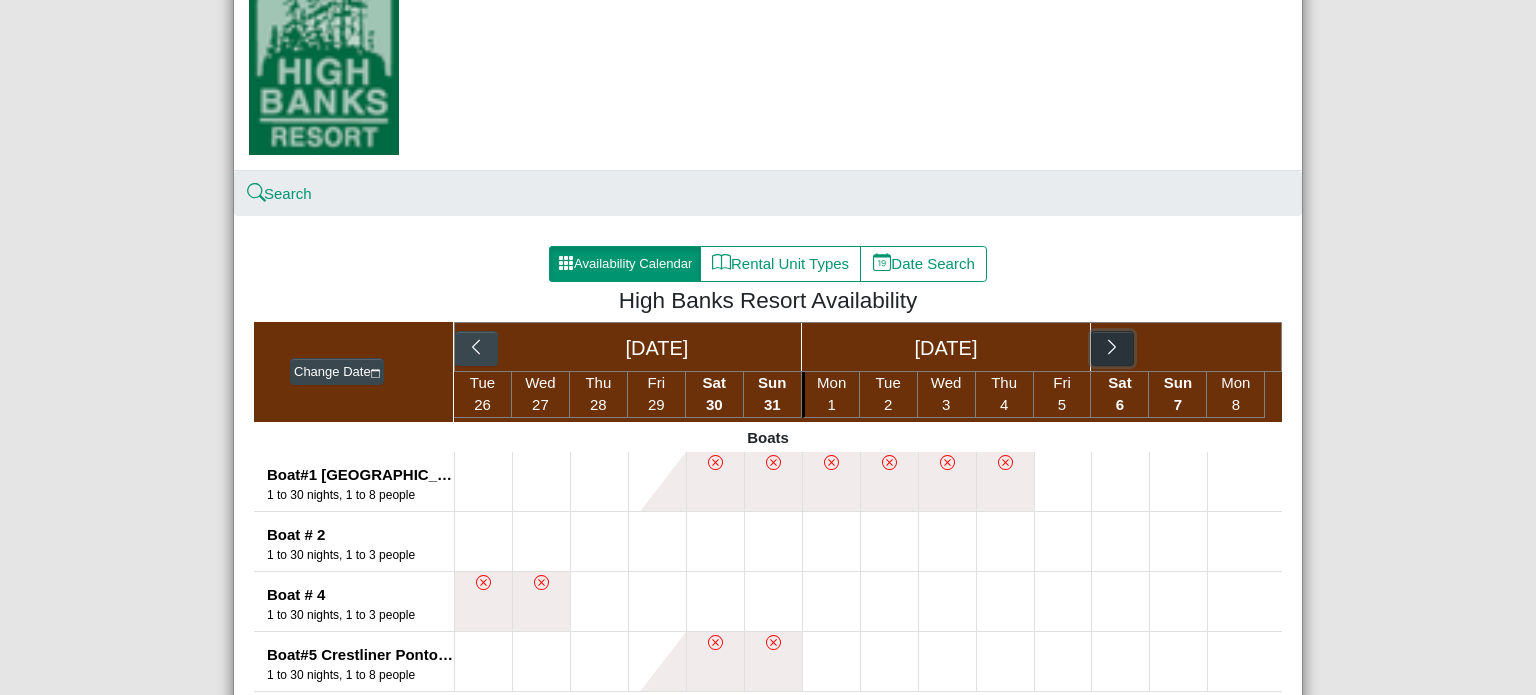 click 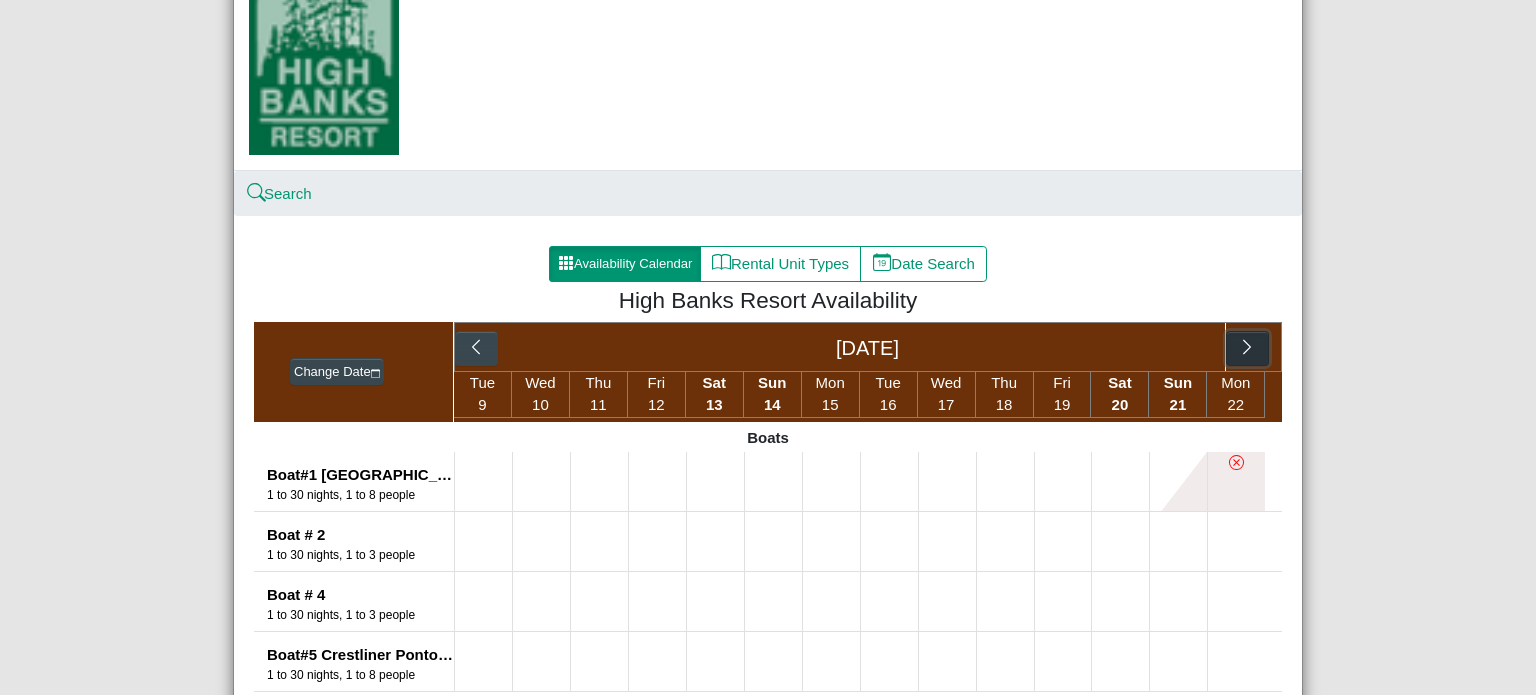 click 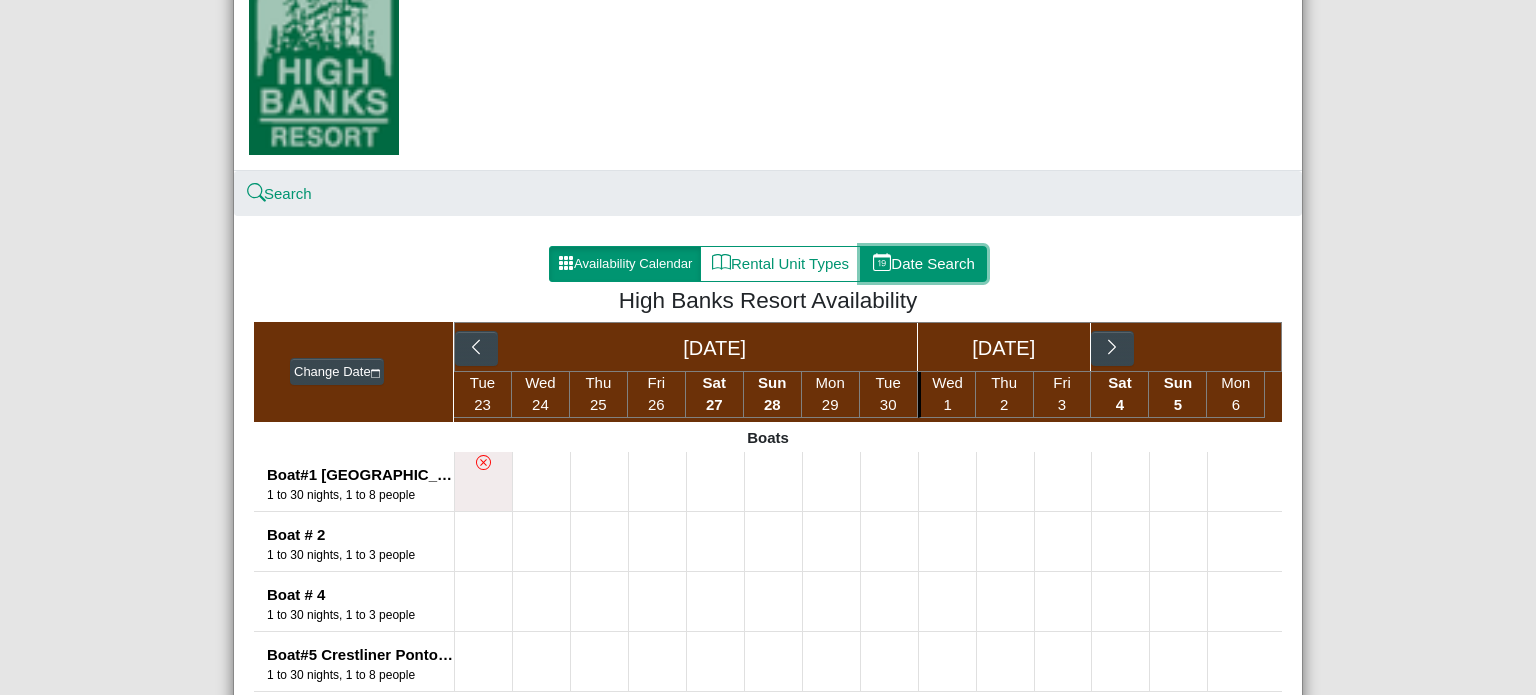 click on "Date Search" at bounding box center [923, 264] 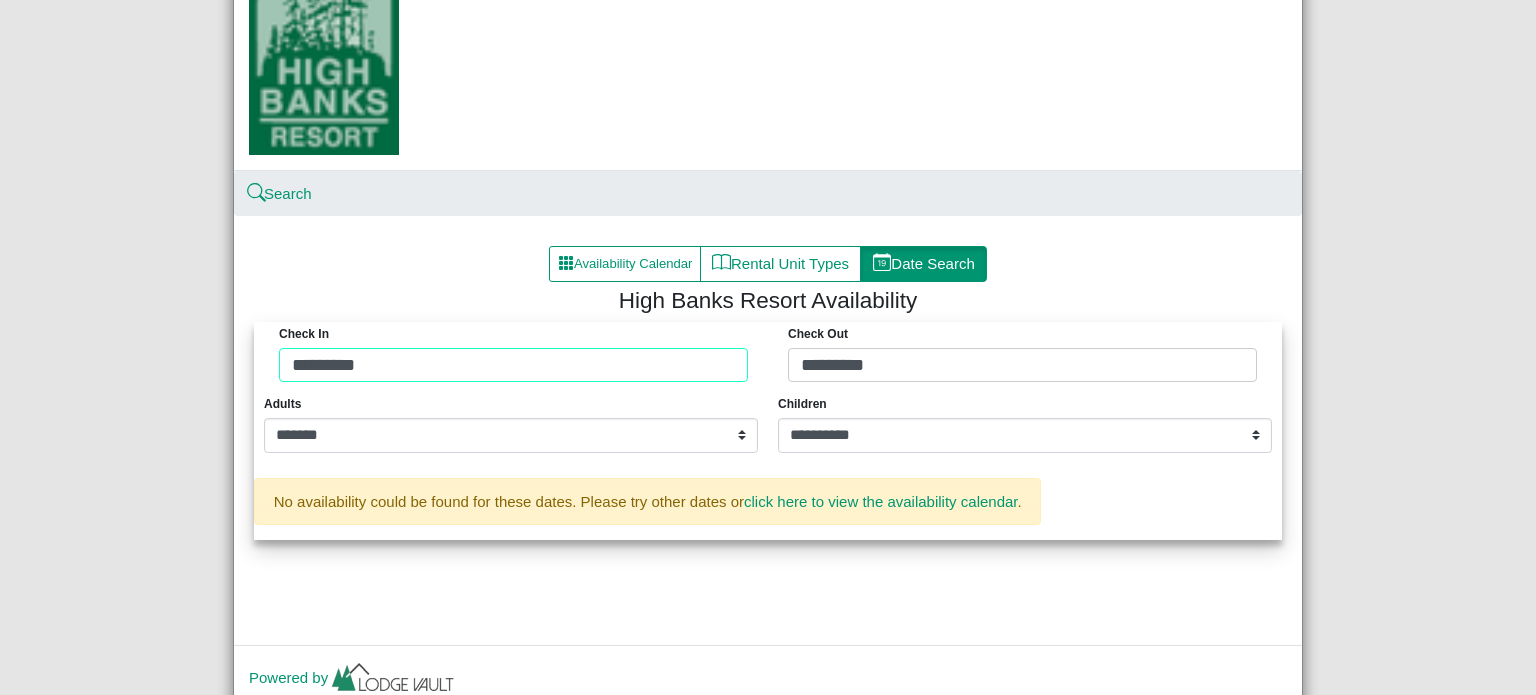 click on "Check in ********* Check Out *********" at bounding box center (768, 357) 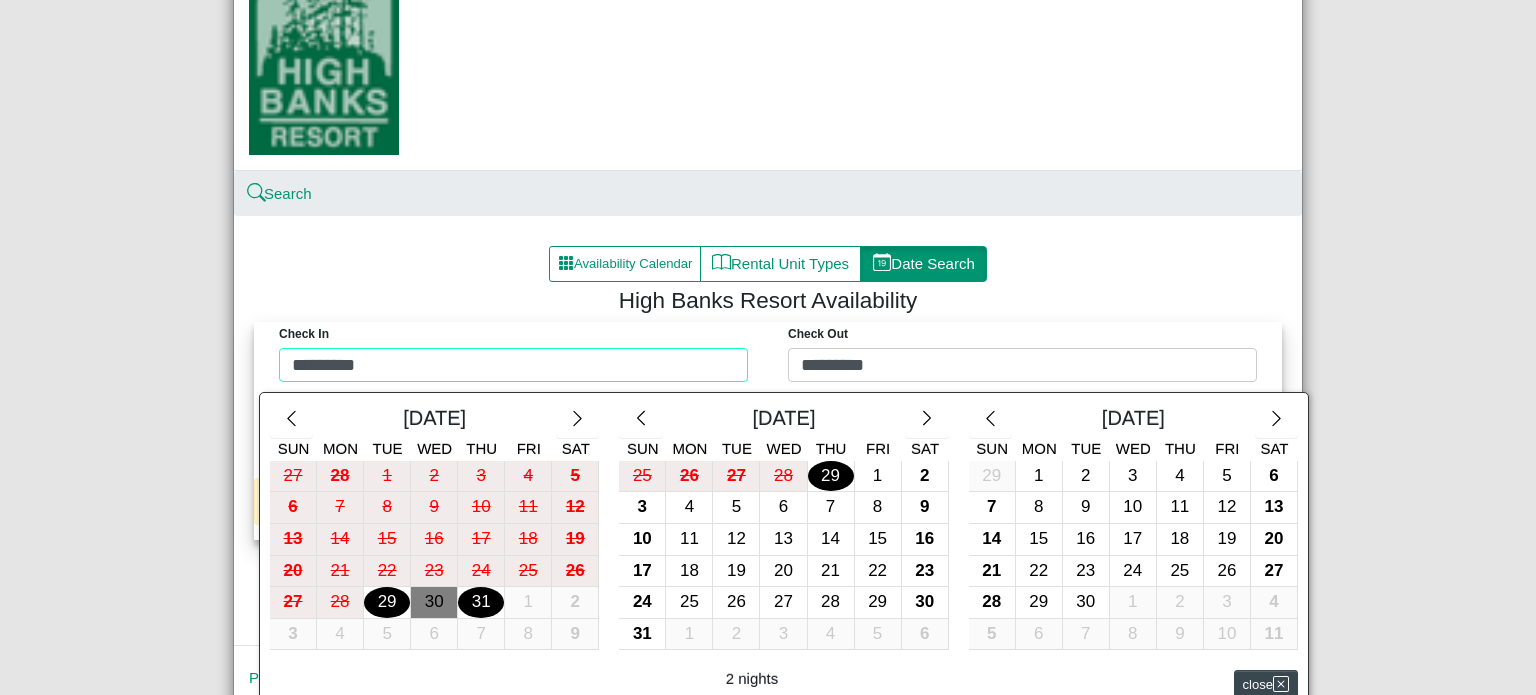 scroll, scrollTop: 273, scrollLeft: 0, axis: vertical 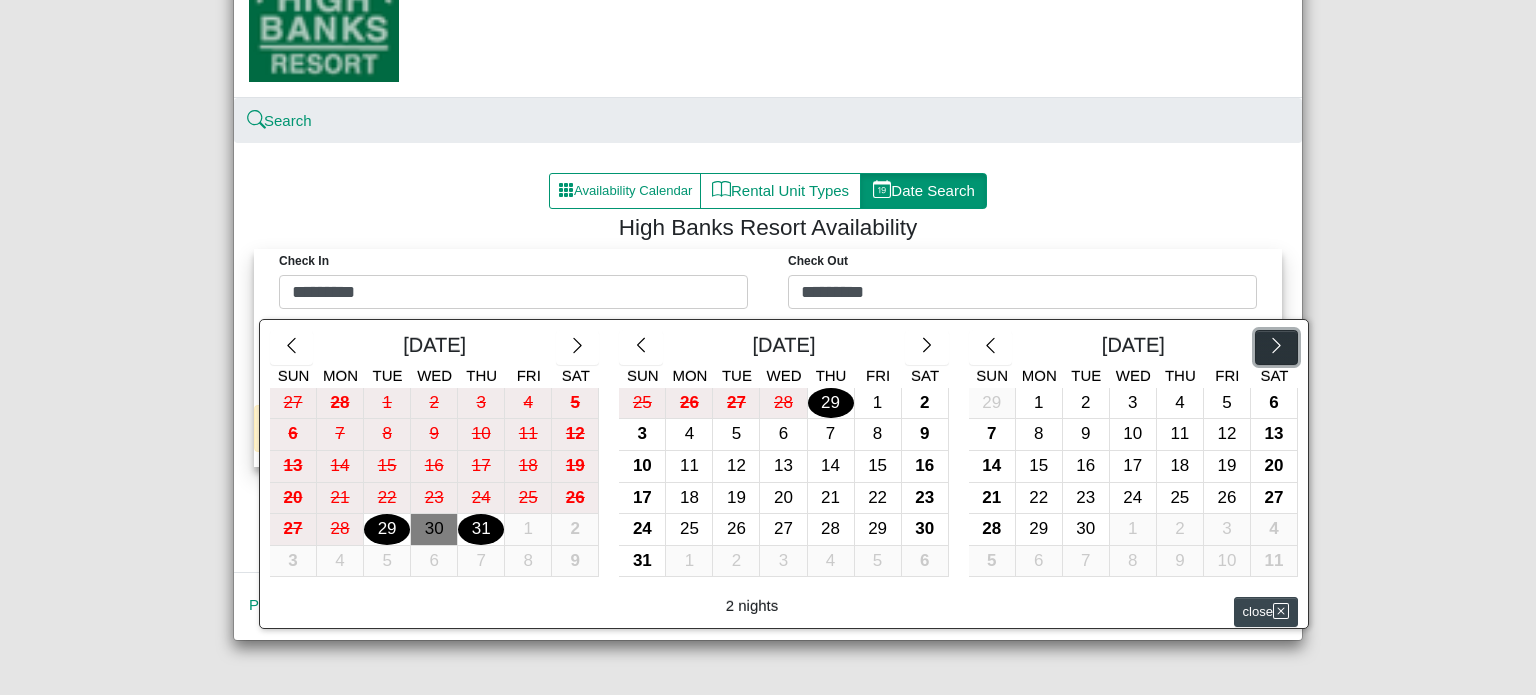 click 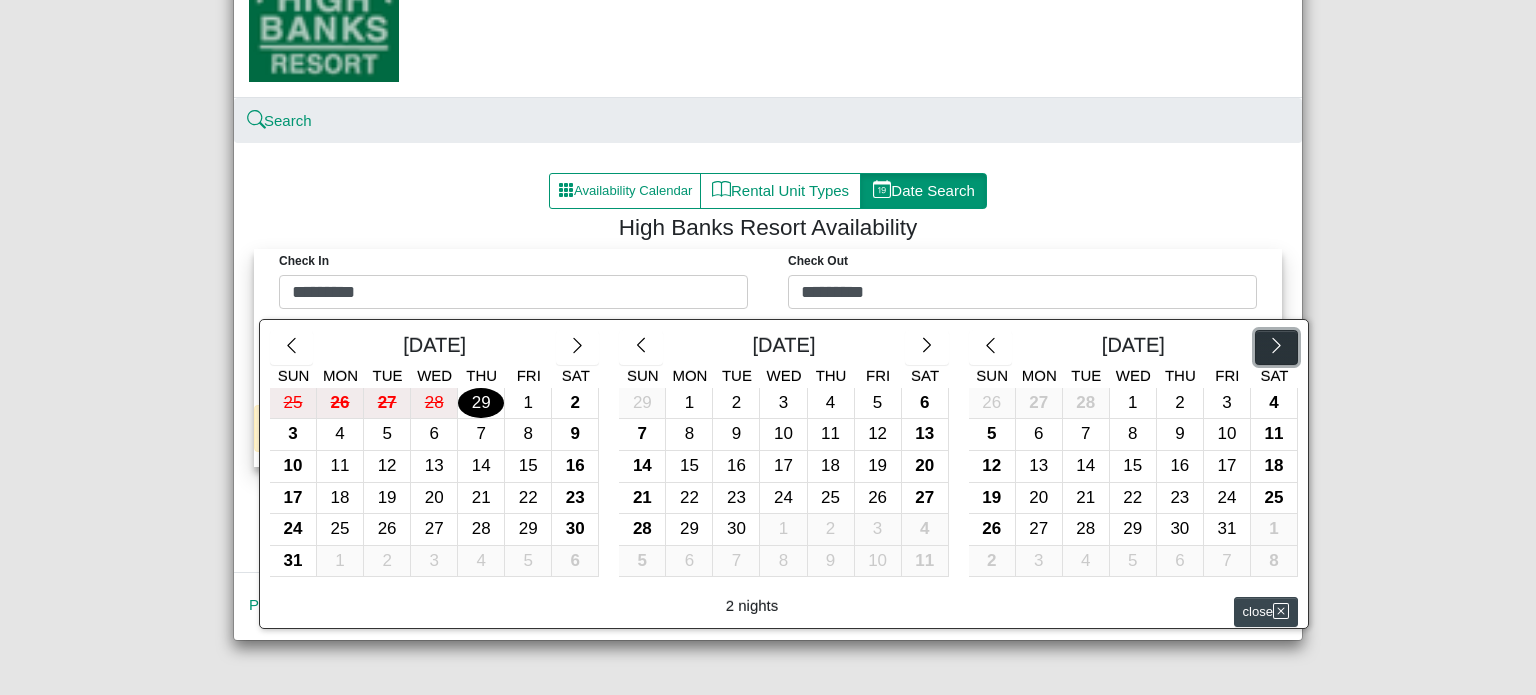 click 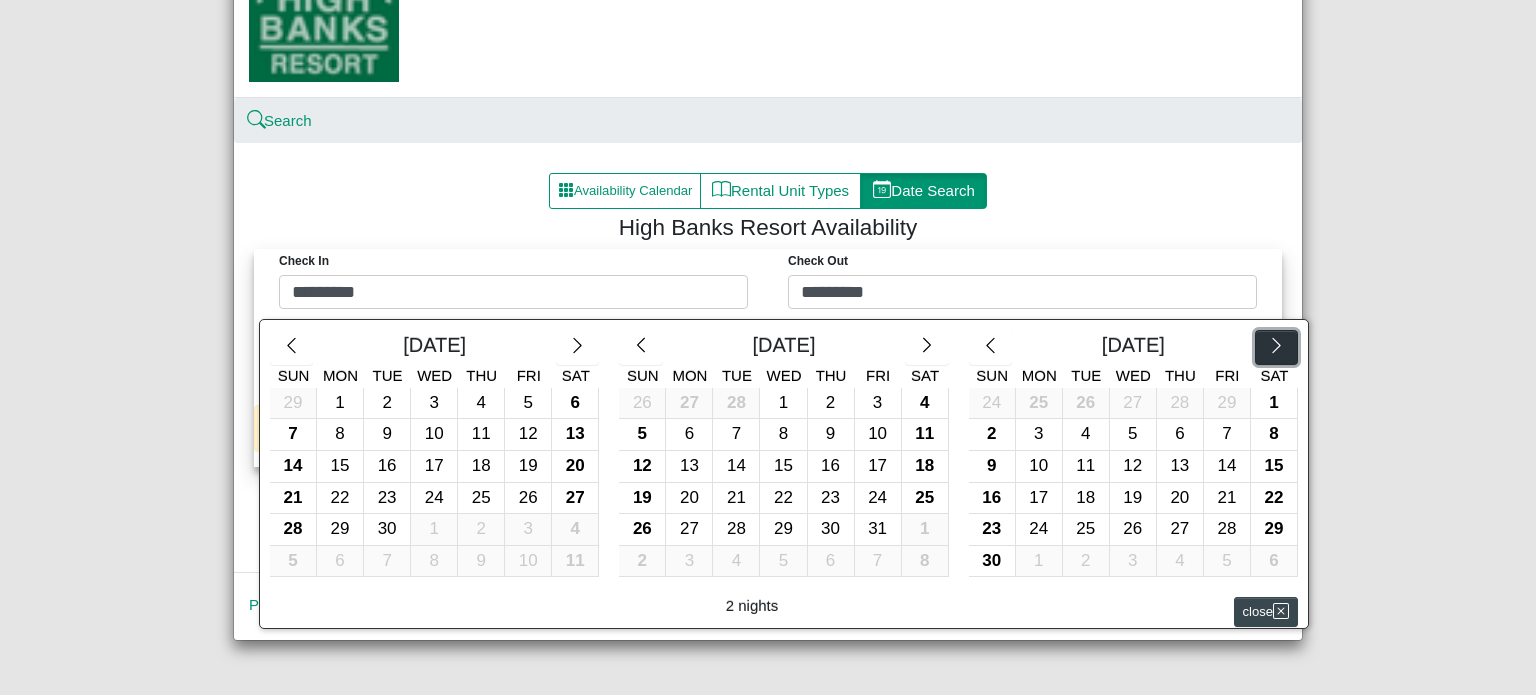click 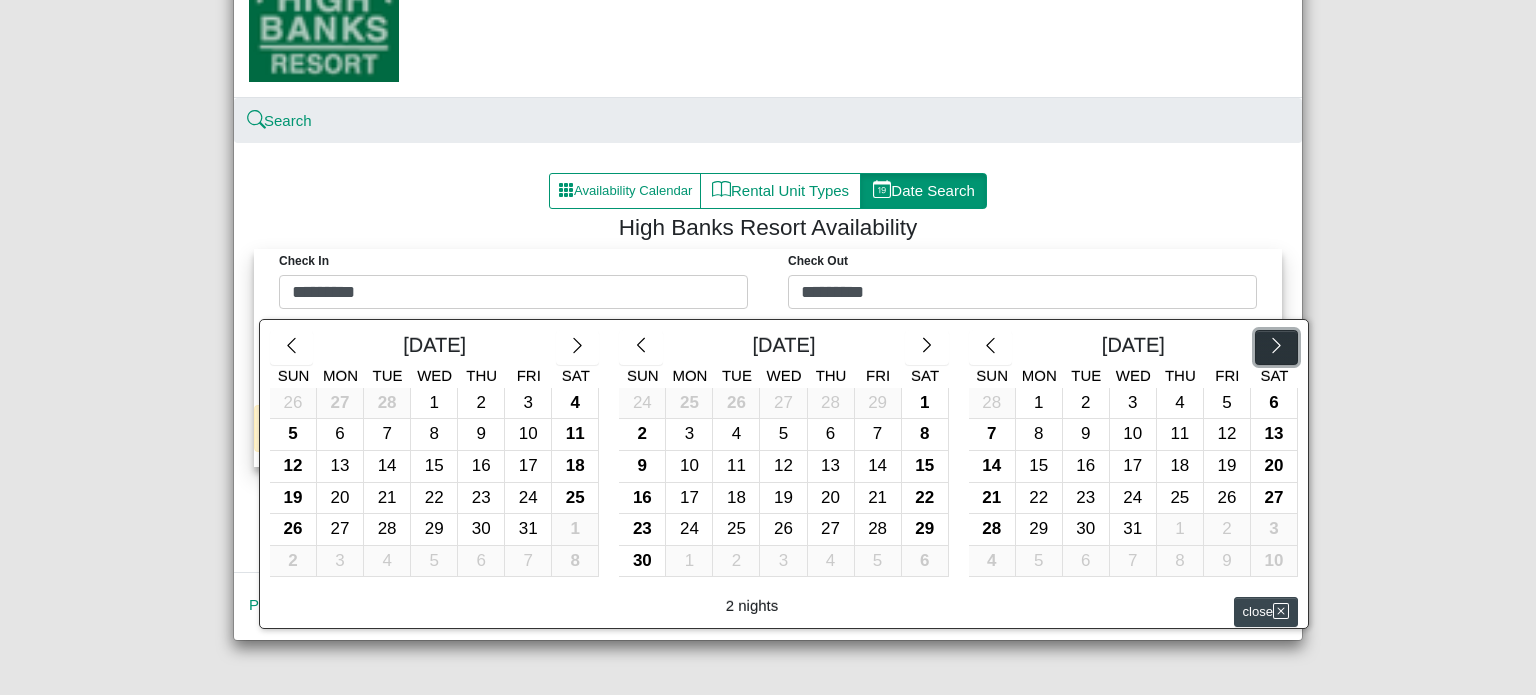 click 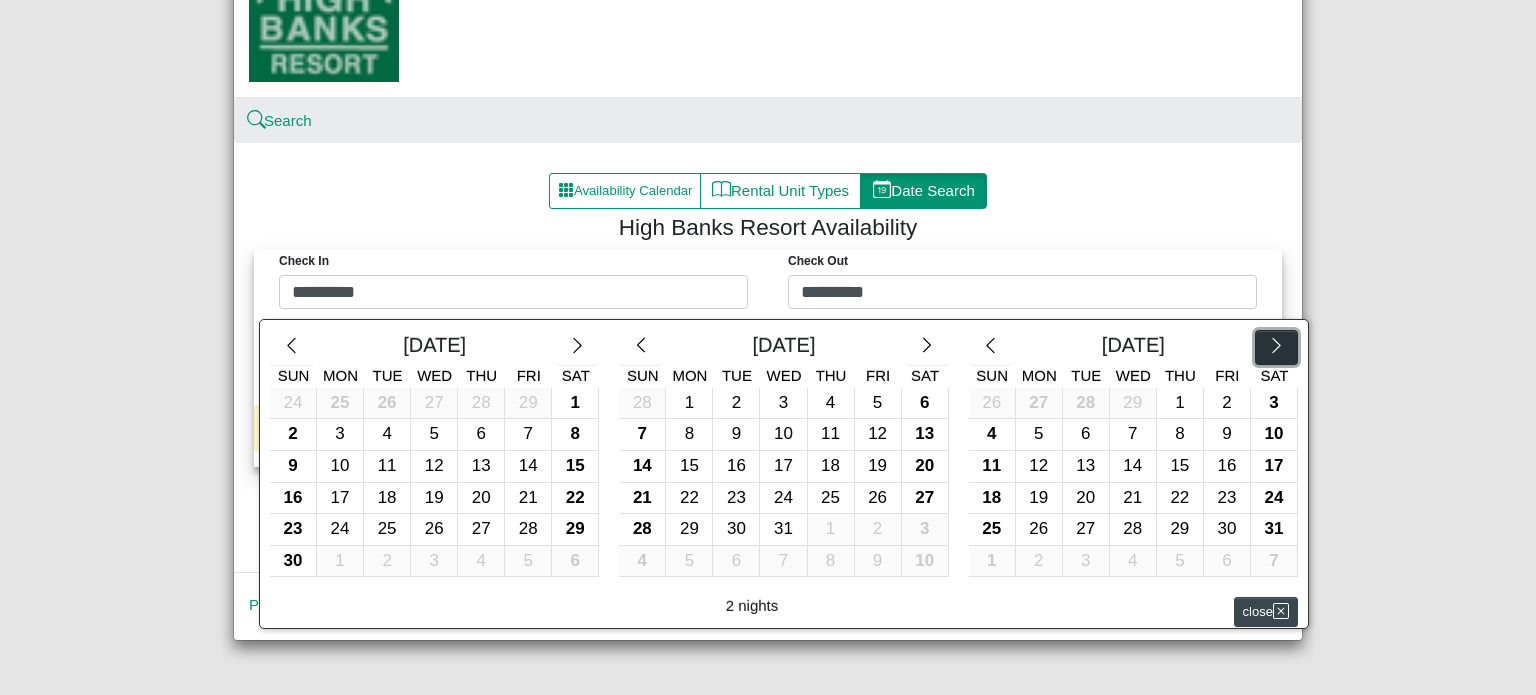 click 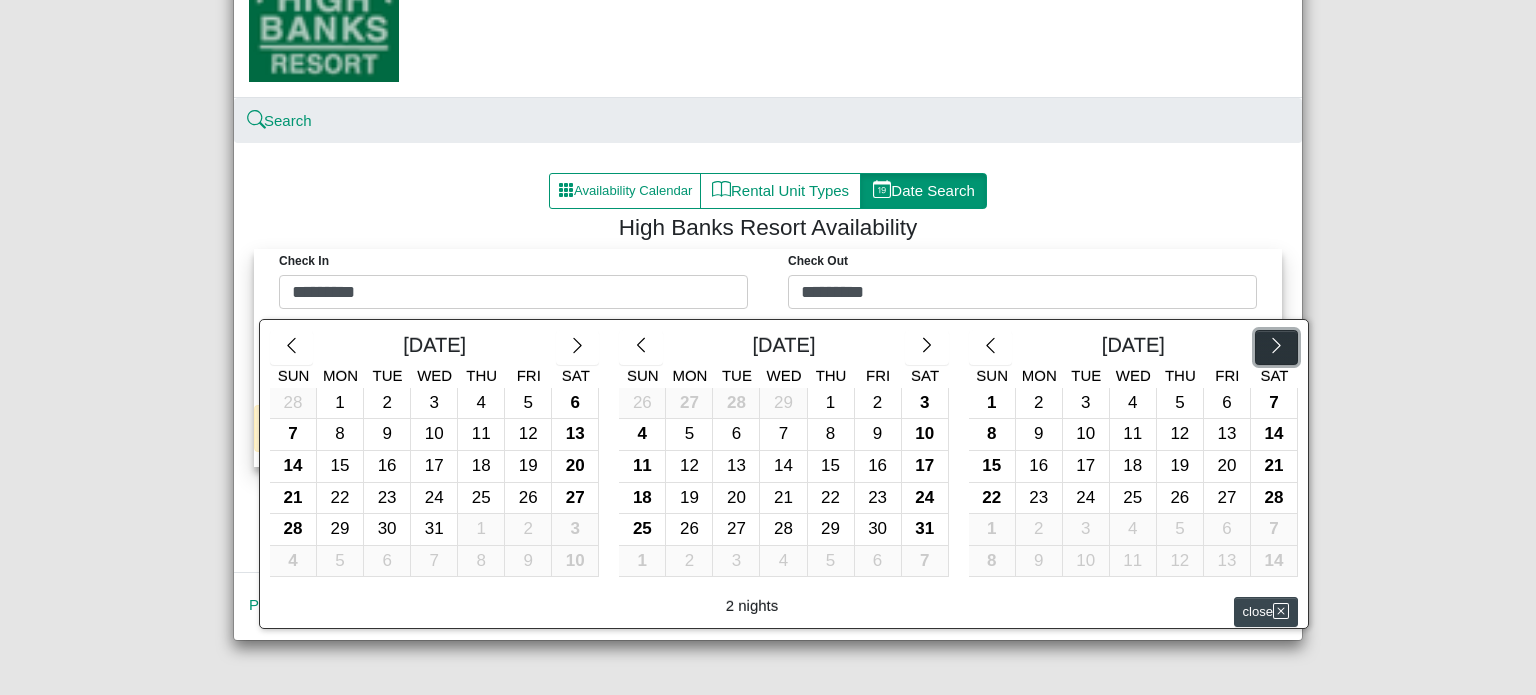 click 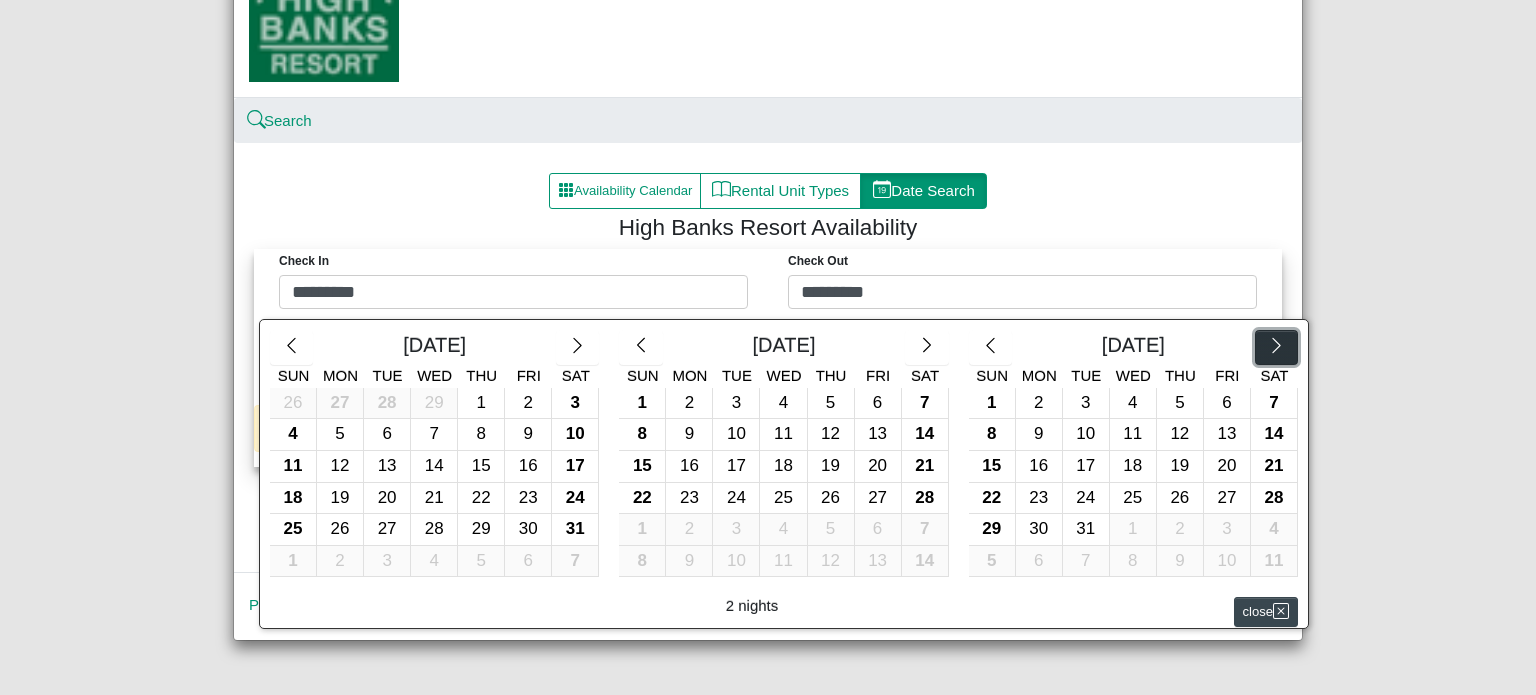 click 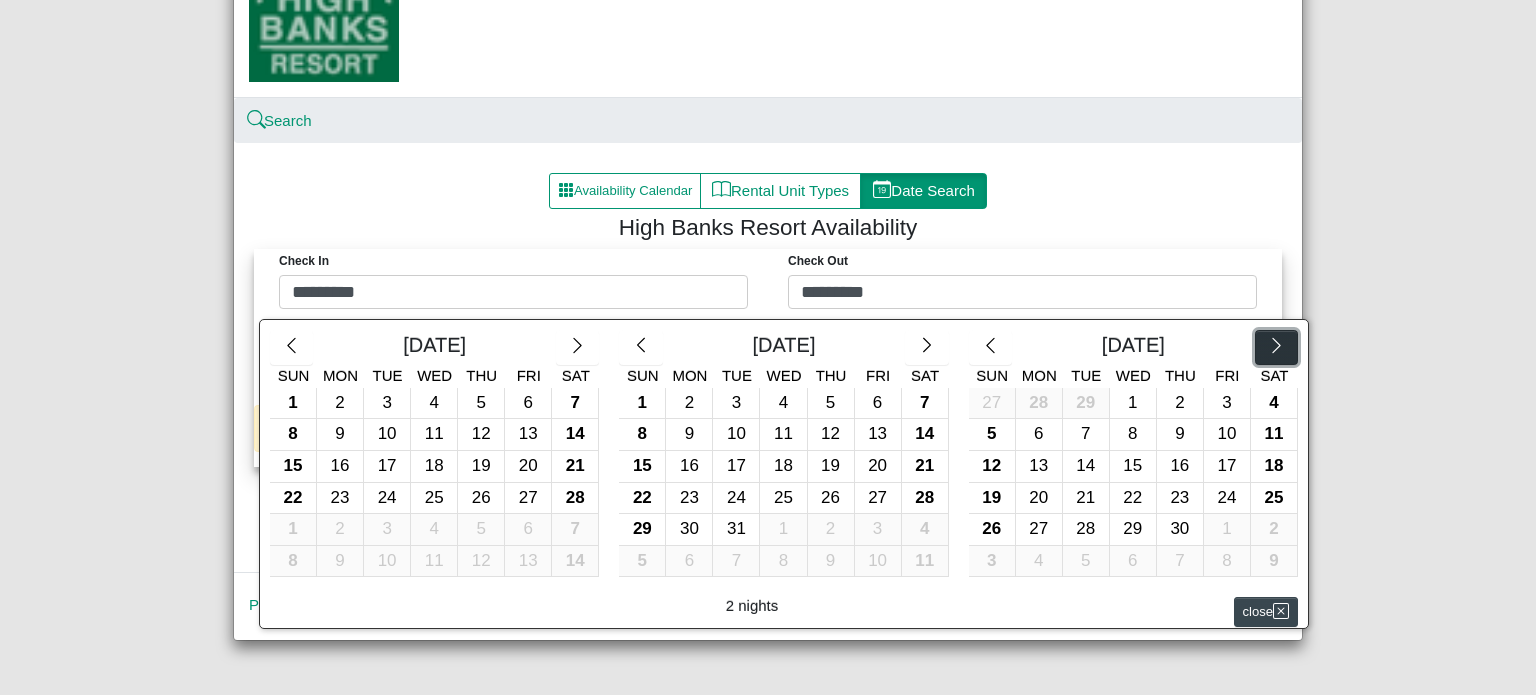 click 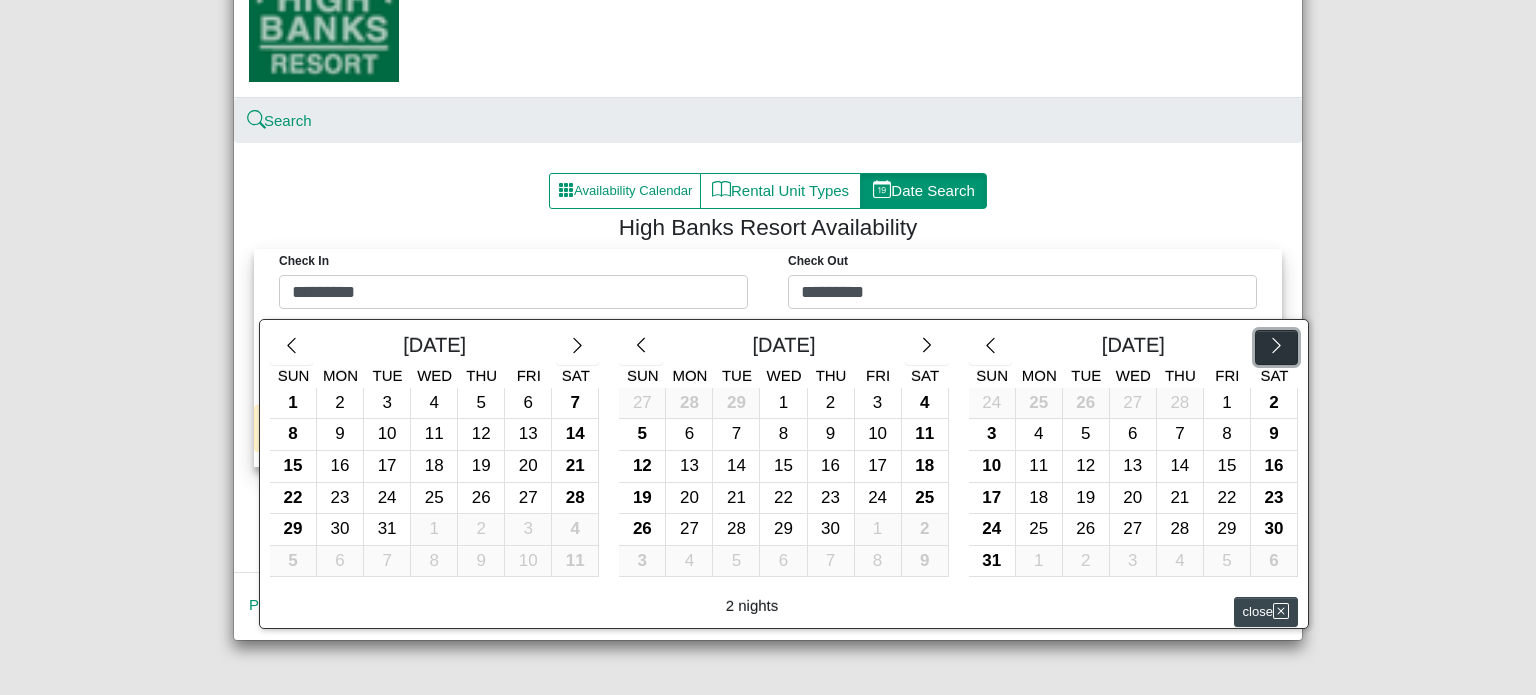 click 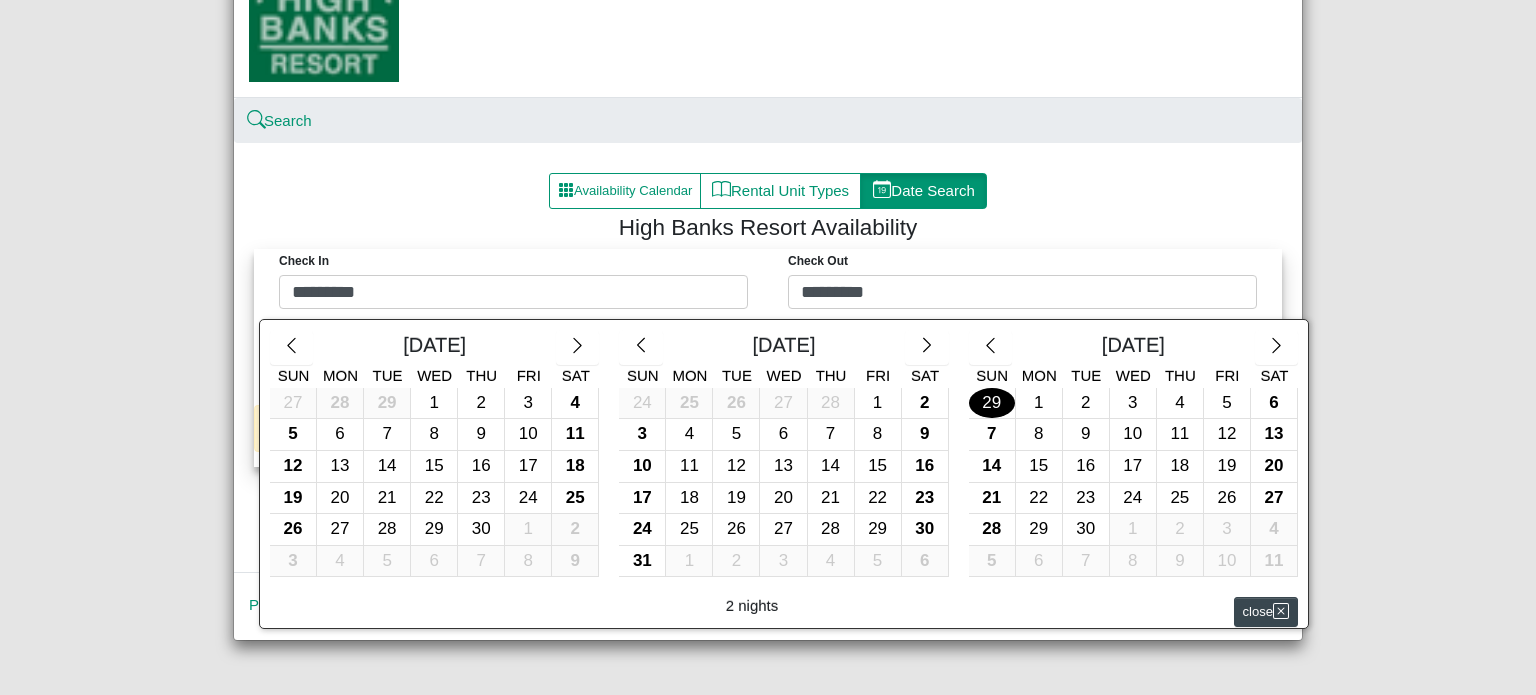 click on "29" at bounding box center [992, 403] 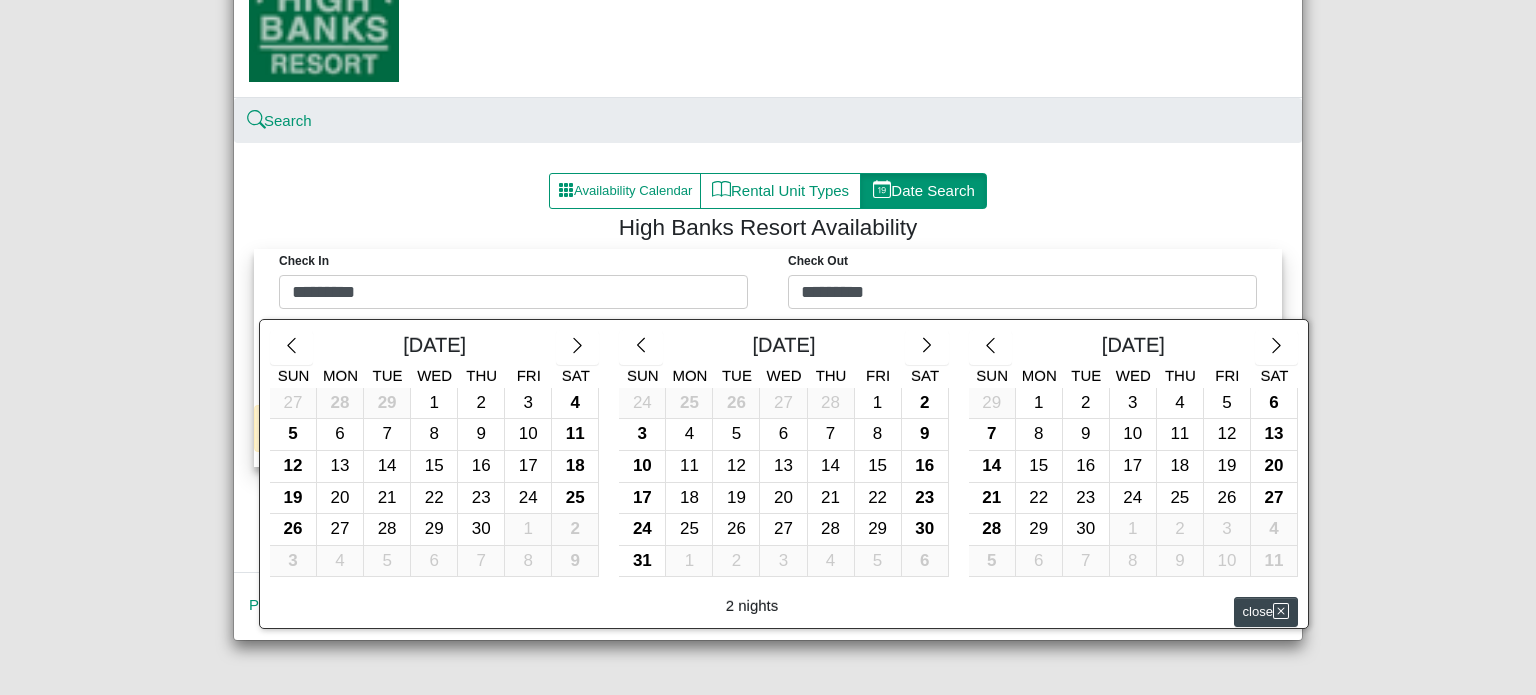 type on "*********" 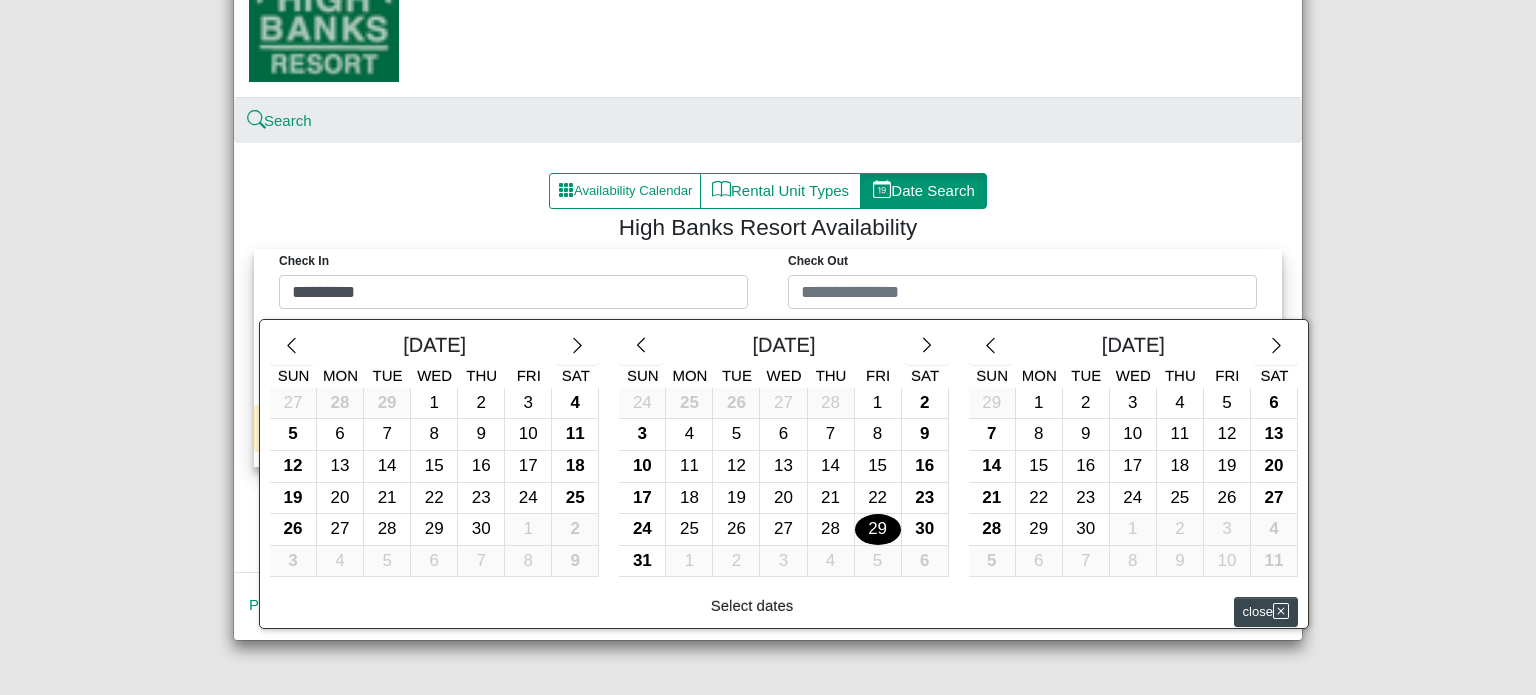 click on "29" at bounding box center [878, 529] 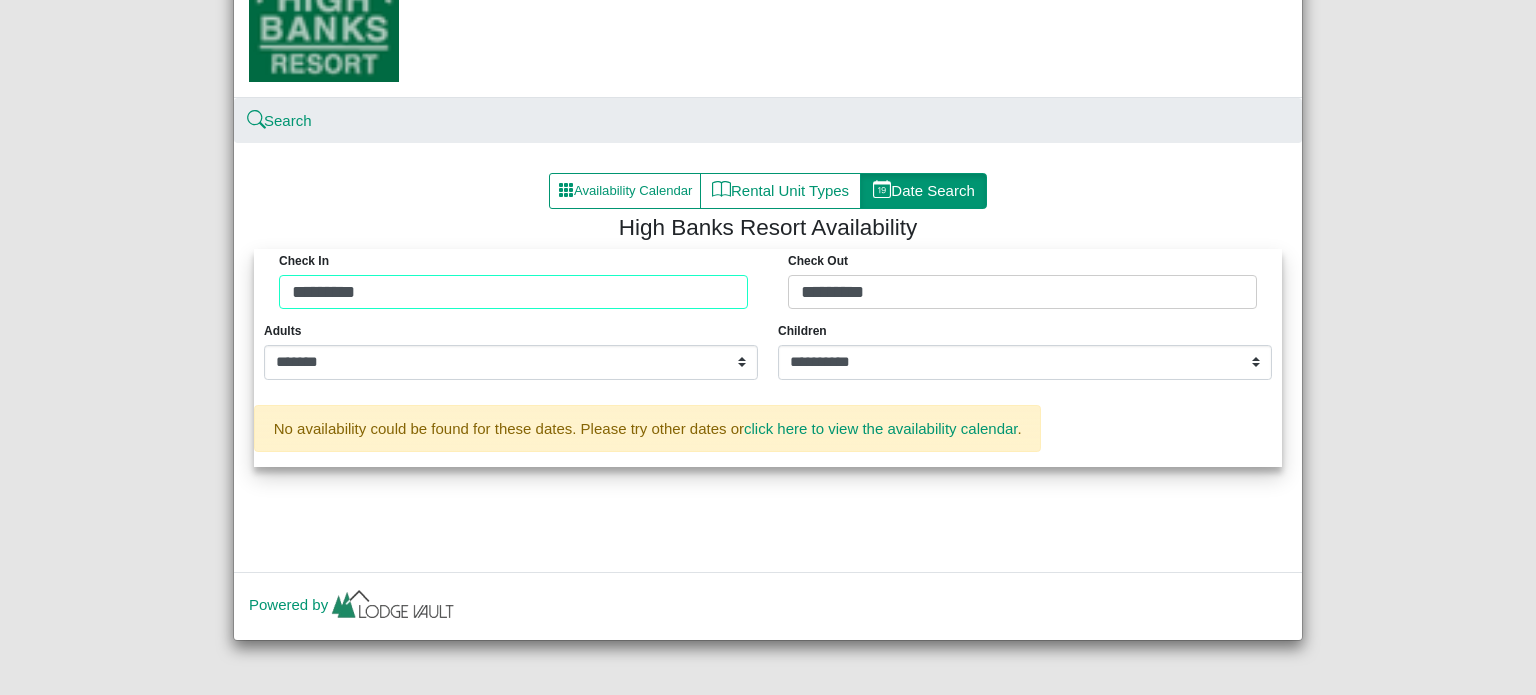 click on "Check in ********* Check Out *********" at bounding box center [768, 284] 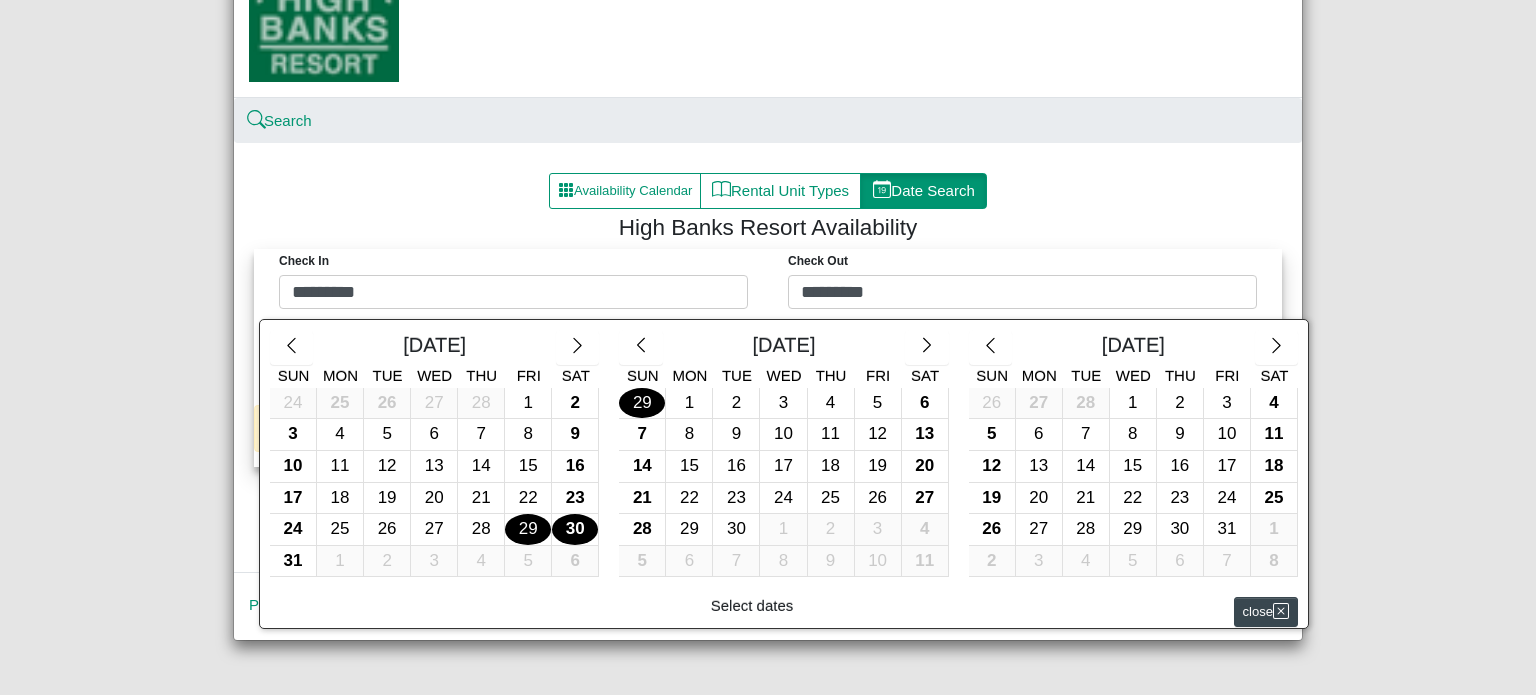 click on "30" at bounding box center (575, 529) 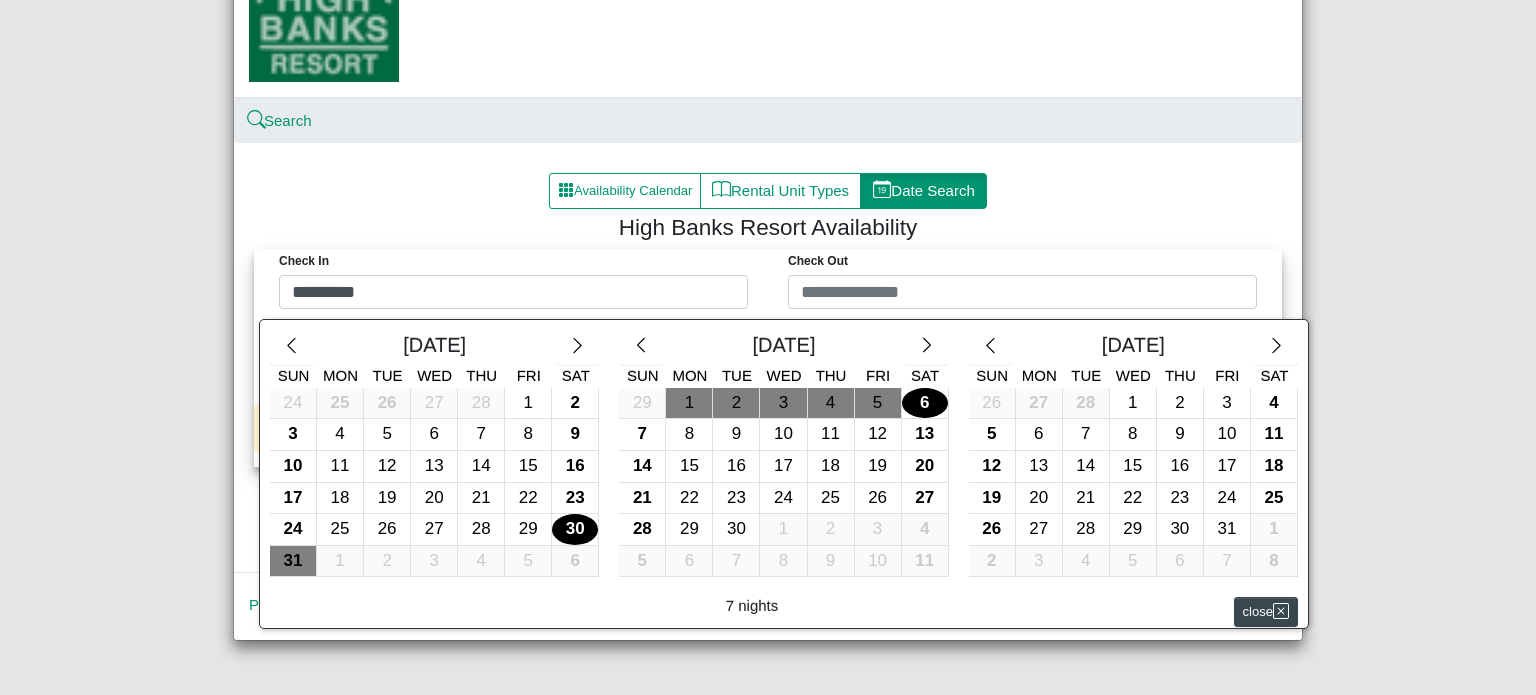 click on "6" at bounding box center (925, 403) 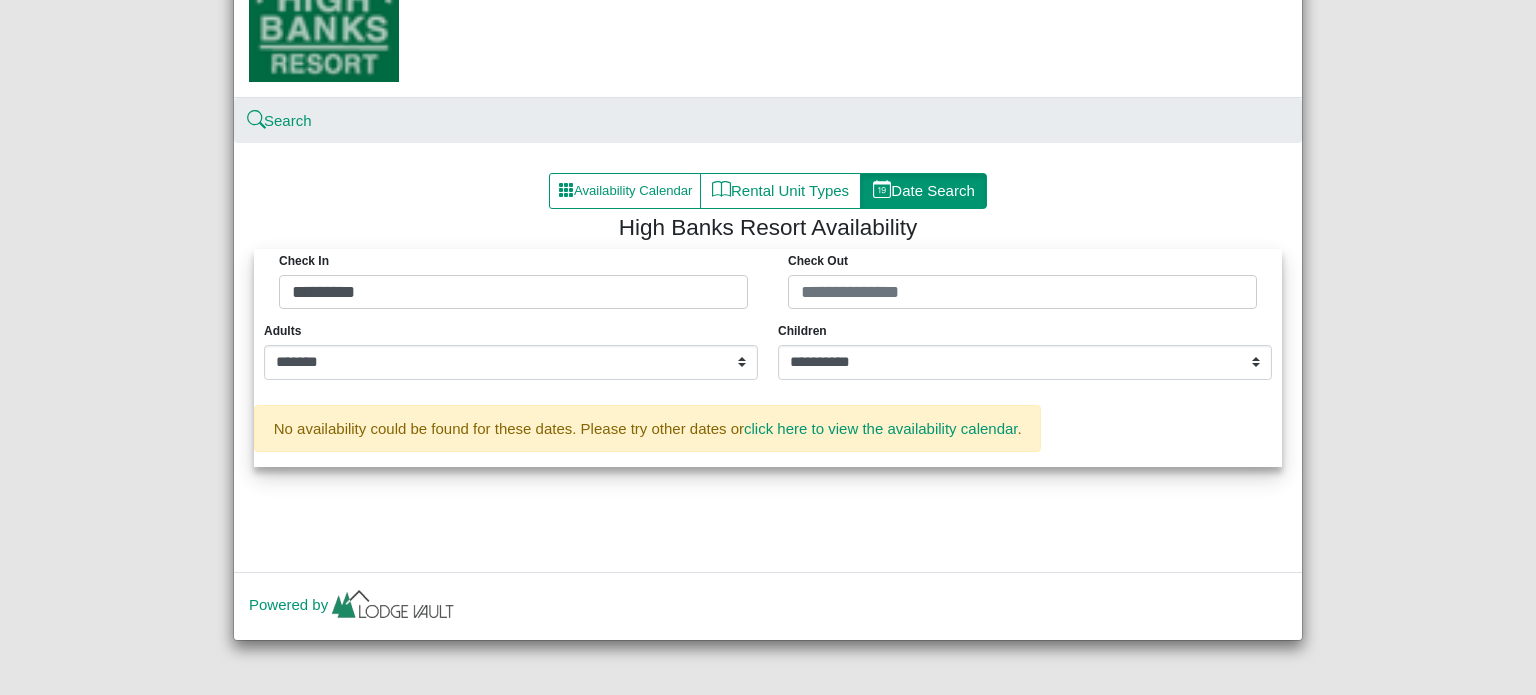 type on "********" 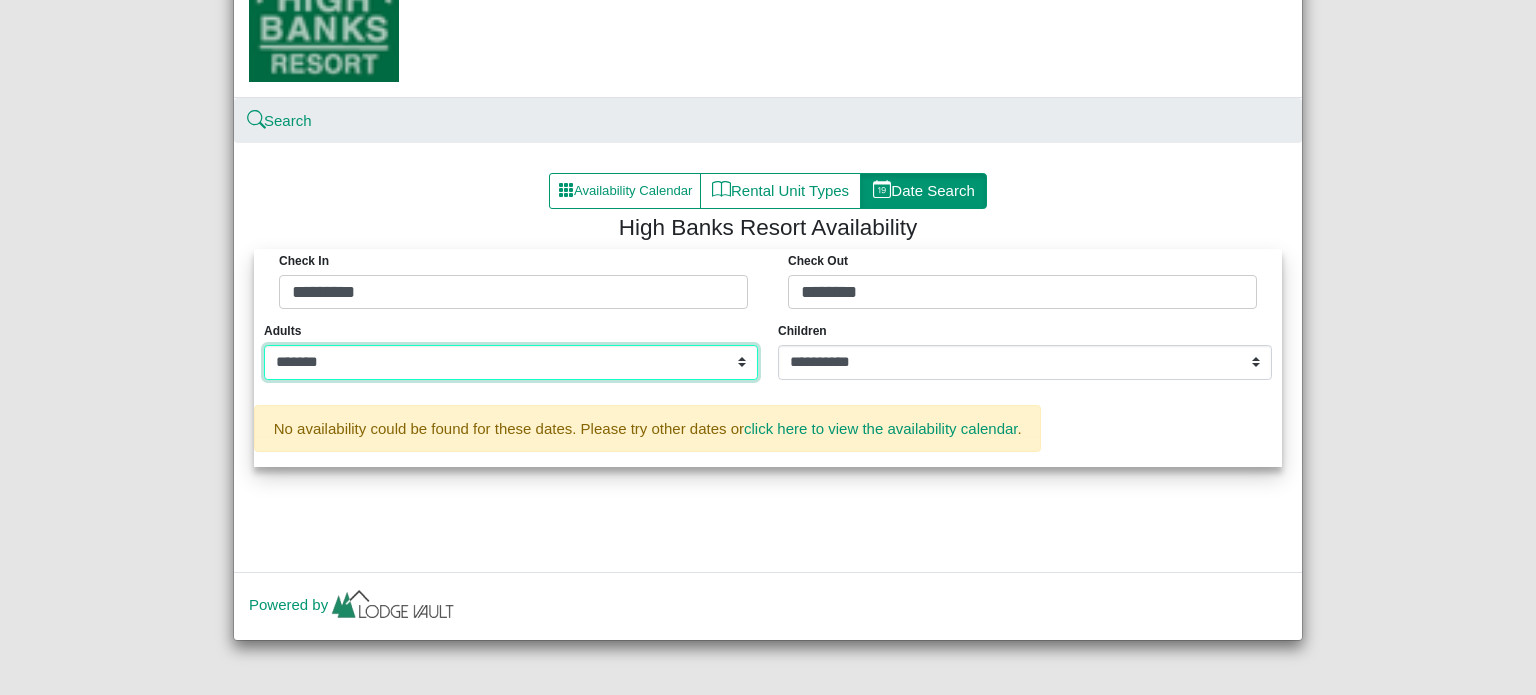click on "**********" at bounding box center (511, 363) 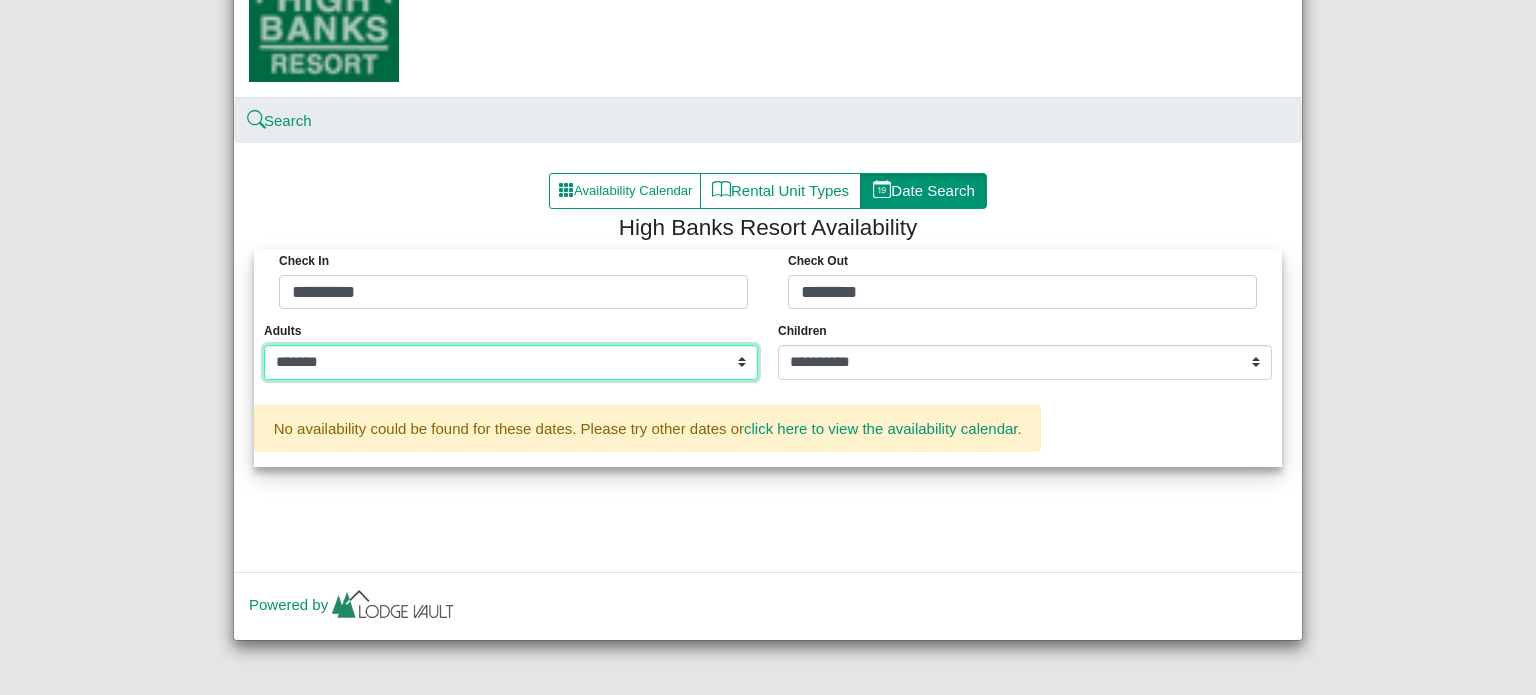 select on "**" 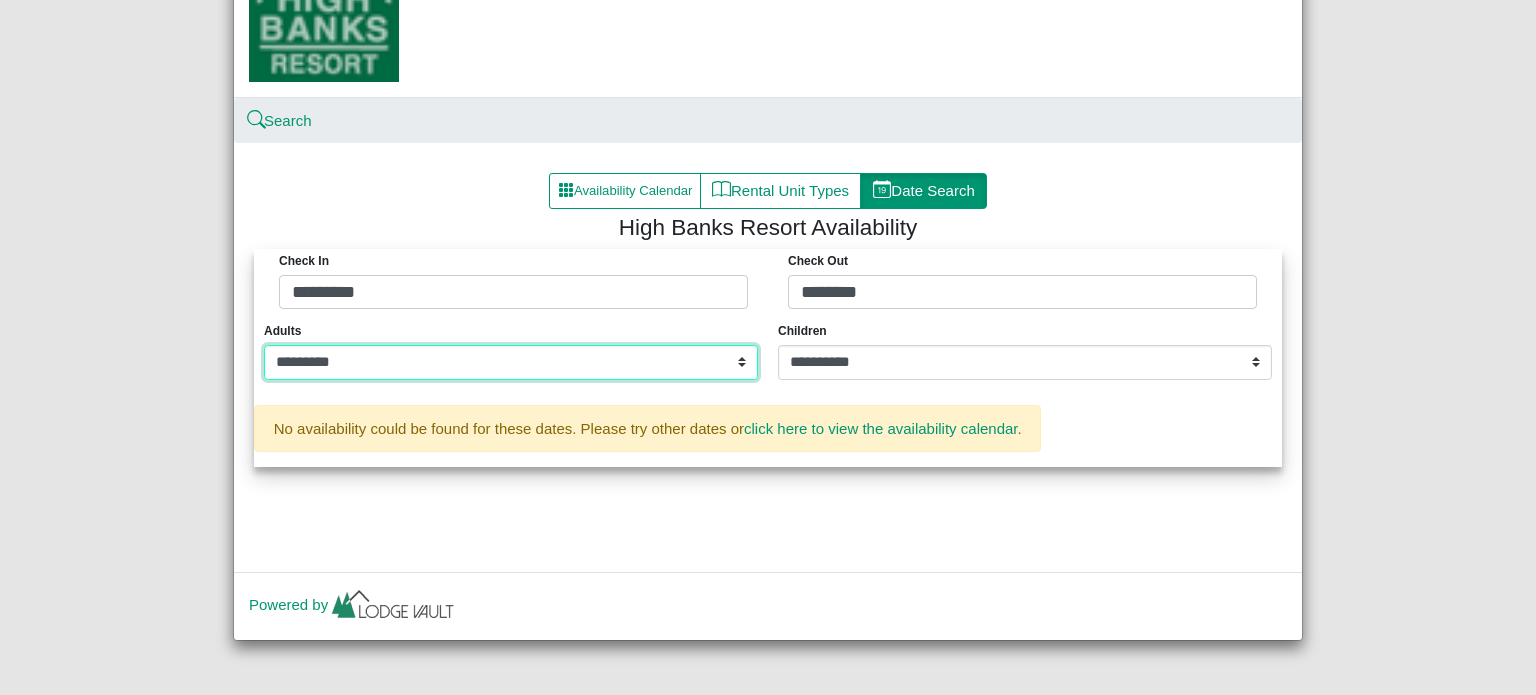 click on "**********" at bounding box center [511, 363] 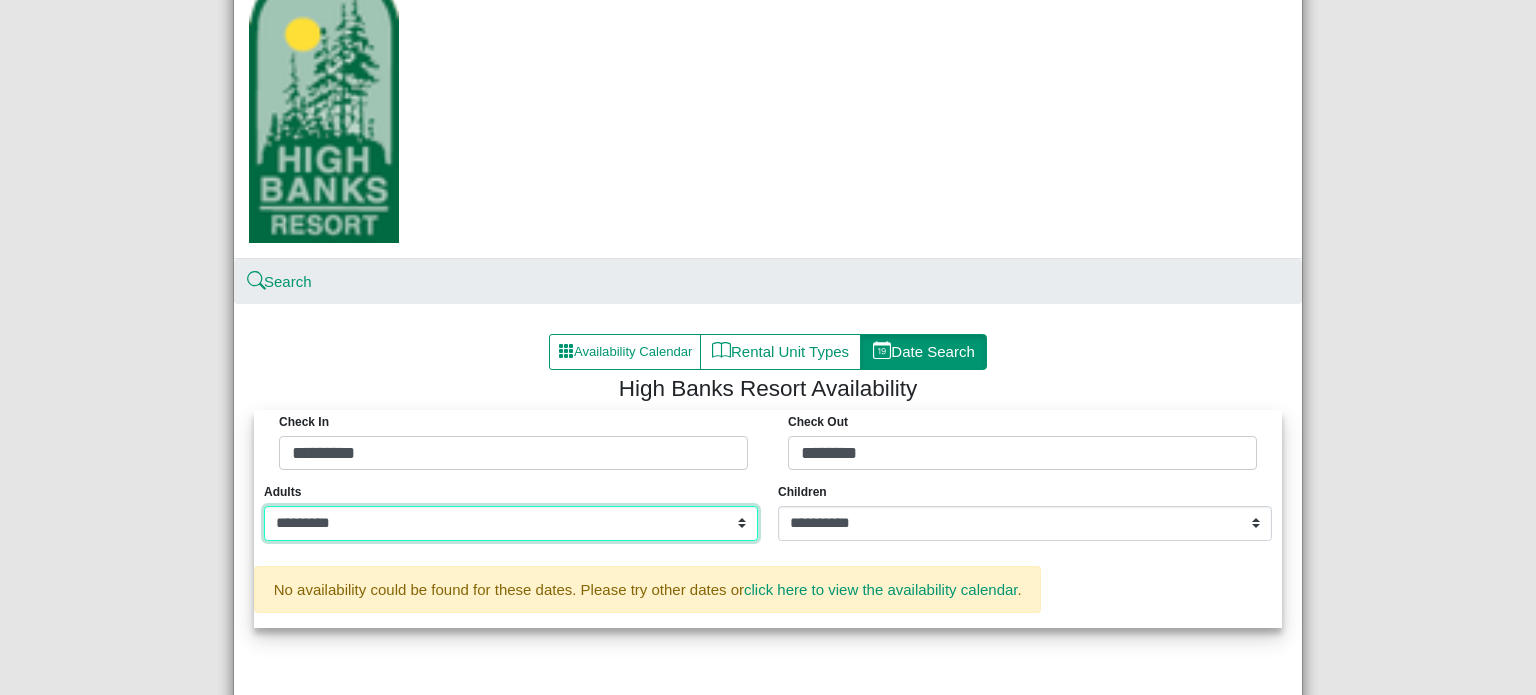 scroll, scrollTop: 0, scrollLeft: 0, axis: both 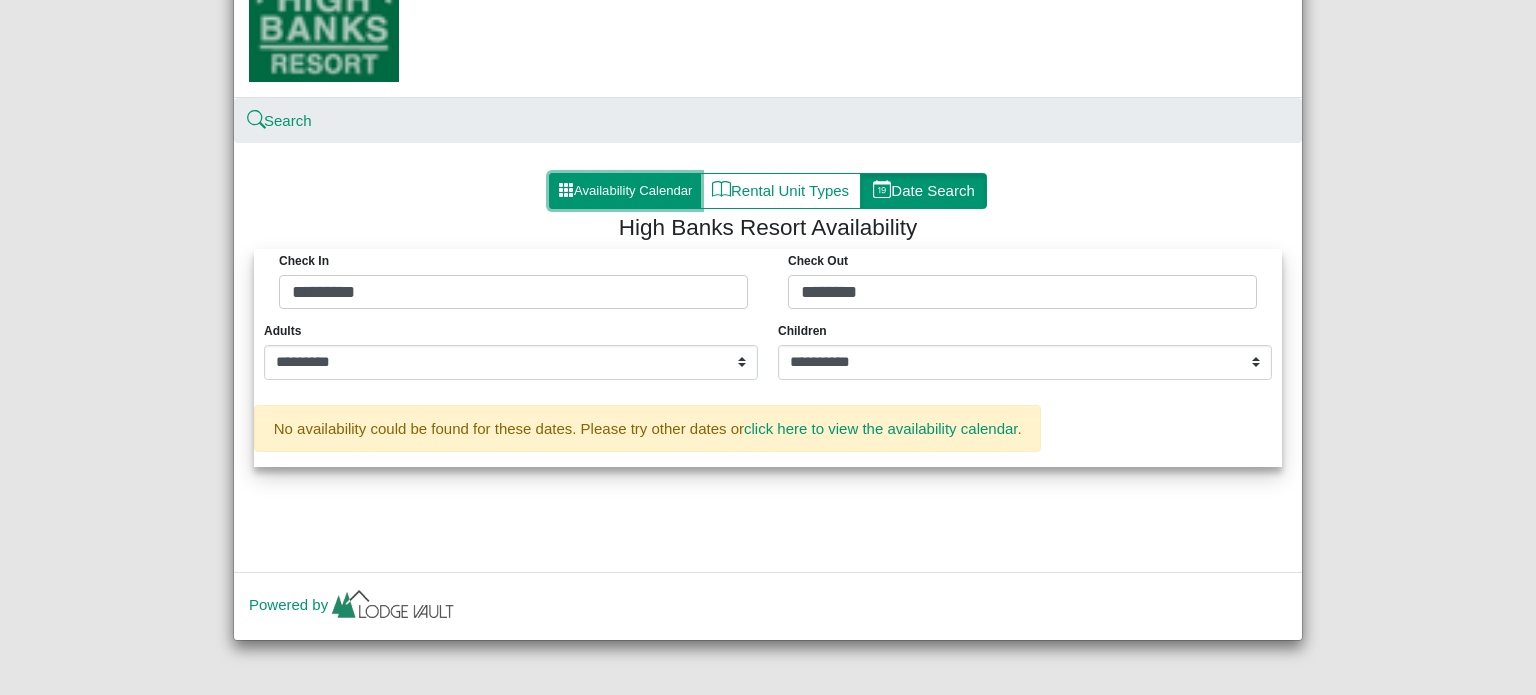 click on "Availability Calendar" at bounding box center [625, 191] 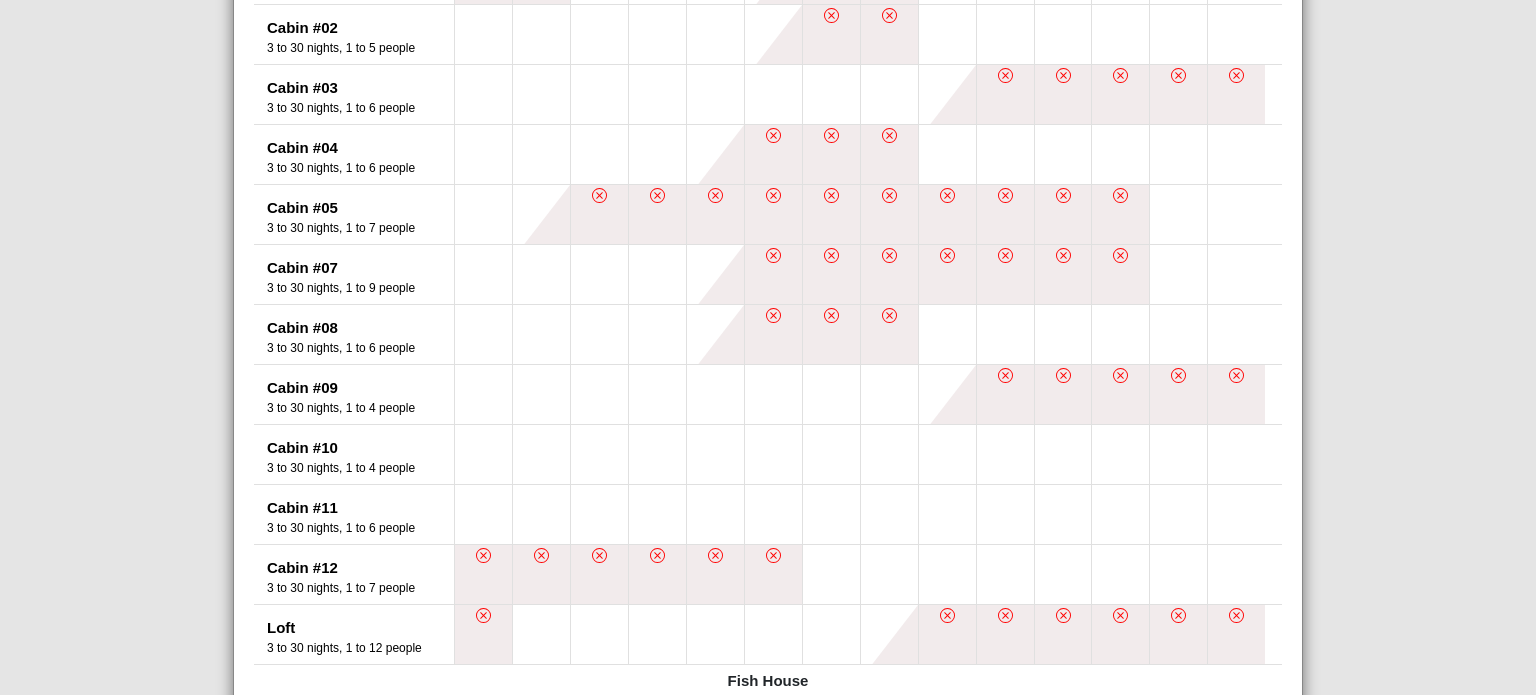 scroll, scrollTop: 1100, scrollLeft: 0, axis: vertical 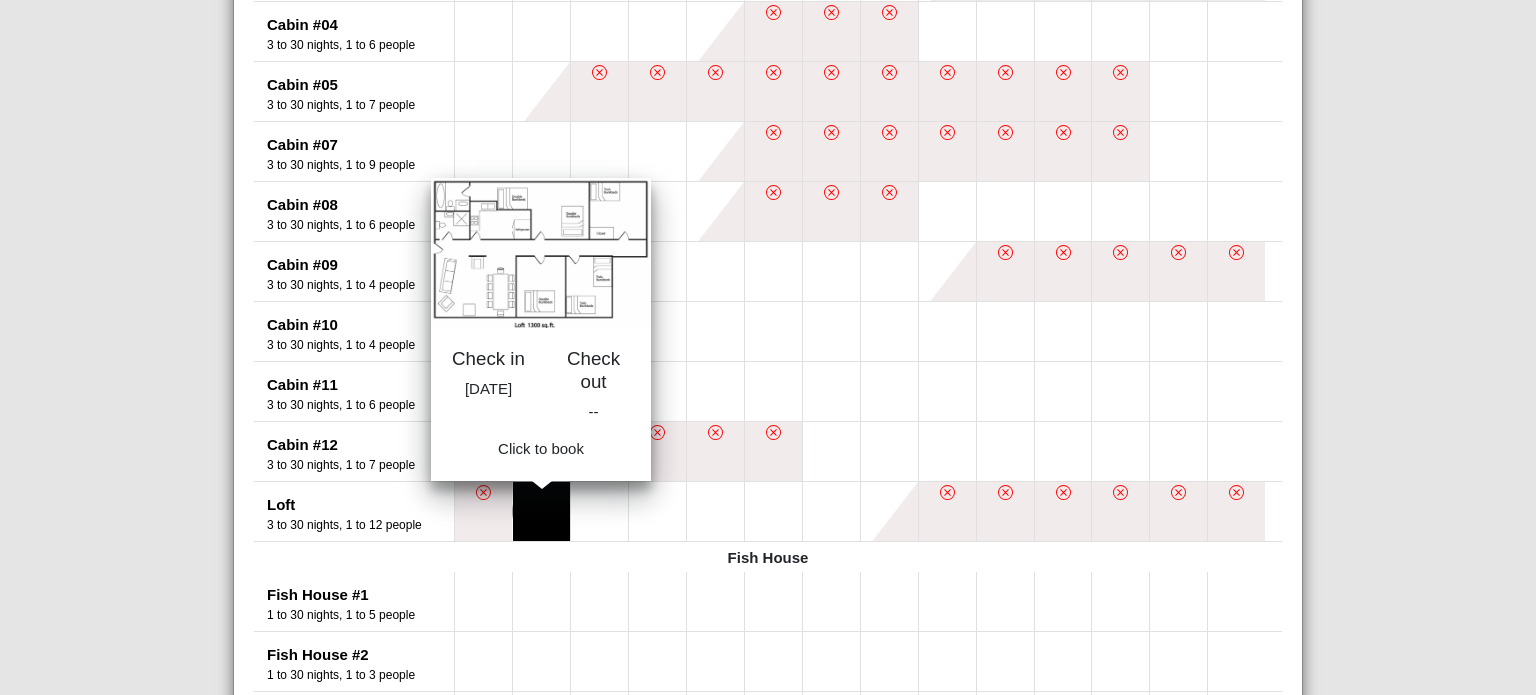 click at bounding box center [541, 511] 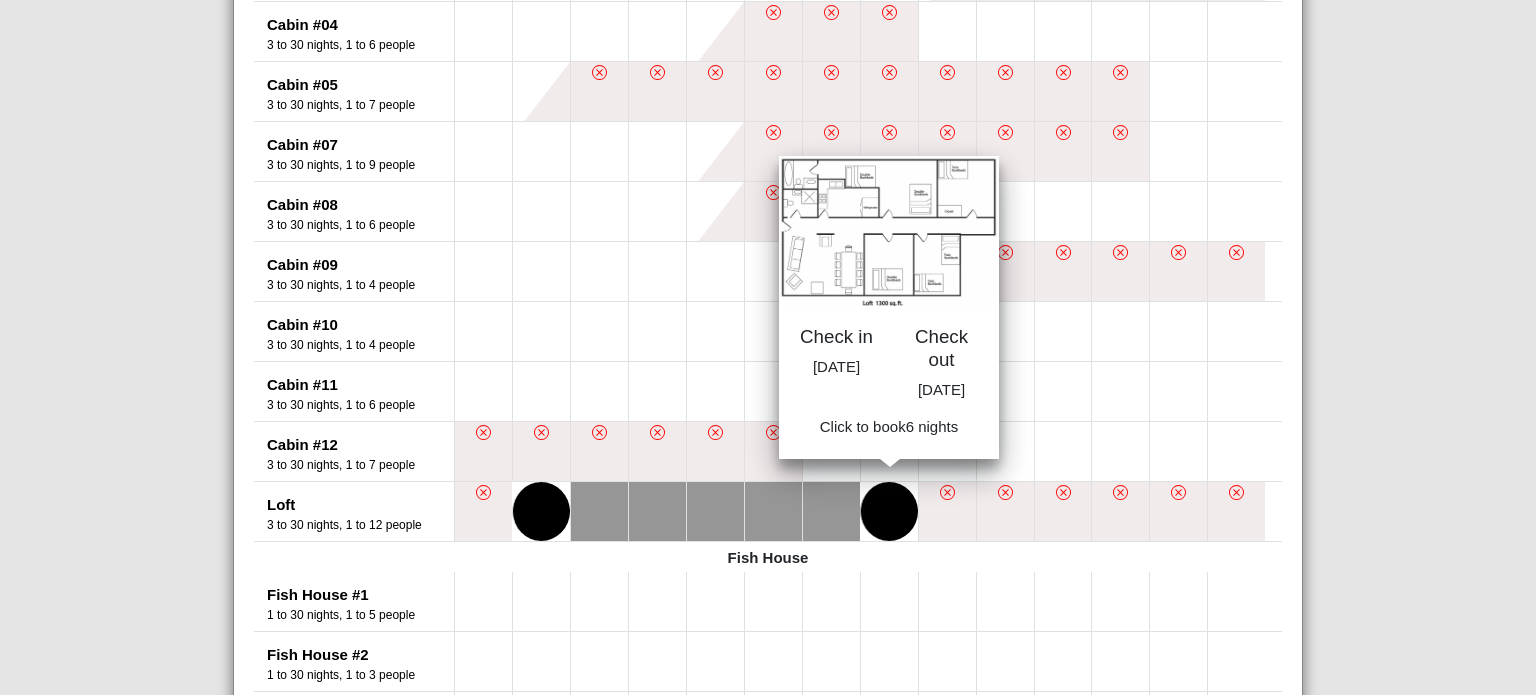 click at bounding box center (889, 511) 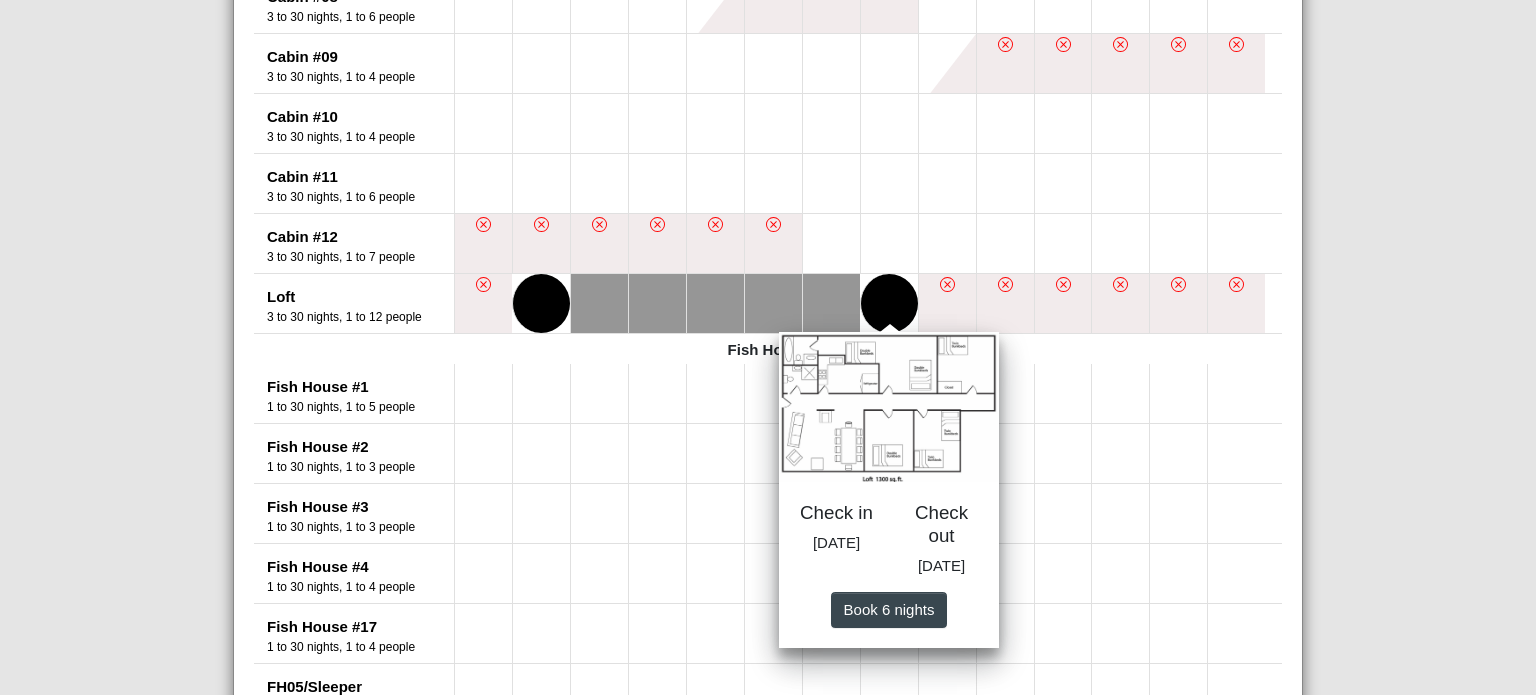 scroll, scrollTop: 1315, scrollLeft: 0, axis: vertical 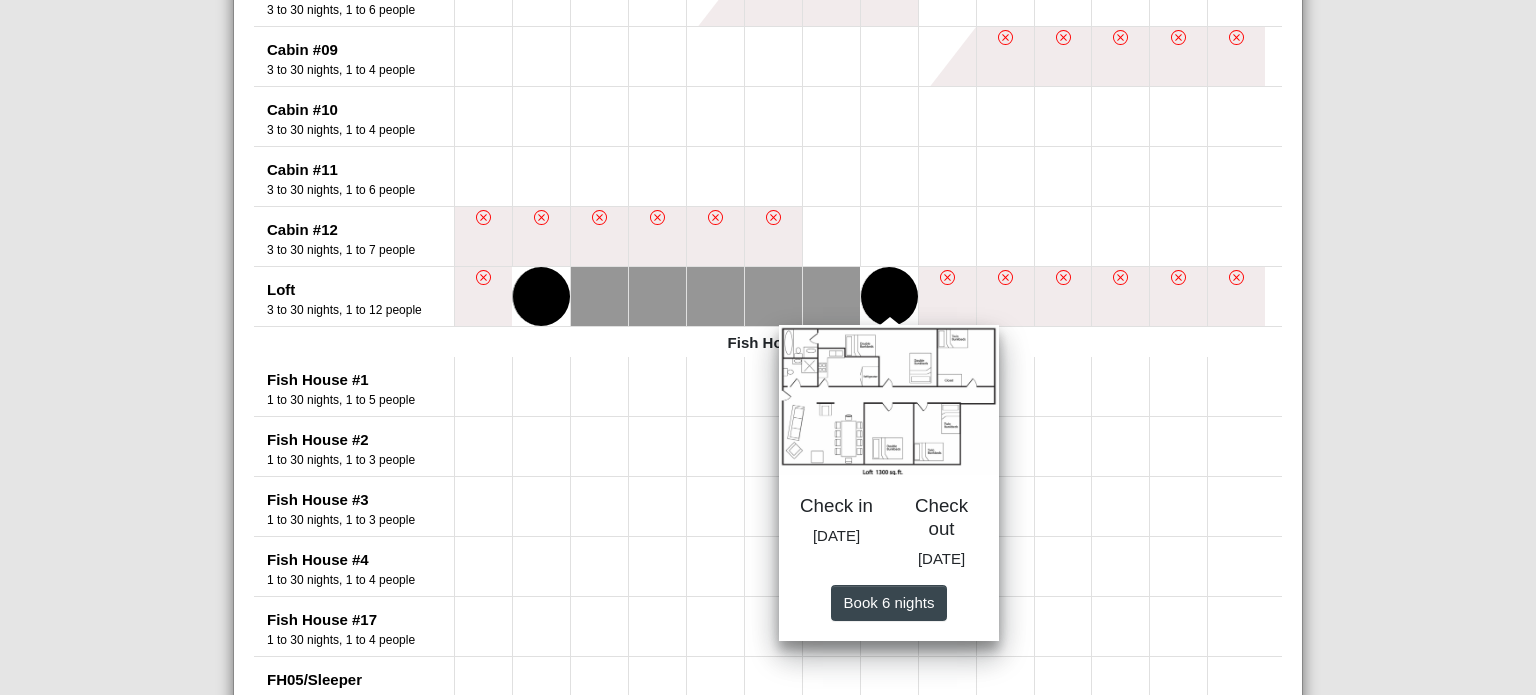 click at bounding box center (541, 296) 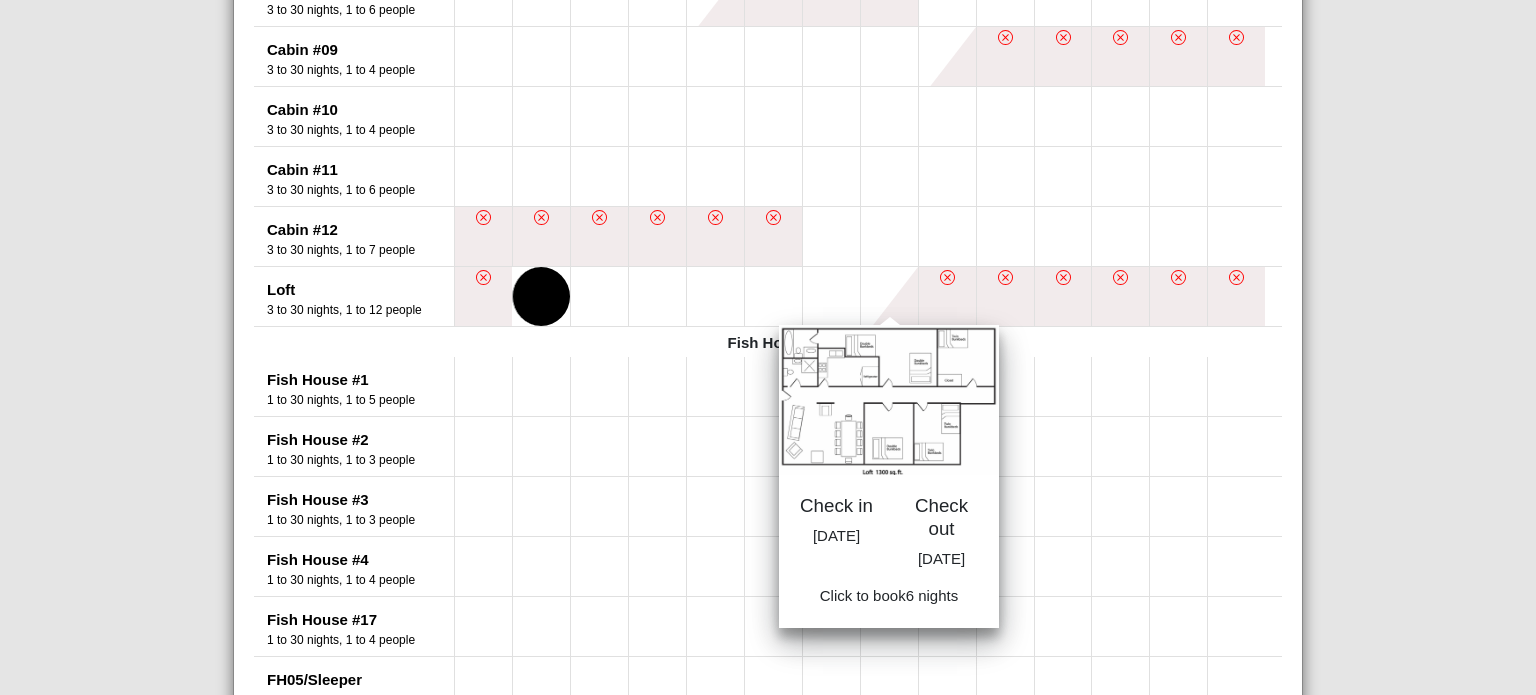 click at bounding box center [541, 296] 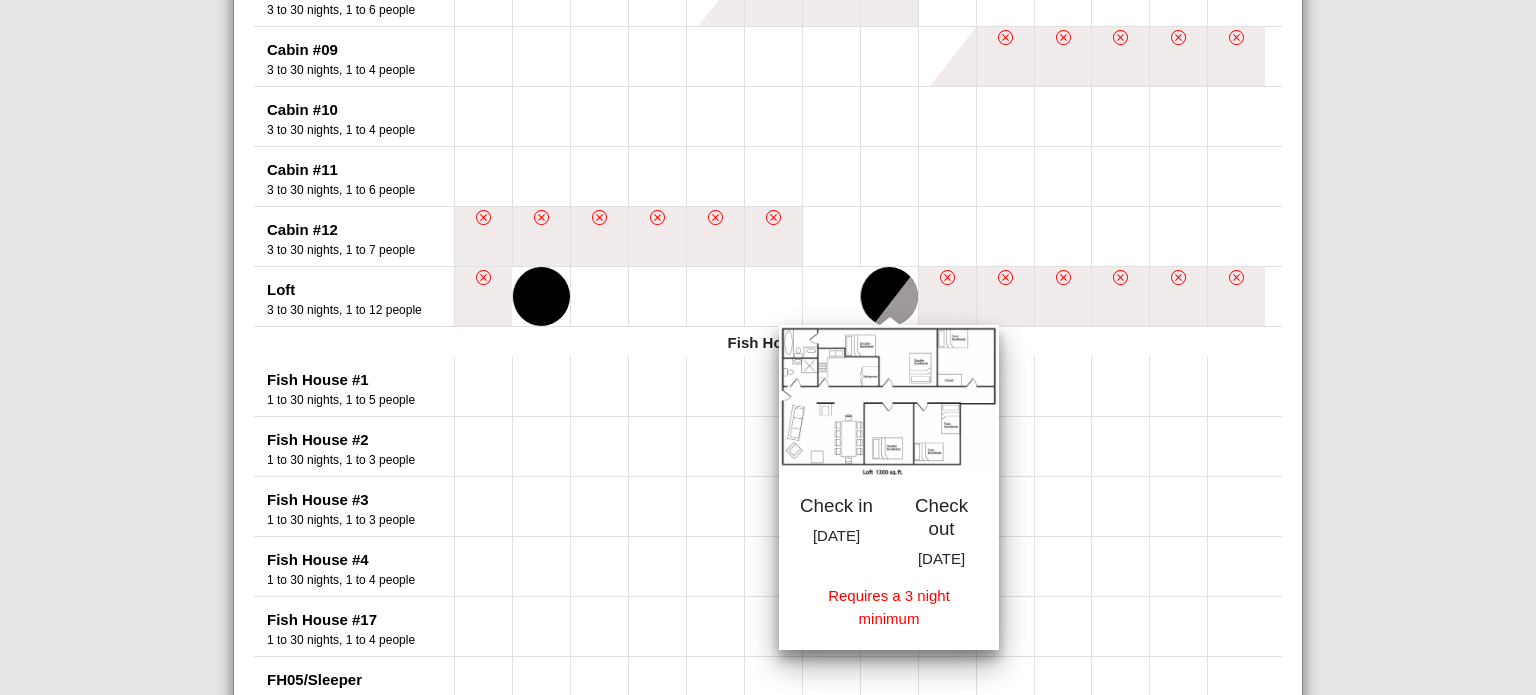 click at bounding box center [889, 296] 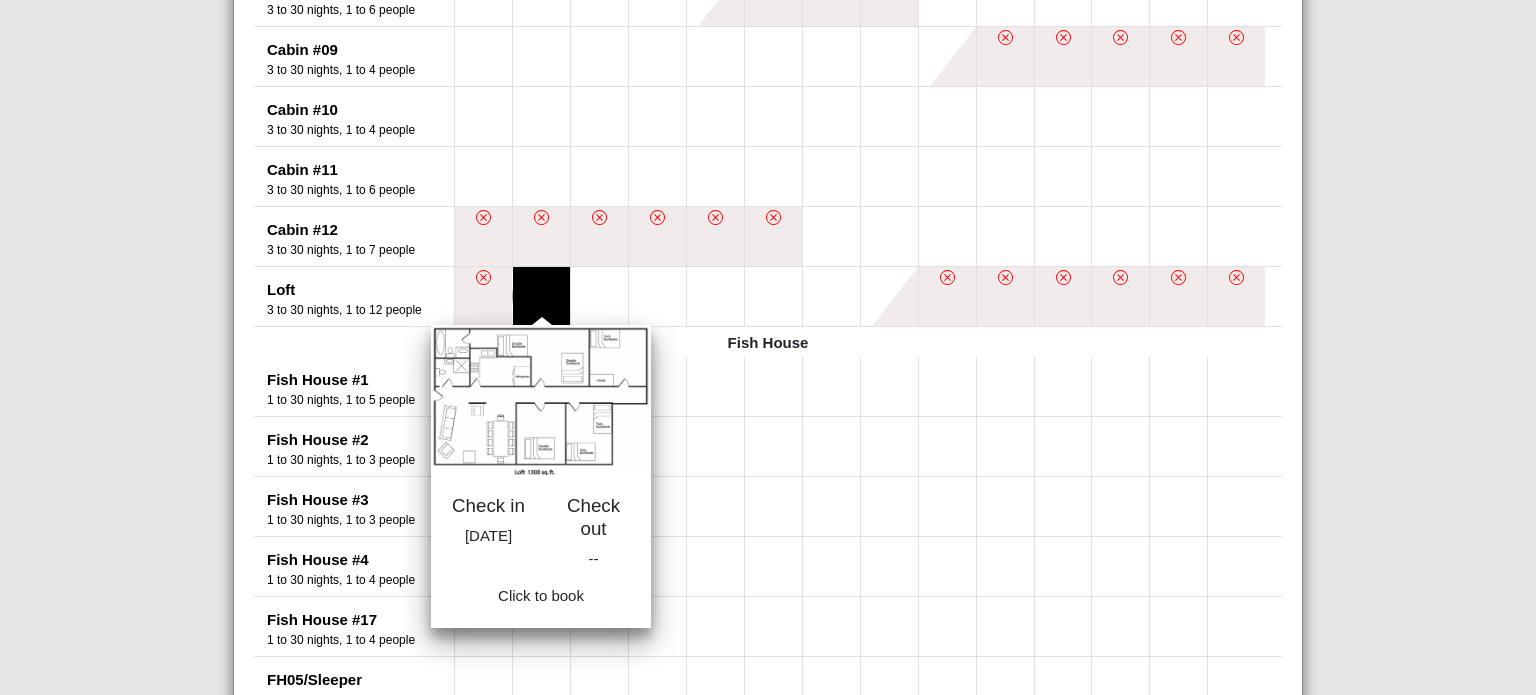 click at bounding box center (541, 296) 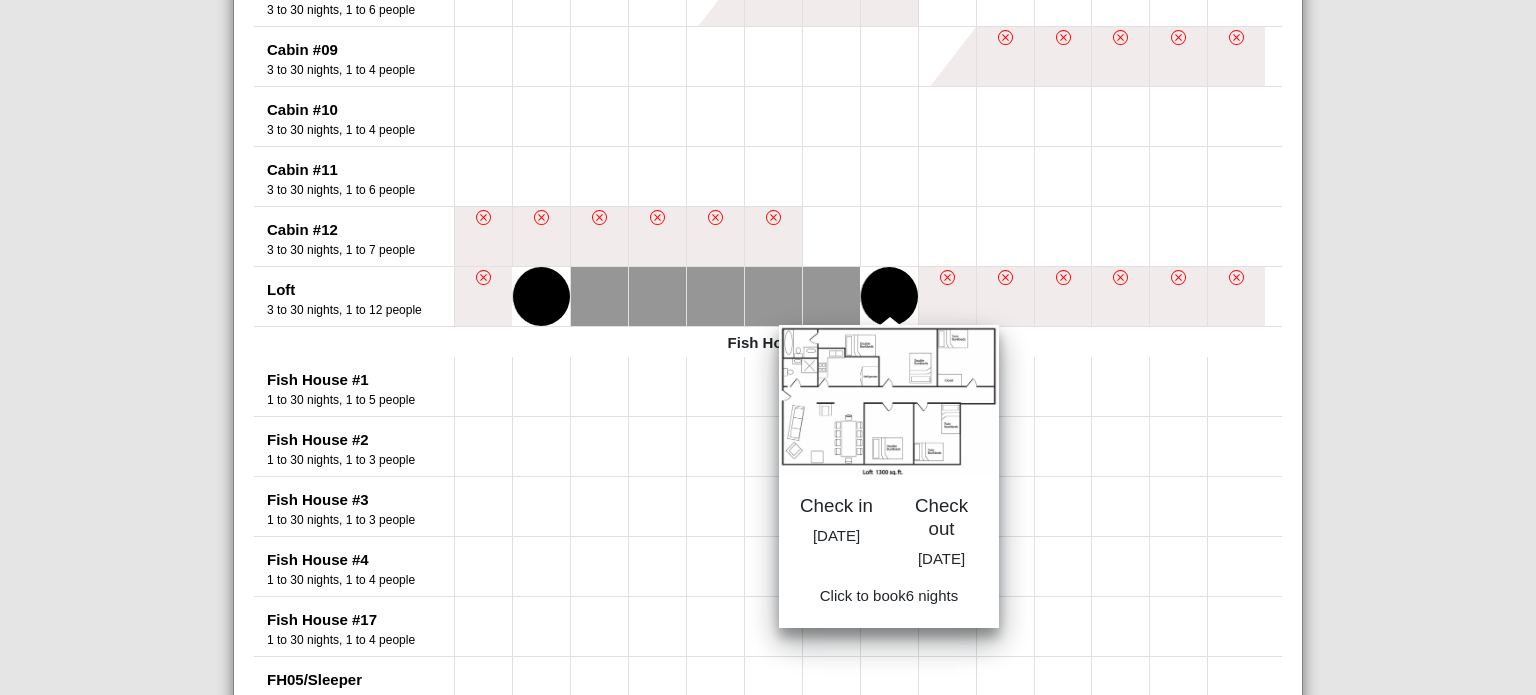 click at bounding box center [889, 296] 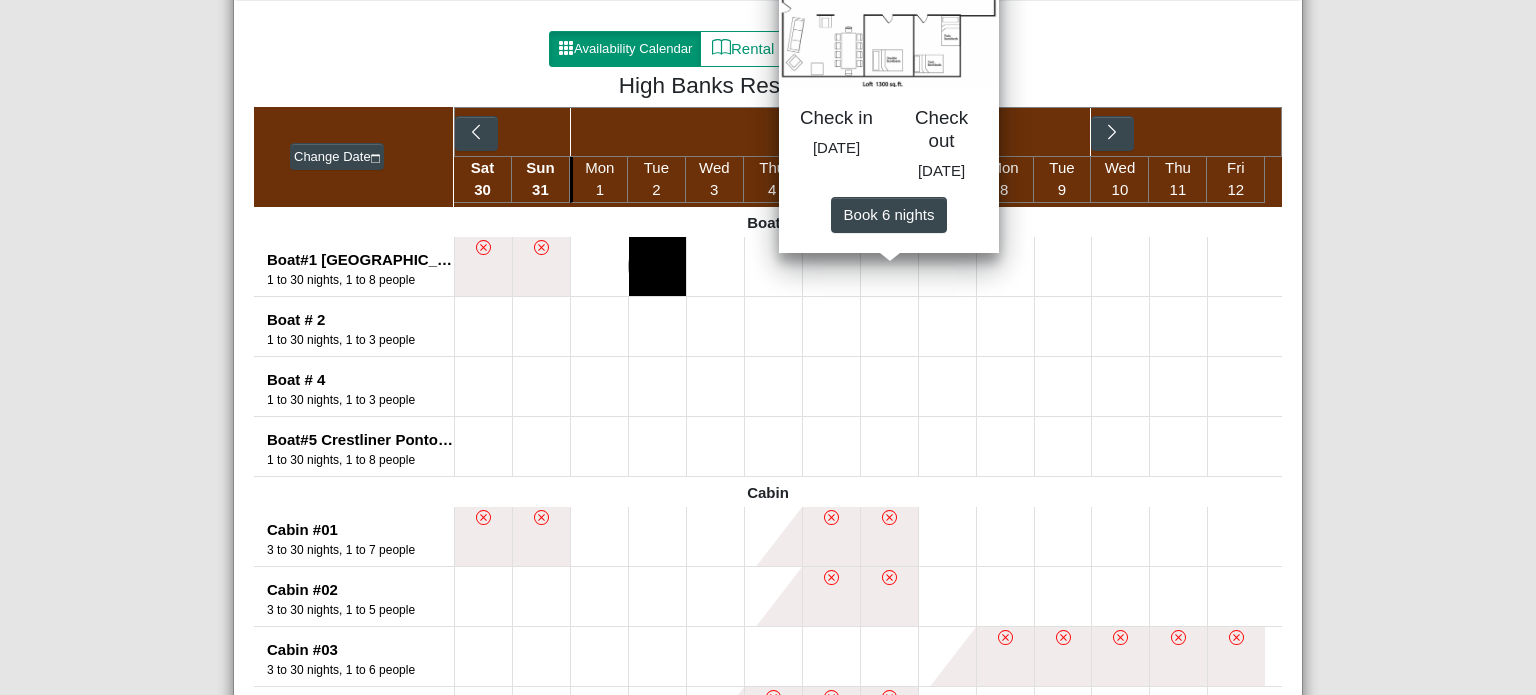 scroll, scrollTop: 0, scrollLeft: 0, axis: both 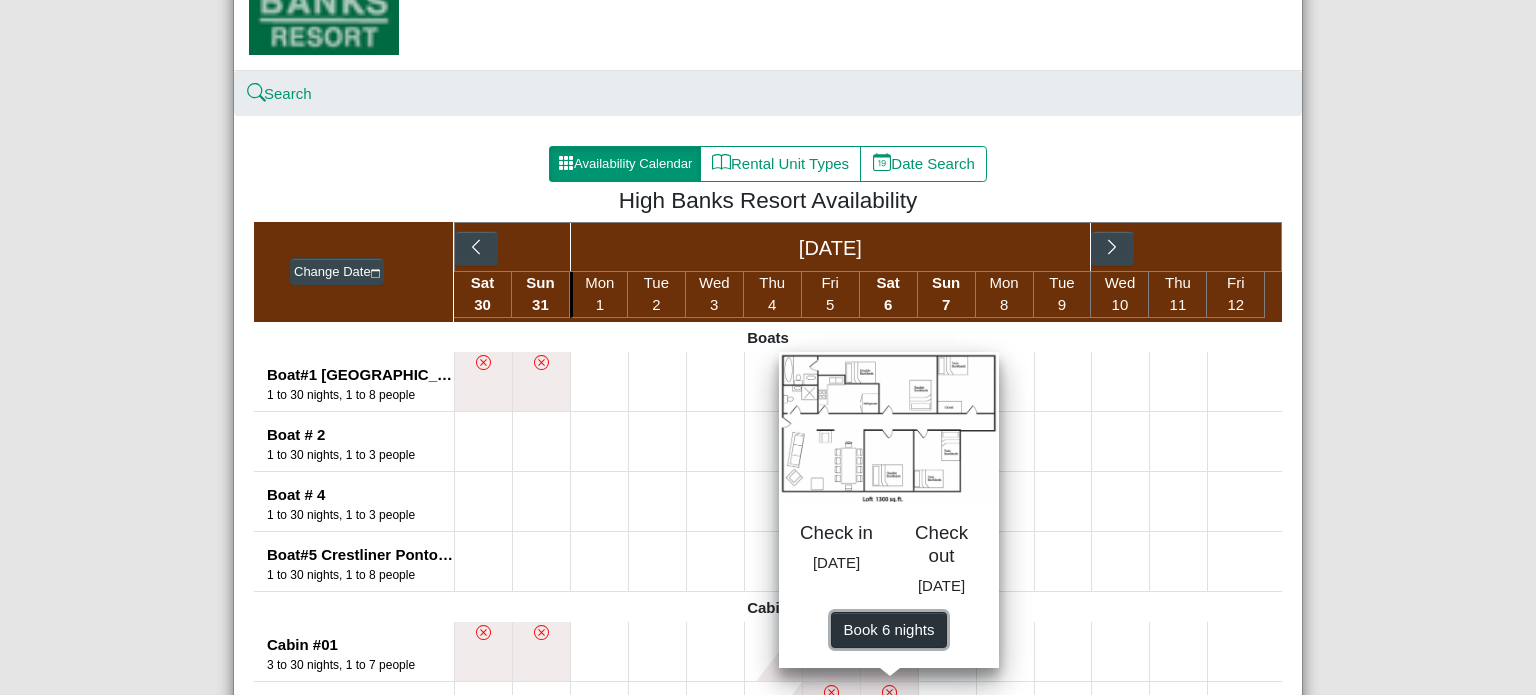 click on "Book 6 night s" at bounding box center [889, 629] 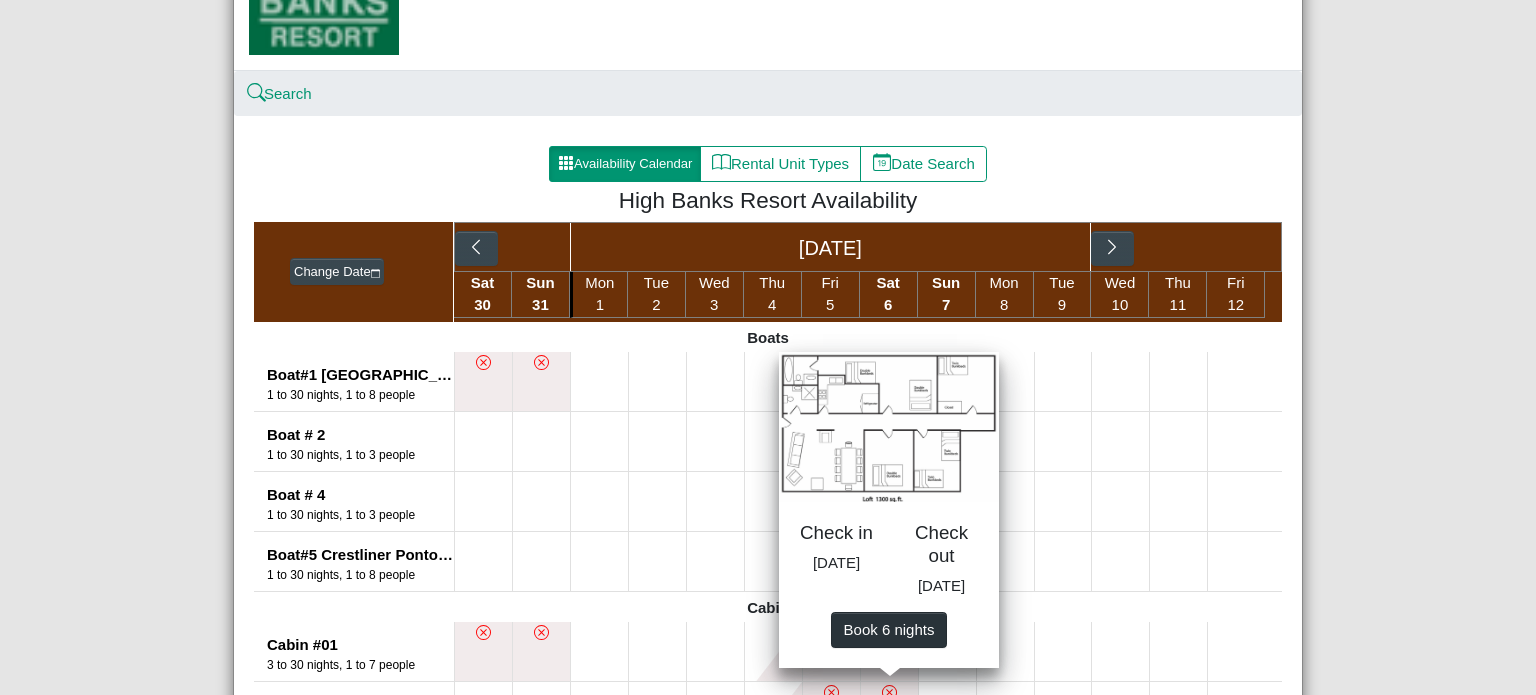 select on "**" 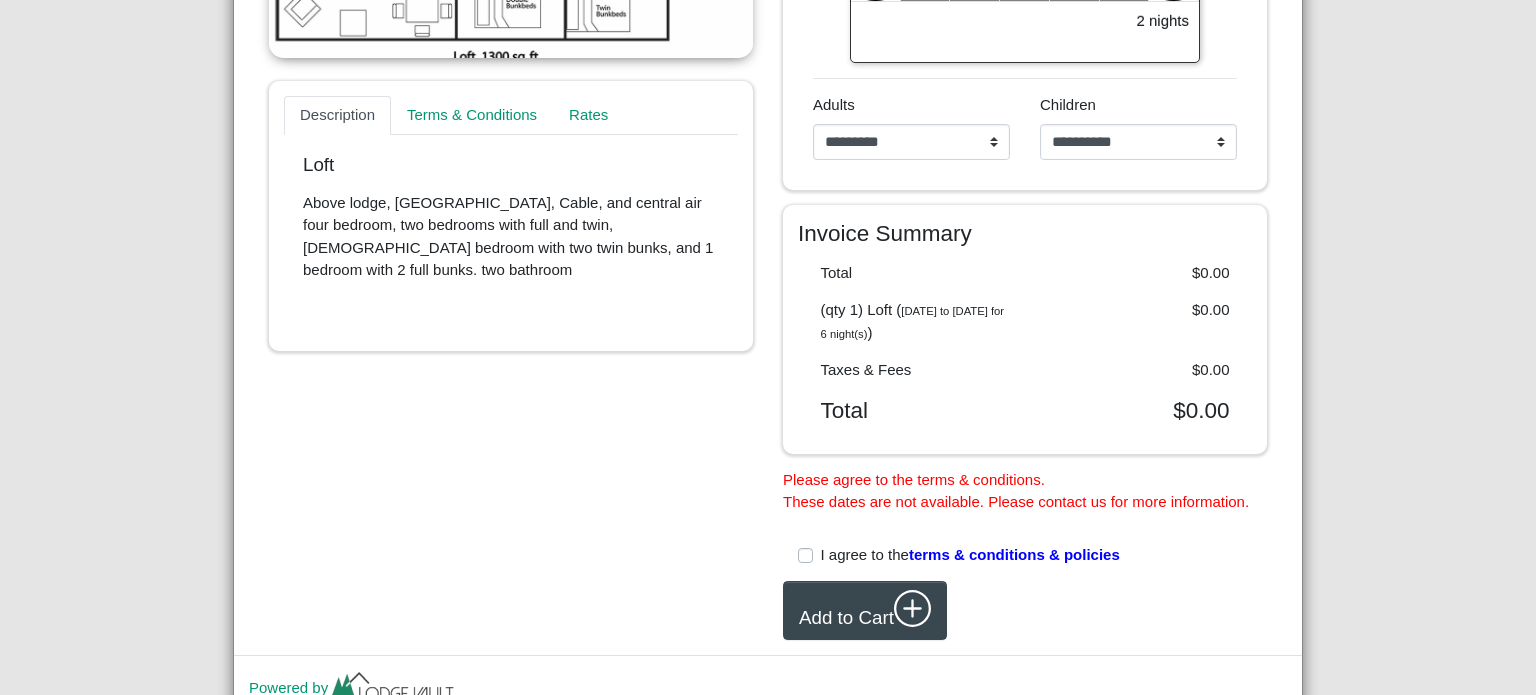 scroll, scrollTop: 928, scrollLeft: 0, axis: vertical 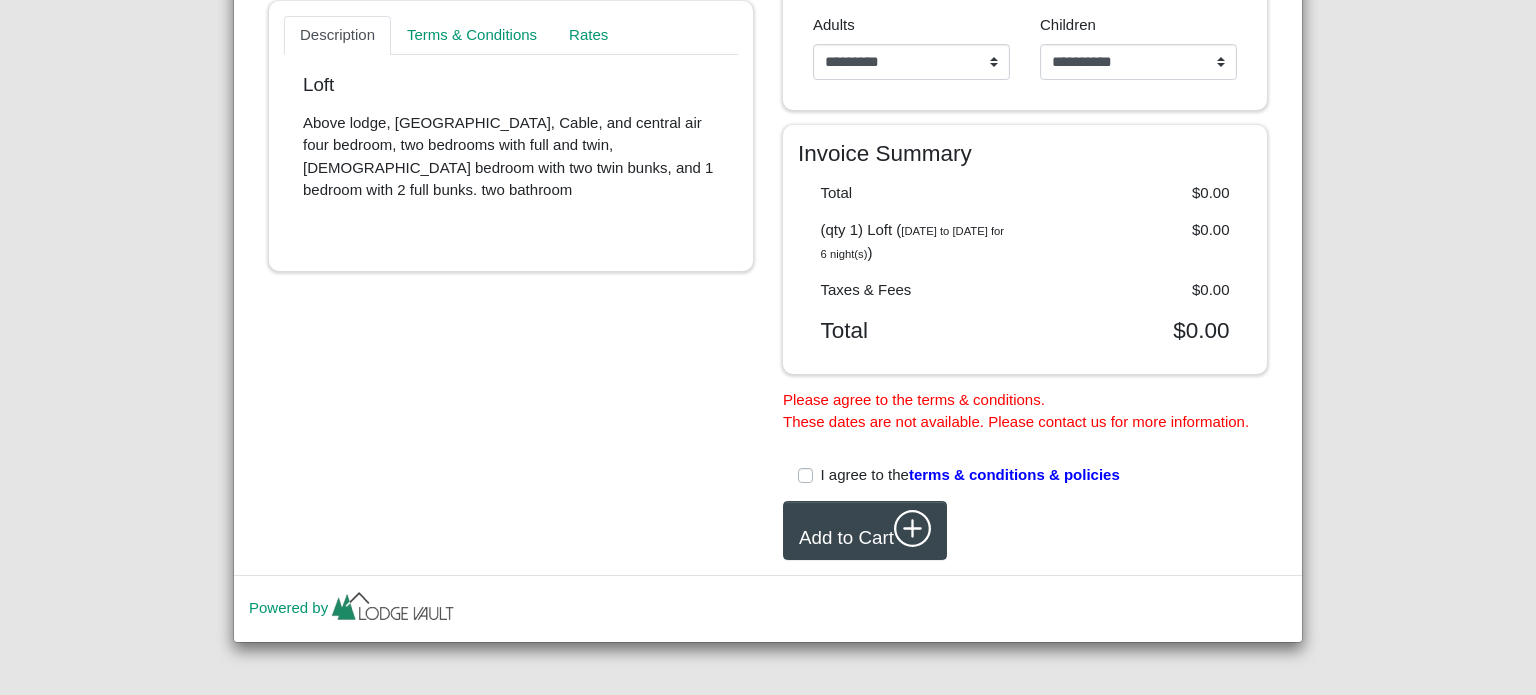 click on "I agree to the   terms & conditions & policies" at bounding box center (970, 475) 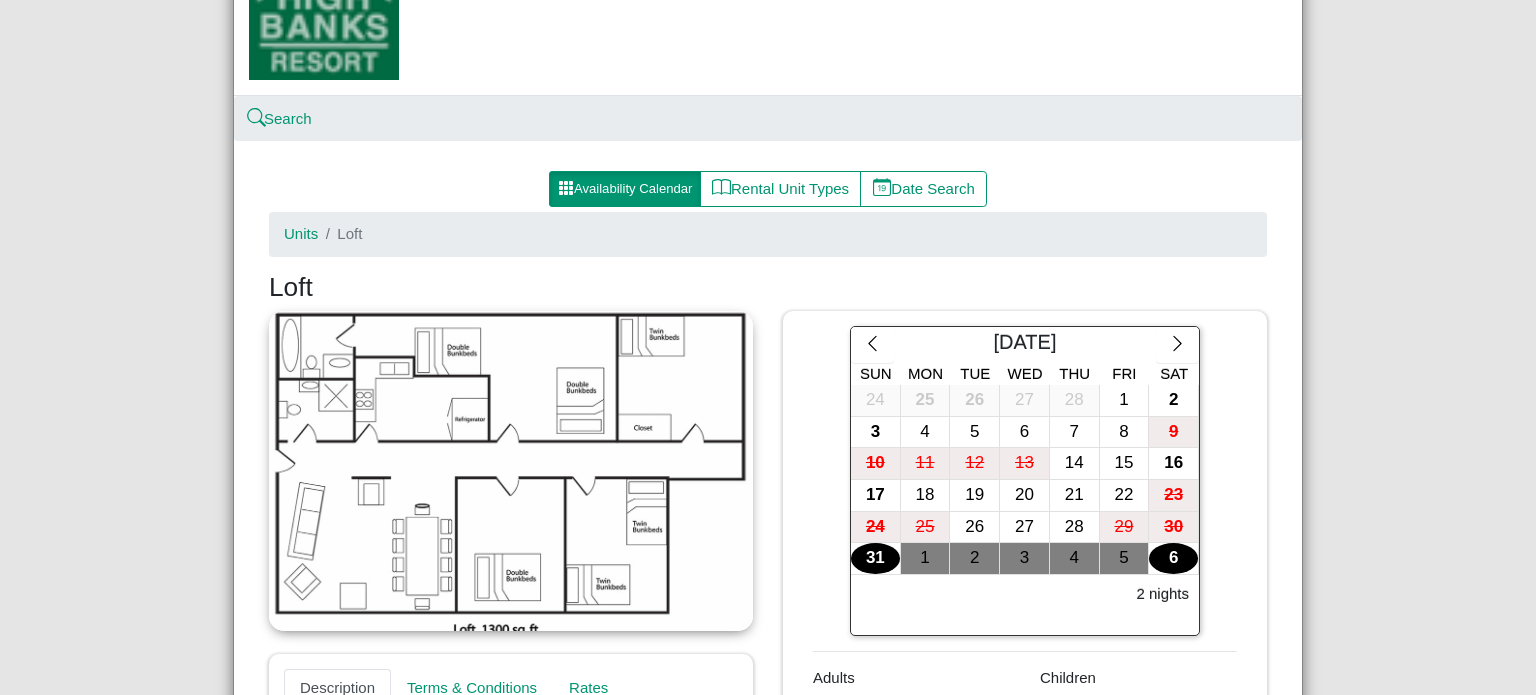 scroll, scrollTop: 605, scrollLeft: 0, axis: vertical 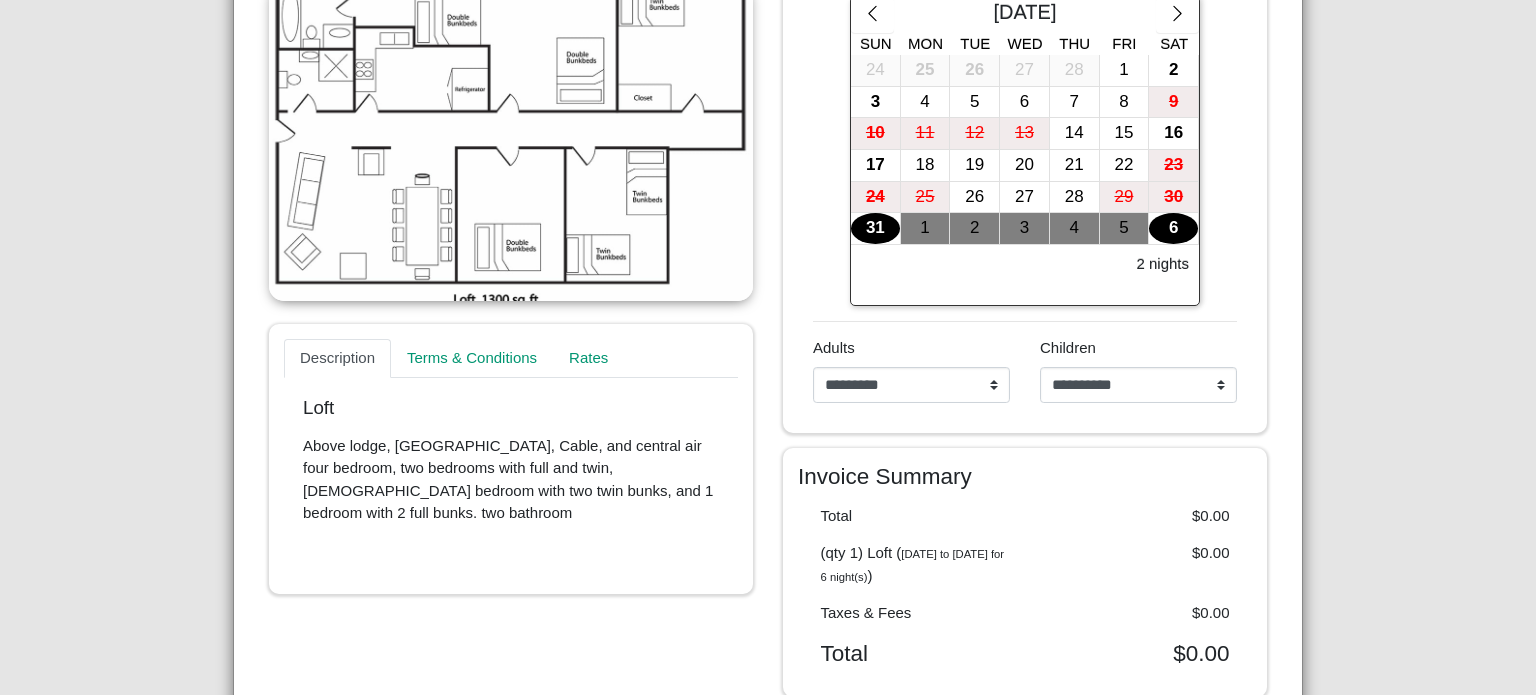 click on "6" at bounding box center [1173, 228] 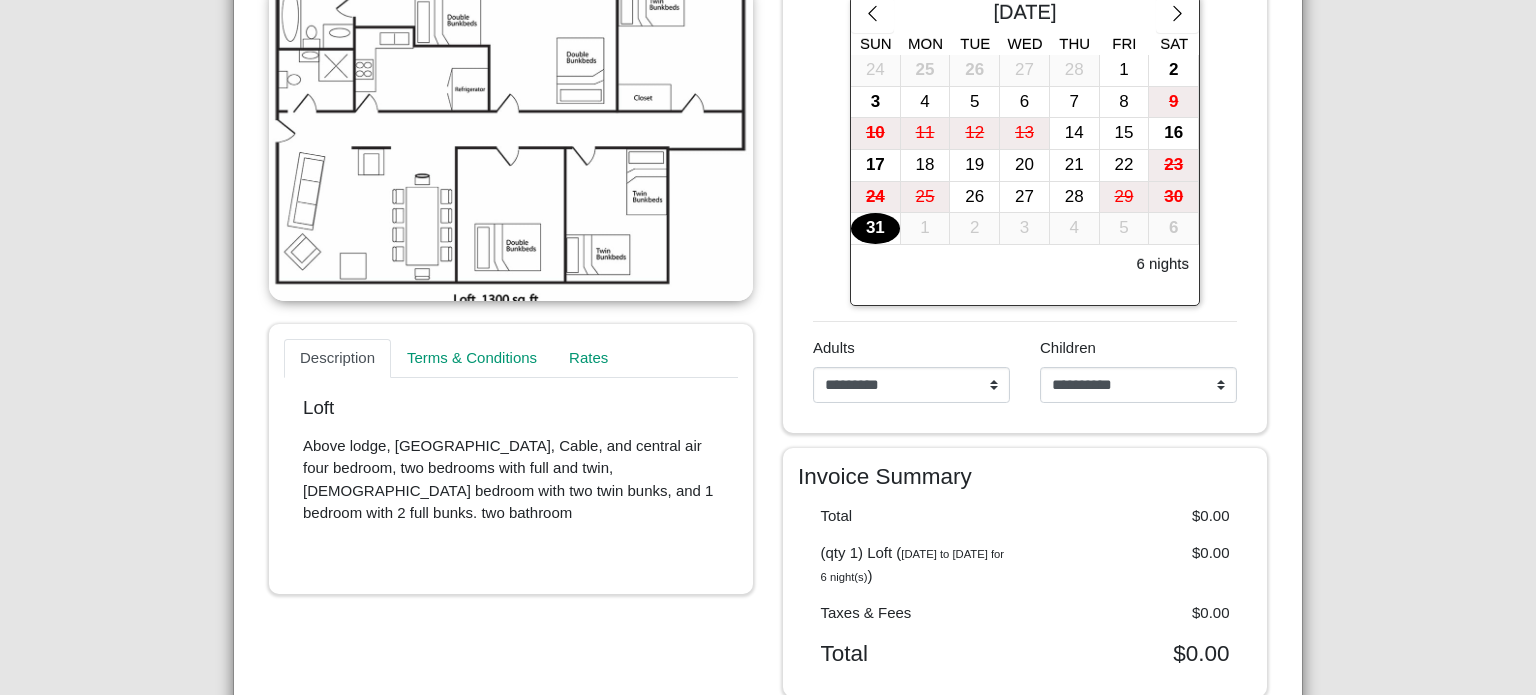 click on "31" at bounding box center (875, 228) 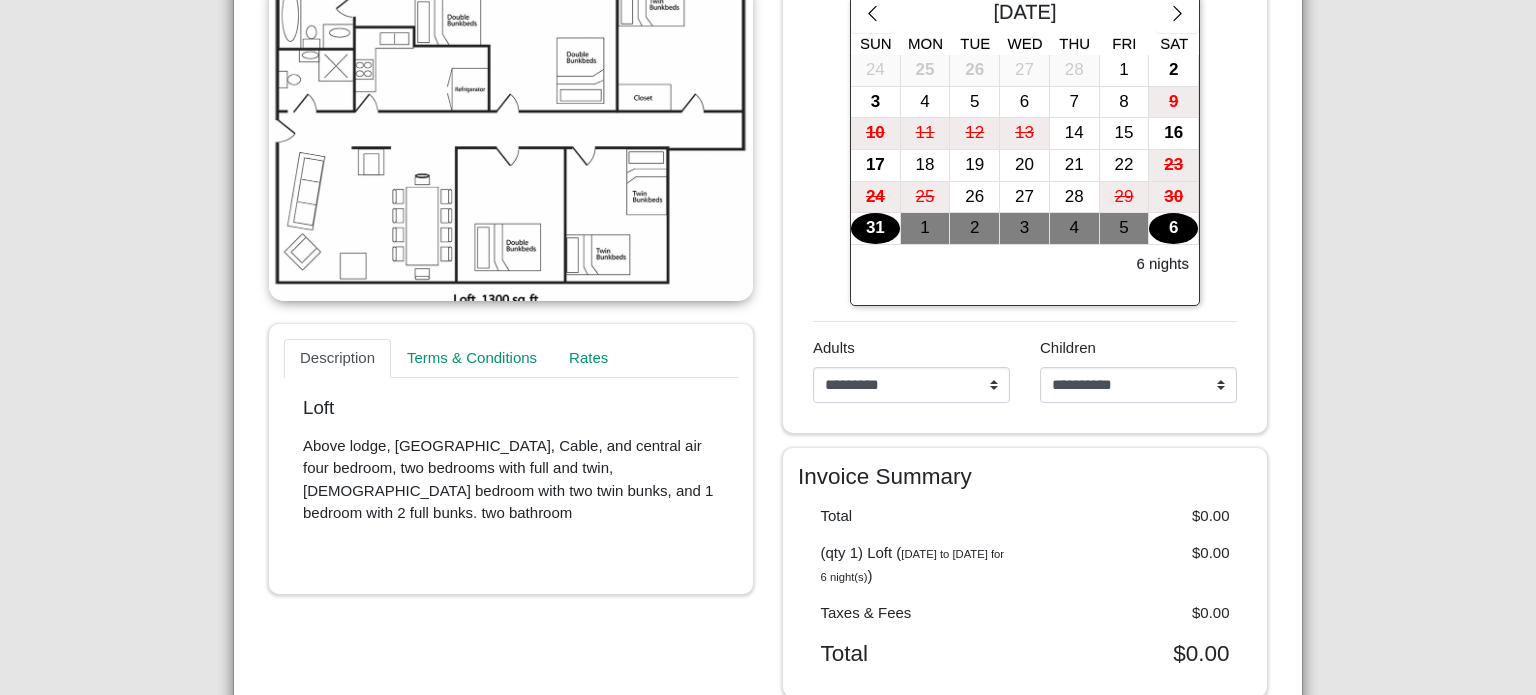 click on "6" at bounding box center (1173, 228) 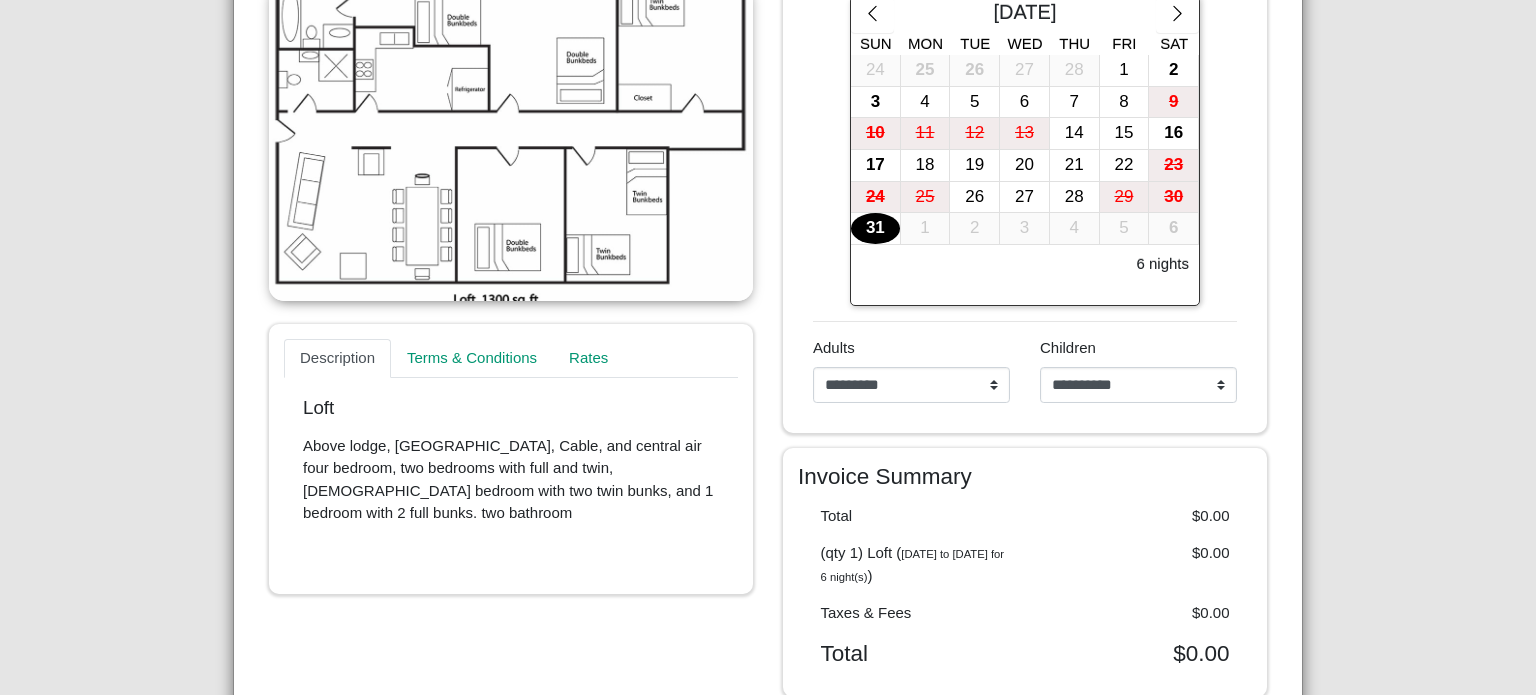 click on "31" at bounding box center [875, 228] 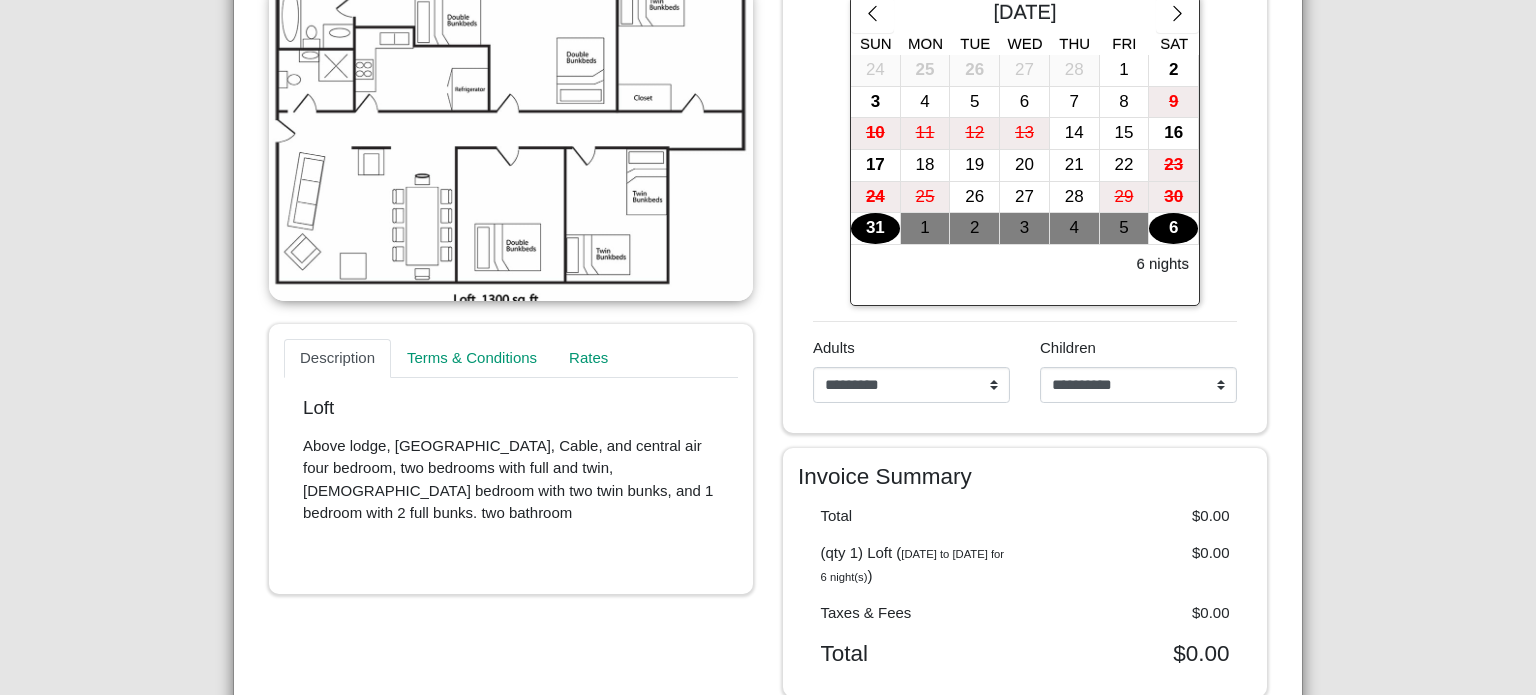scroll, scrollTop: 805, scrollLeft: 0, axis: vertical 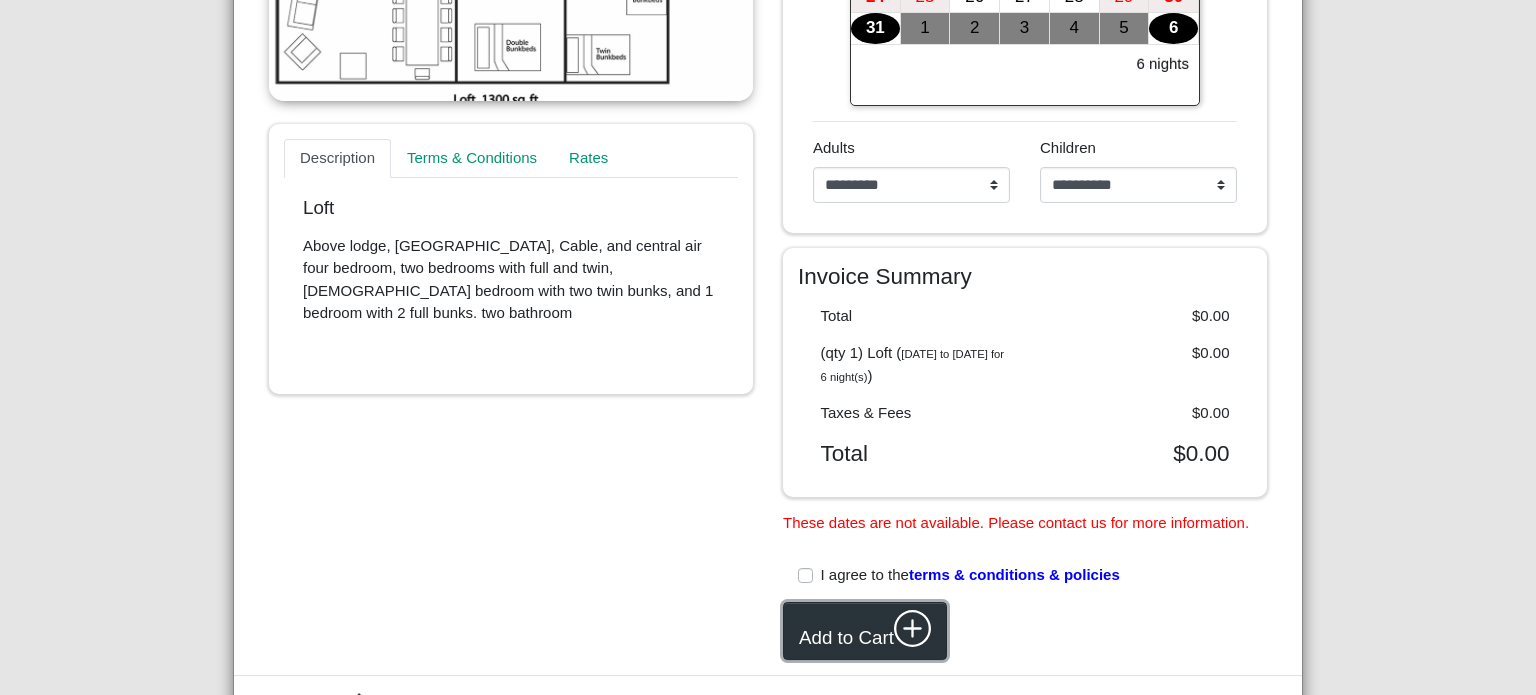 click on "Add to Cart" at bounding box center [865, 631] 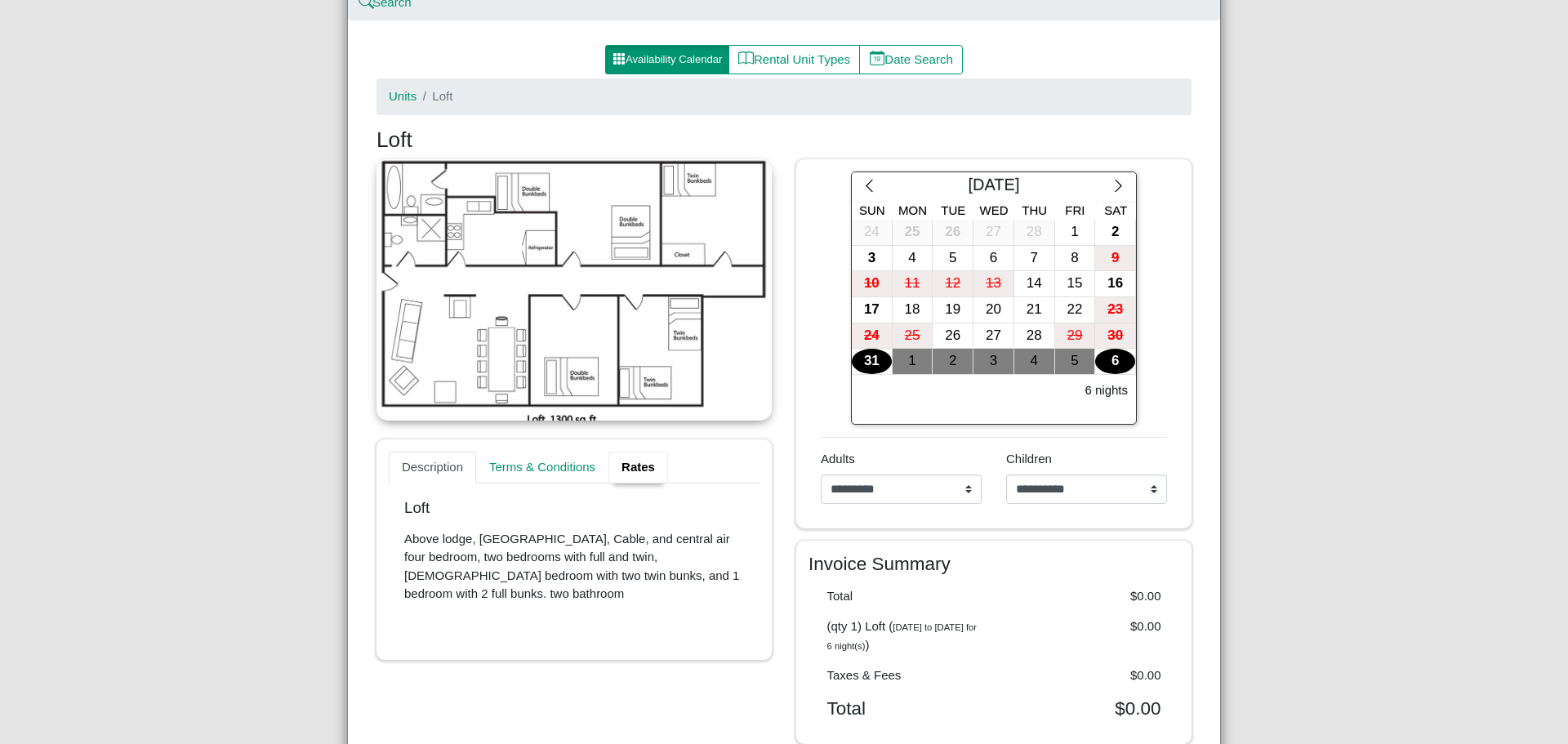 scroll, scrollTop: 0, scrollLeft: 0, axis: both 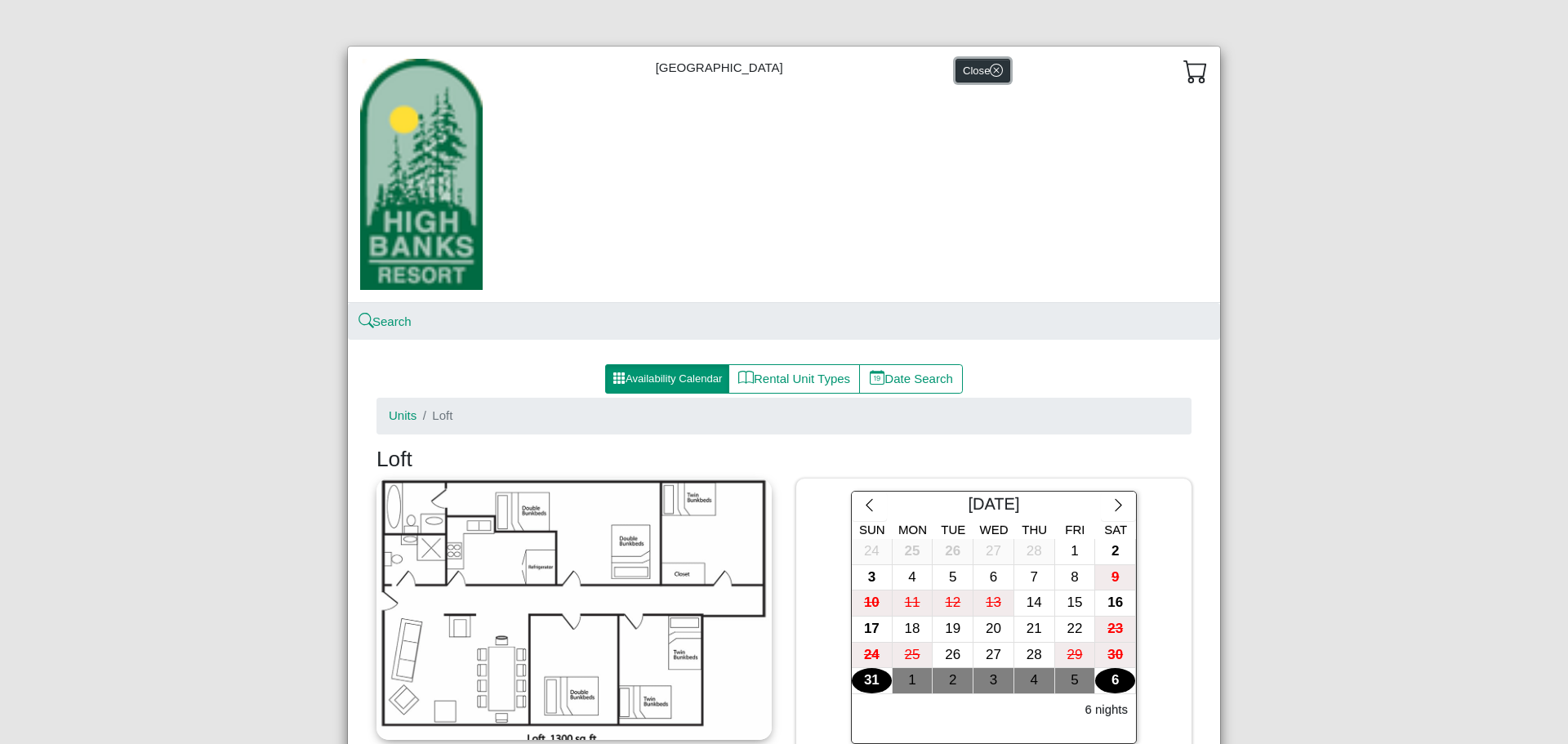 click on "Close" at bounding box center [982, 70] 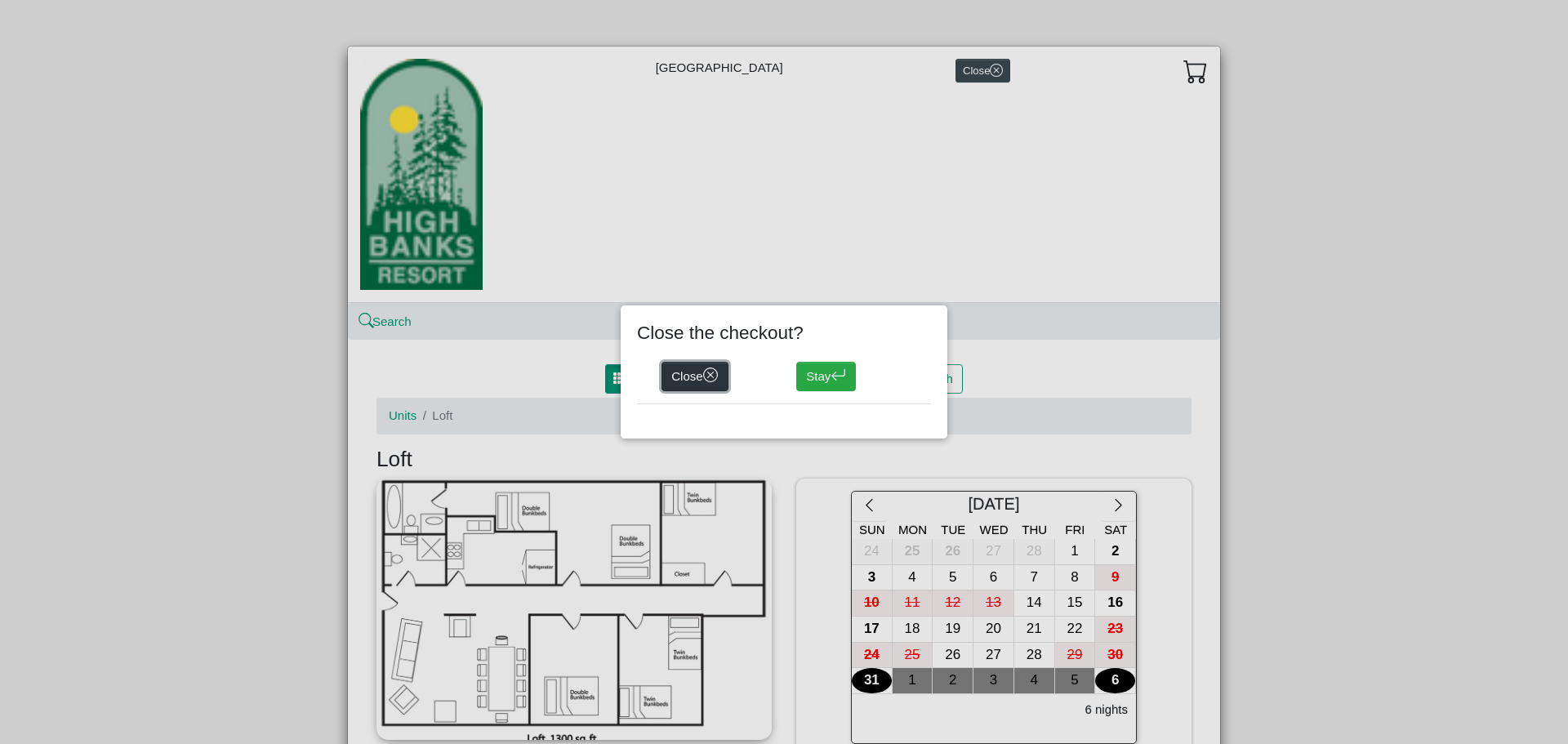 click on "Close" at bounding box center [695, 376] 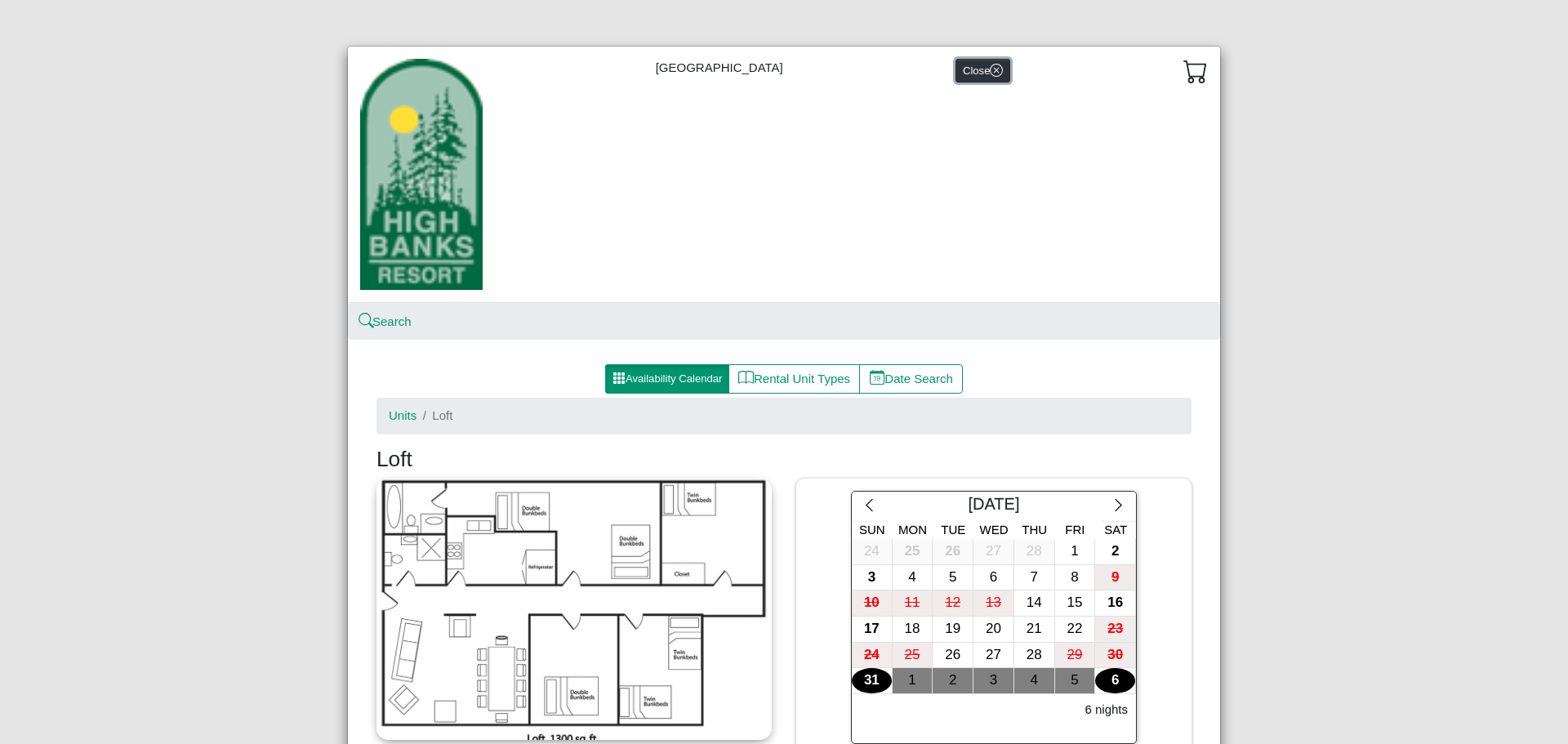 click on "Close" at bounding box center [982, 70] 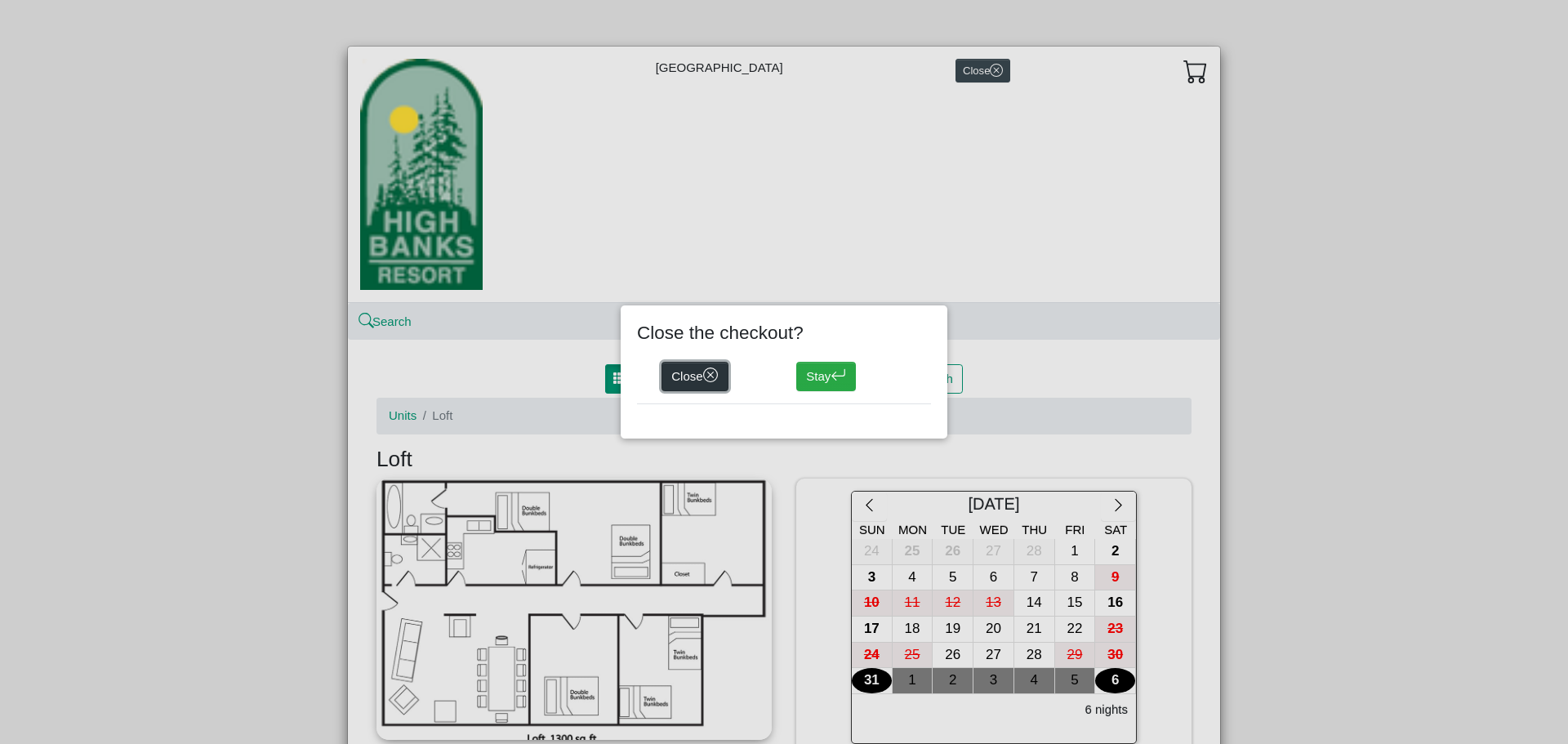 click on "Close" at bounding box center [695, 376] 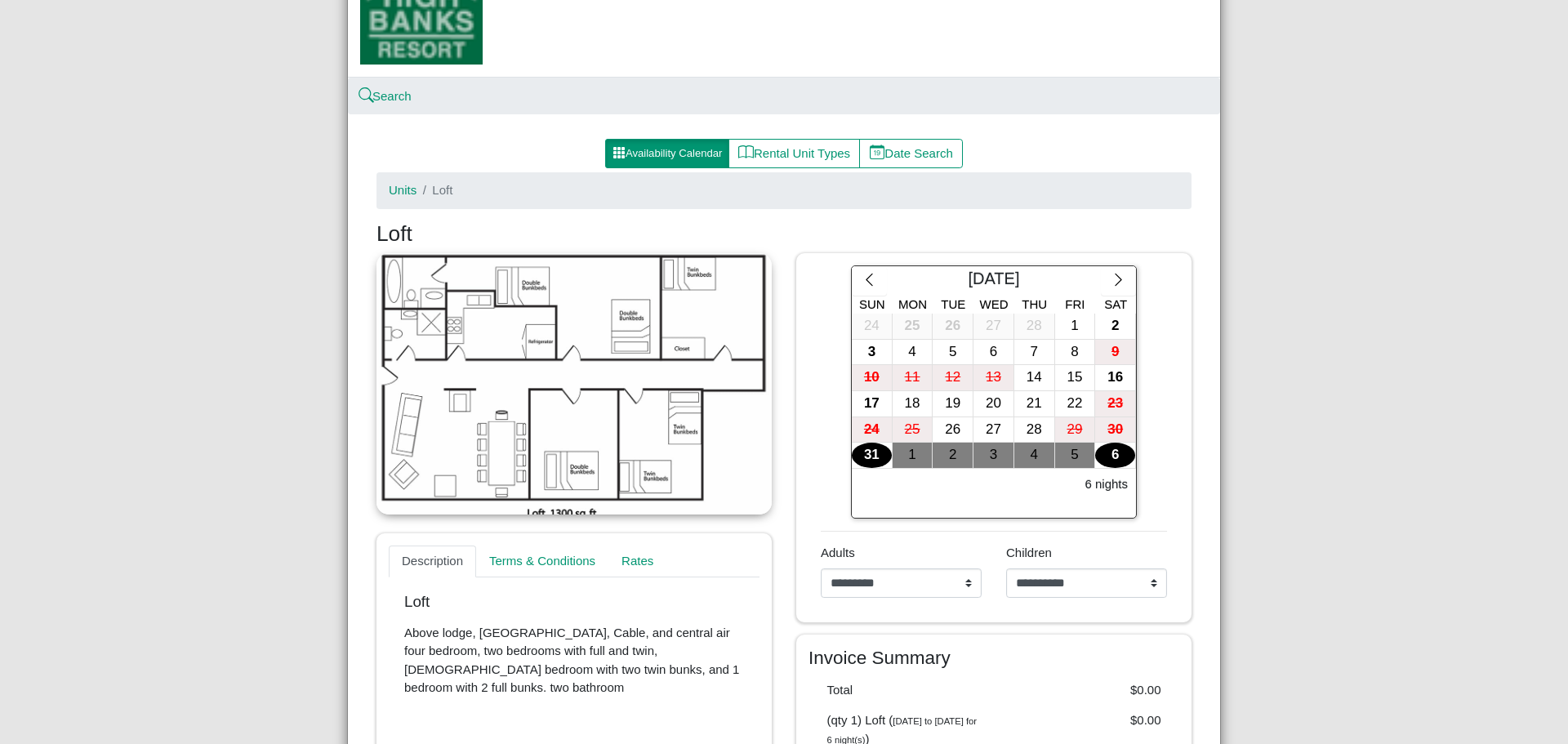 scroll, scrollTop: 565, scrollLeft: 0, axis: vertical 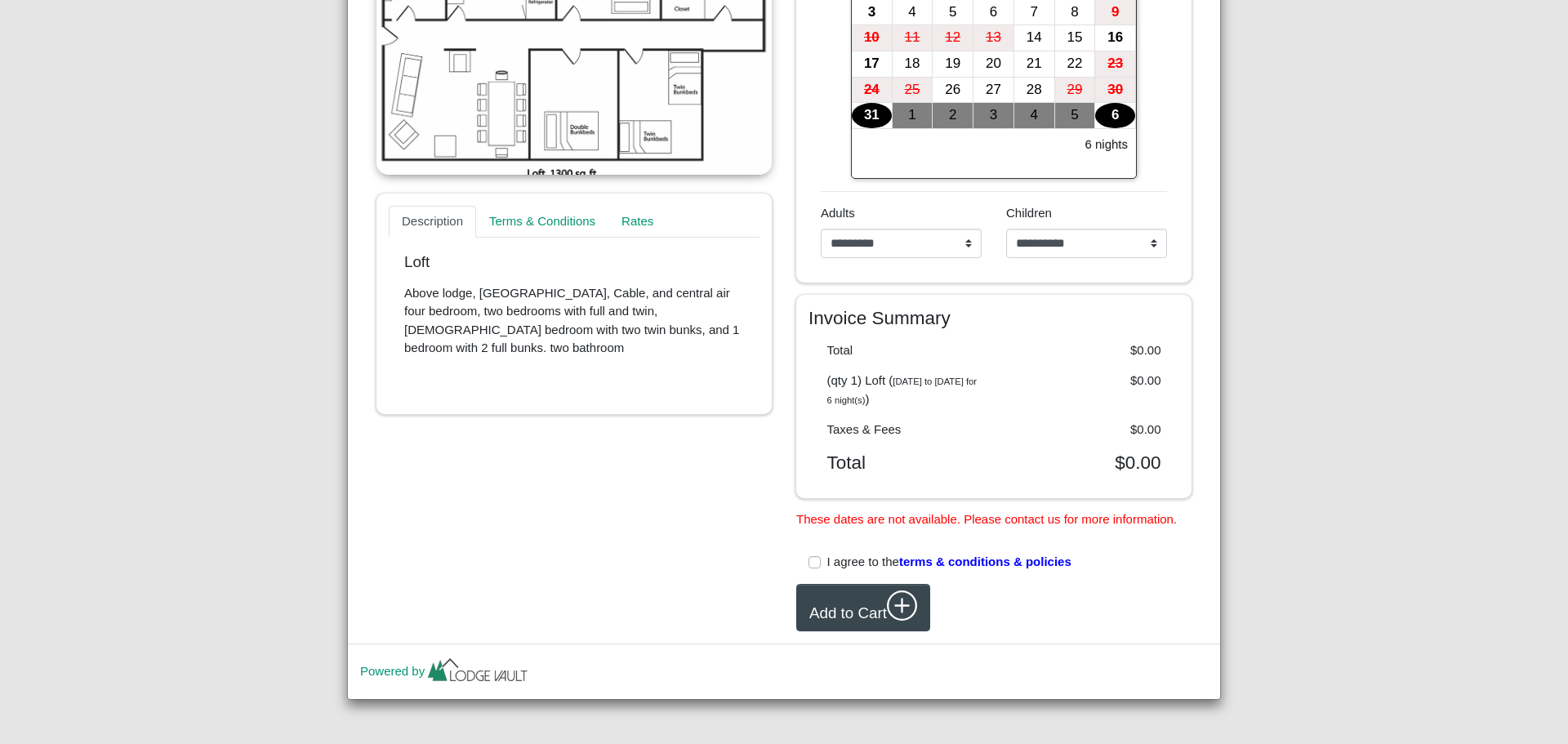 click on "I agree to the   terms & conditions & policies" at bounding box center [949, 562] 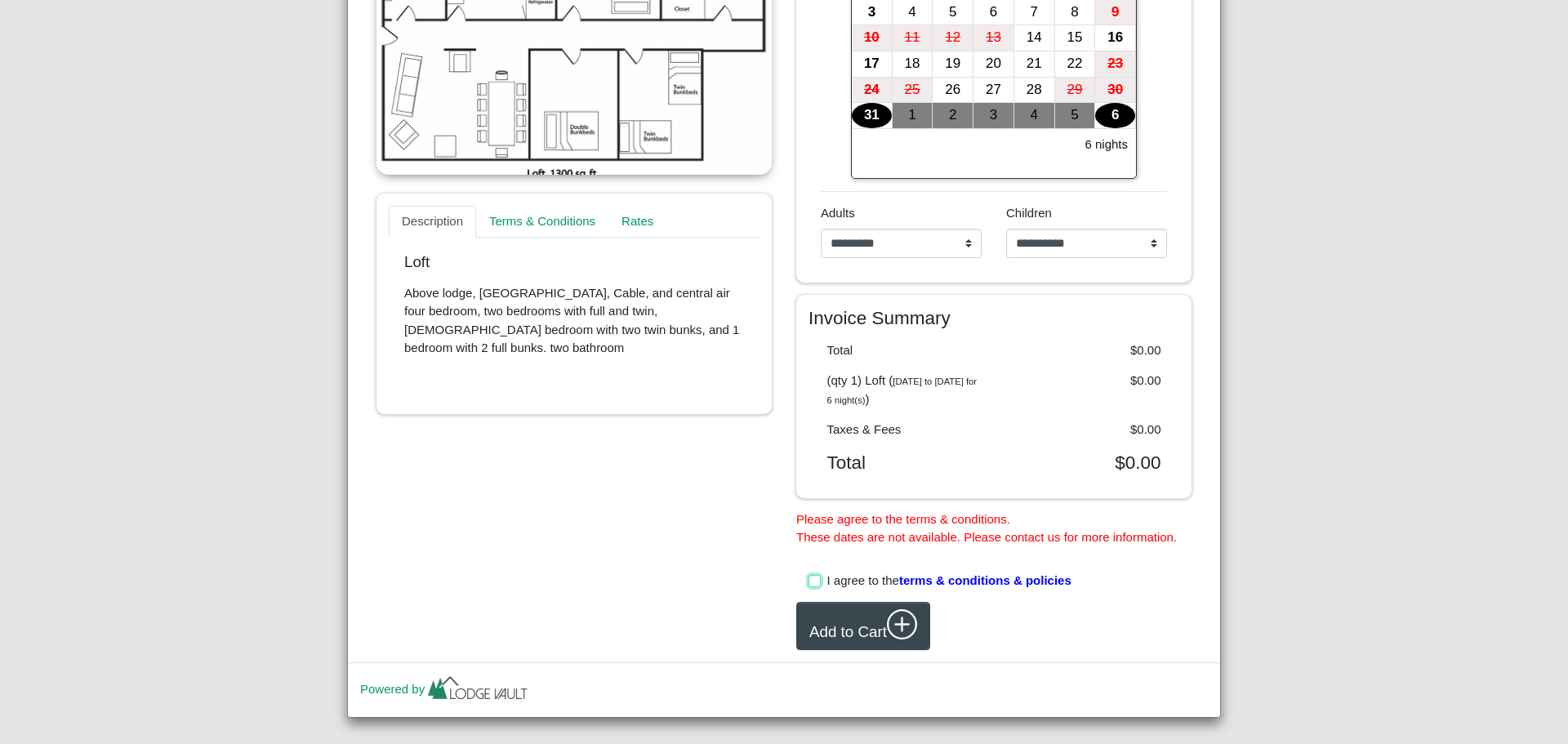 scroll, scrollTop: 320, scrollLeft: 0, axis: vertical 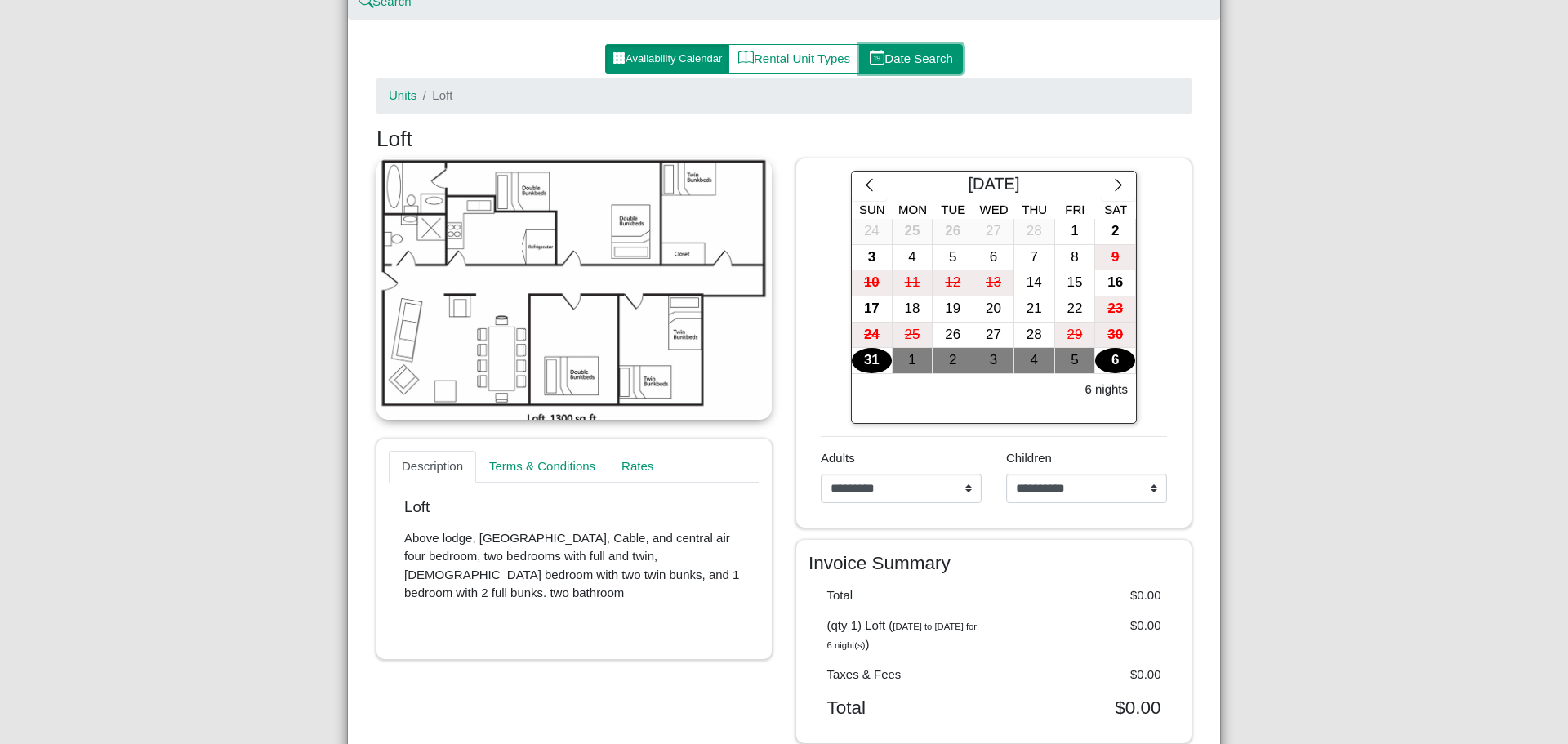 click on "Date Search" at bounding box center (911, 59) 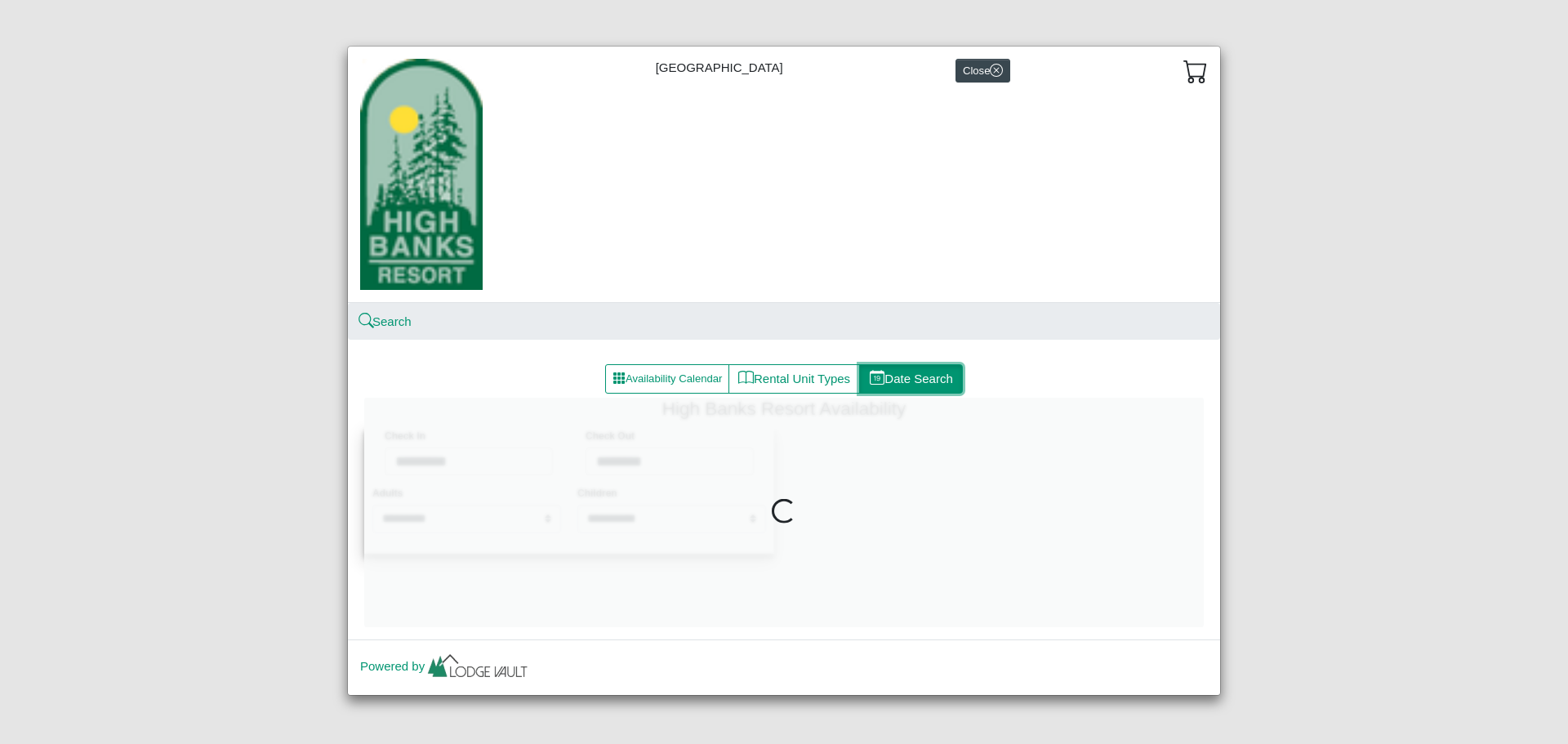 scroll, scrollTop: 0, scrollLeft: 0, axis: both 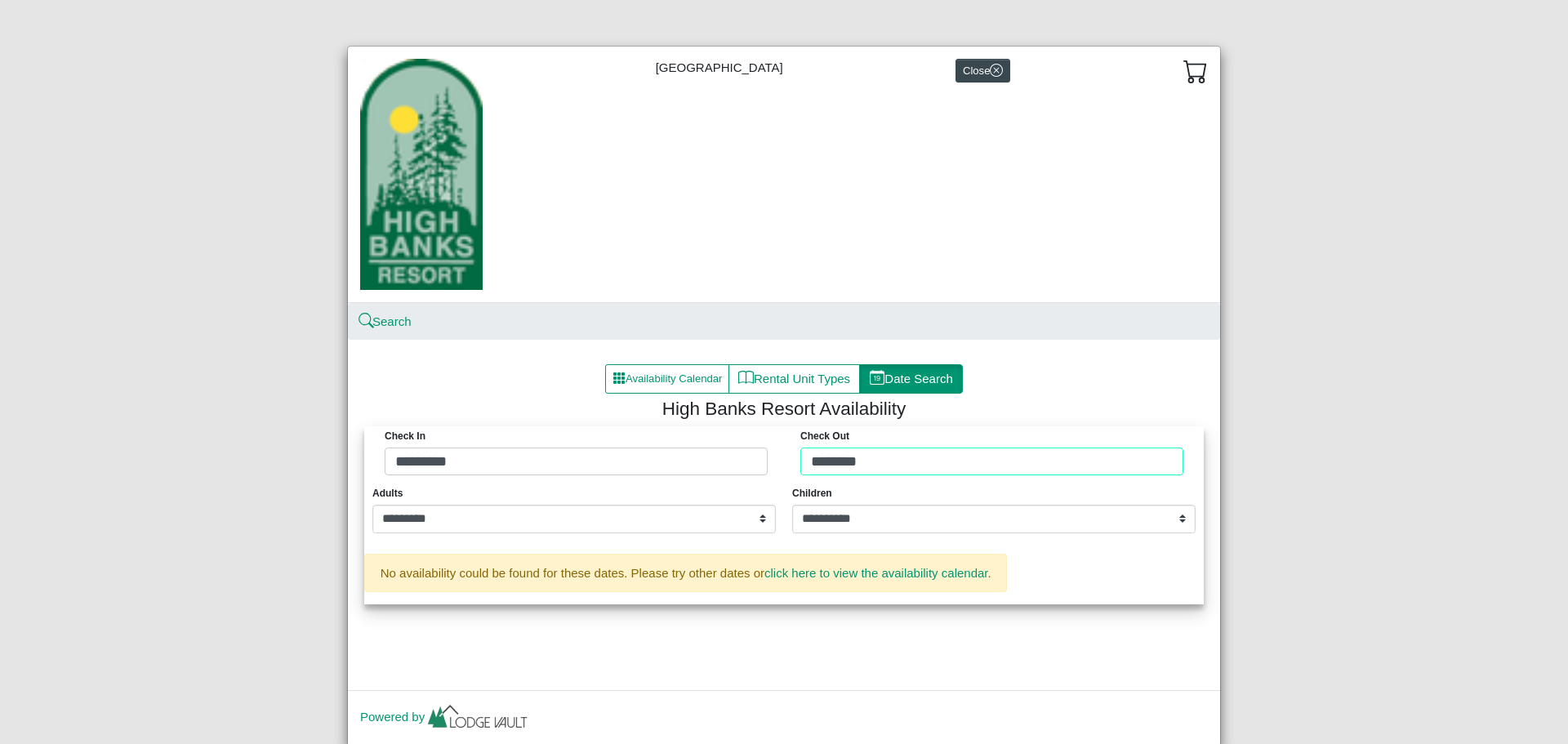 click on "Check in ********* Check Out ********" at bounding box center (784, 455) 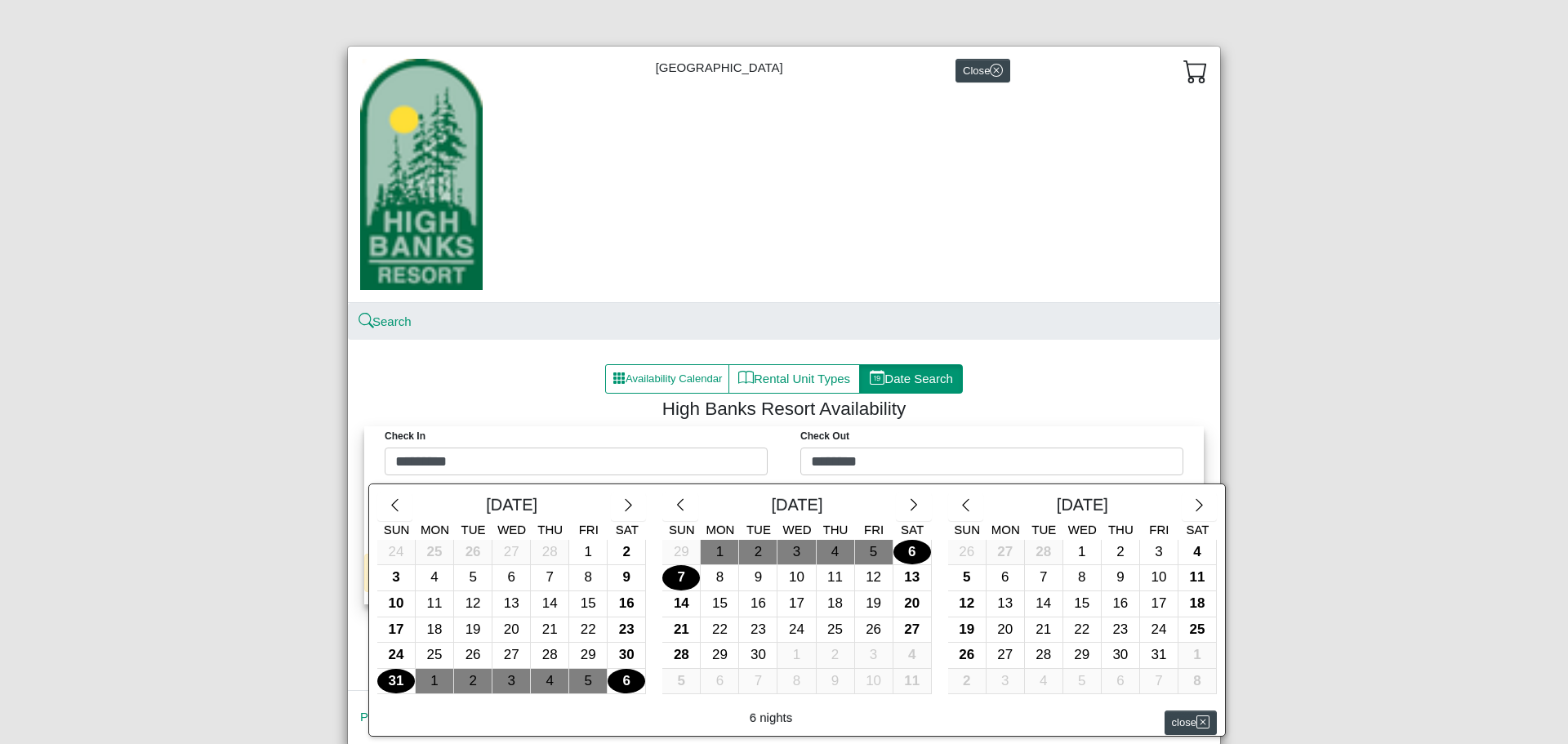 click on "7" at bounding box center [681, 577] 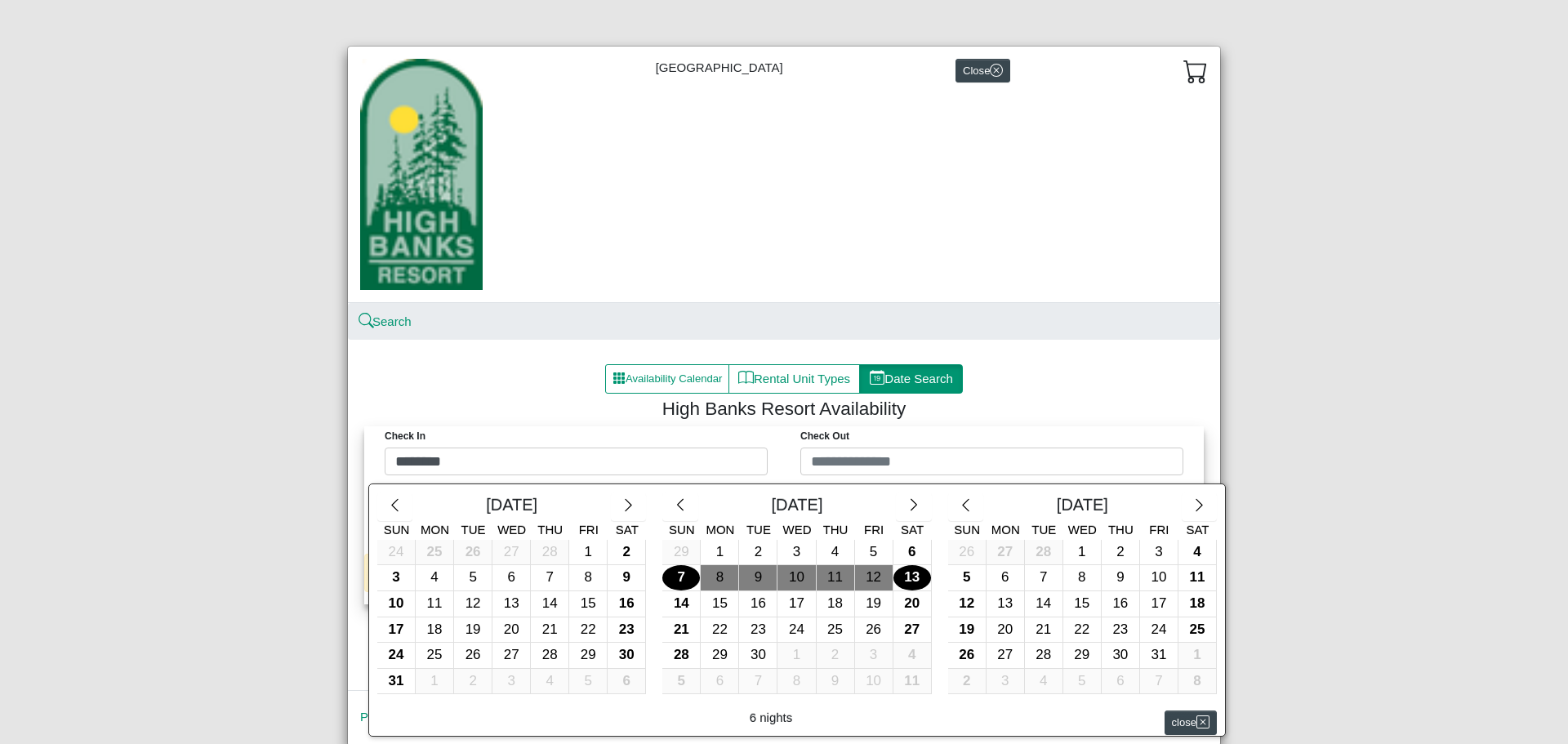 click on "13" at bounding box center [912, 577] 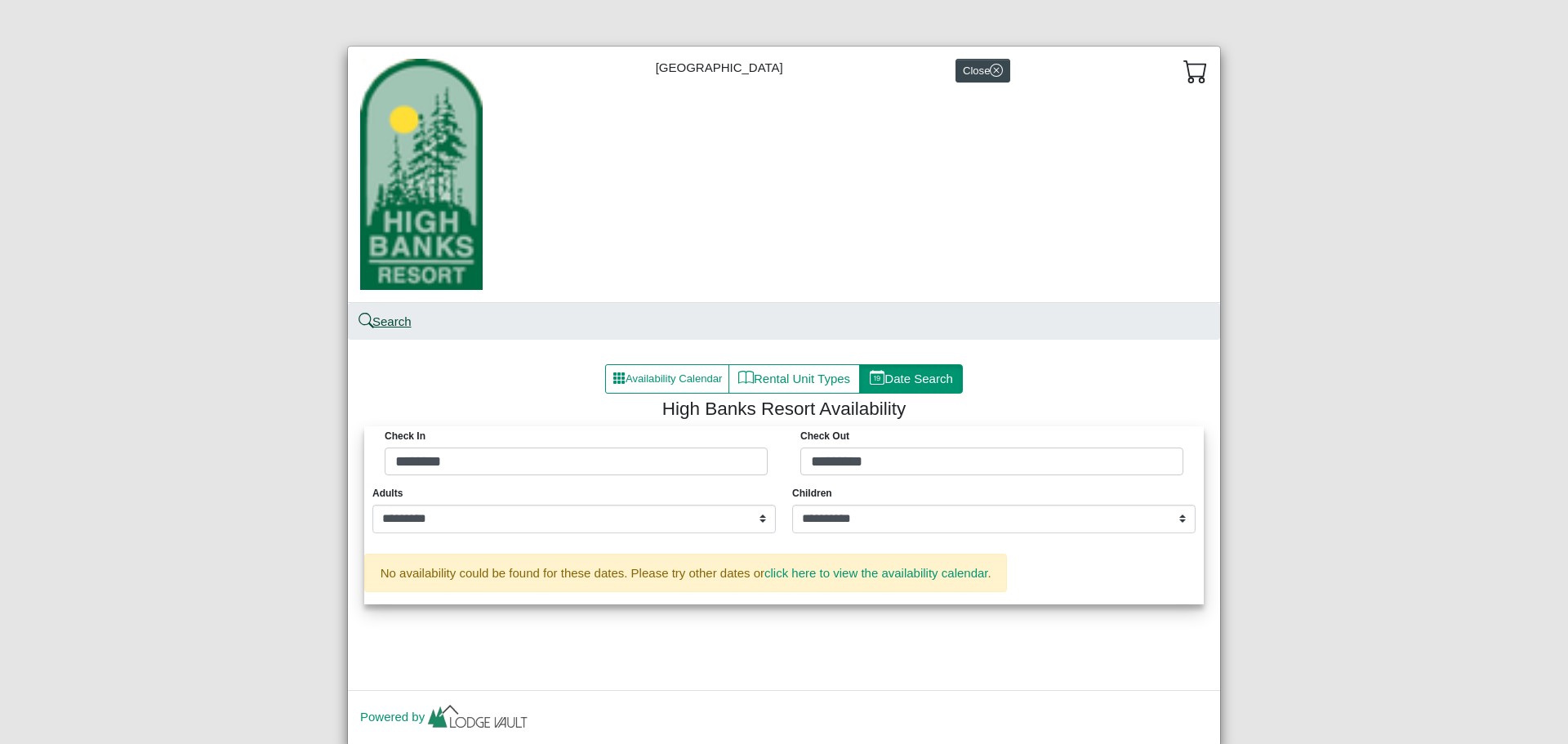 click on "Search" at bounding box center [385, 321] 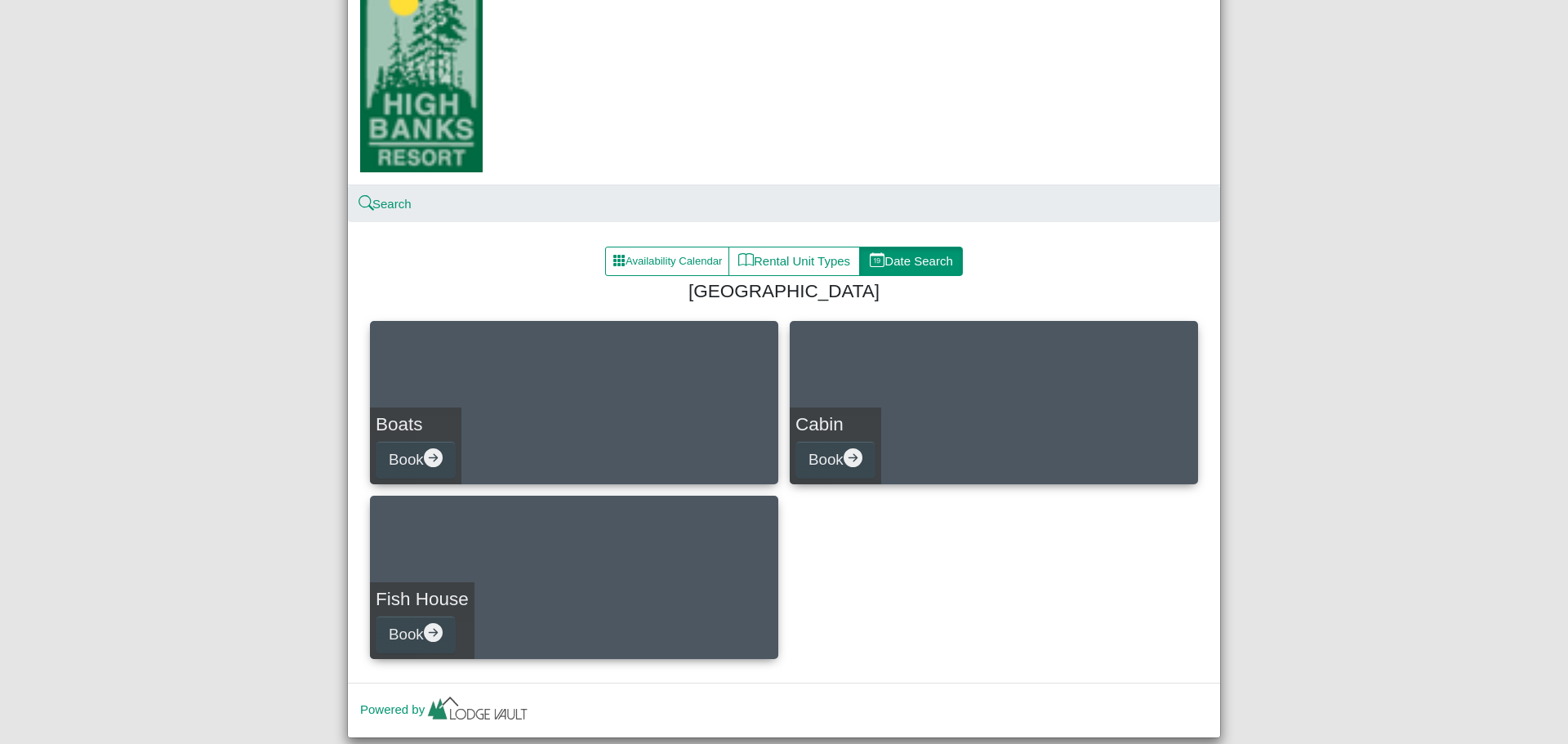 scroll, scrollTop: 158, scrollLeft: 0, axis: vertical 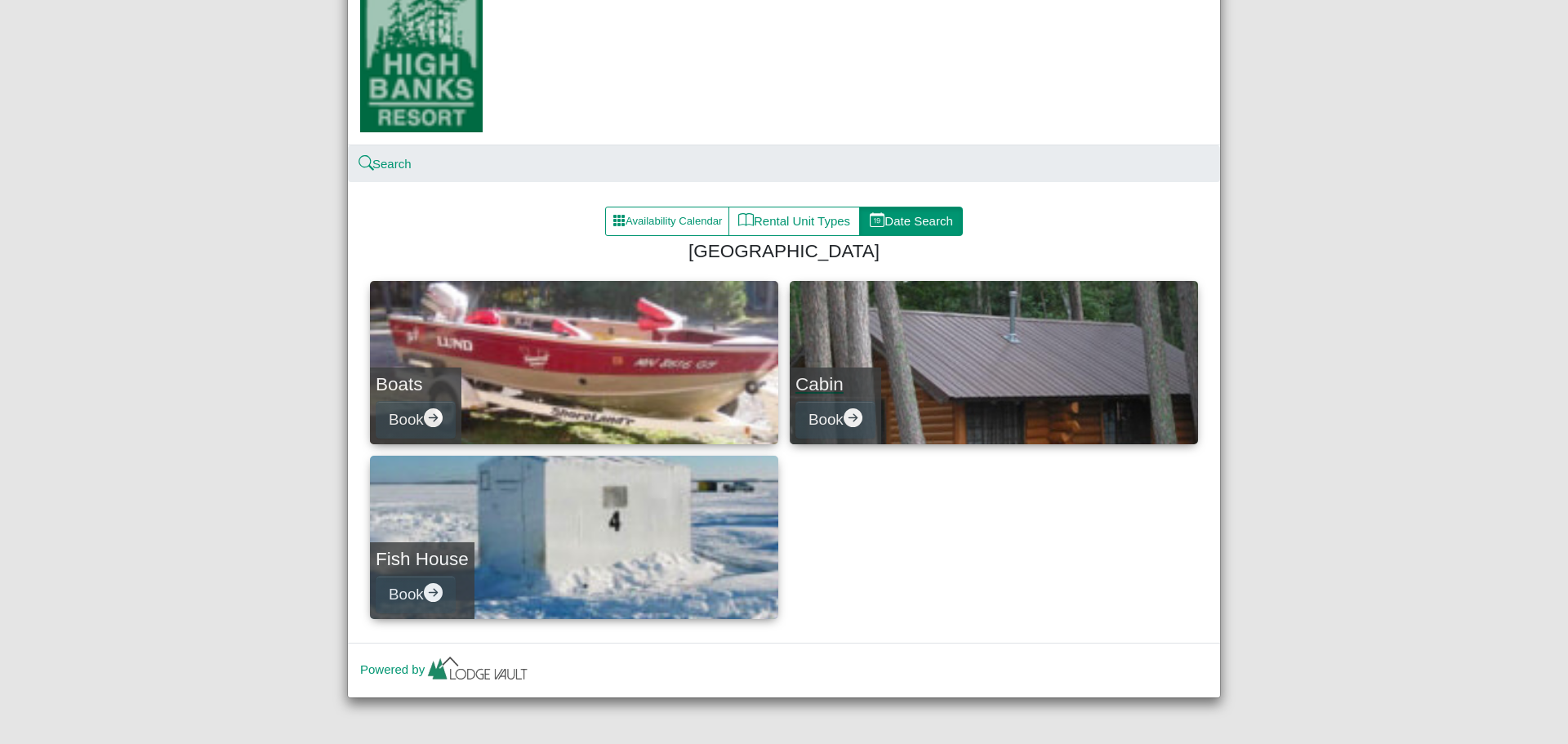 click on "Cabin  Book" at bounding box center (994, 363) 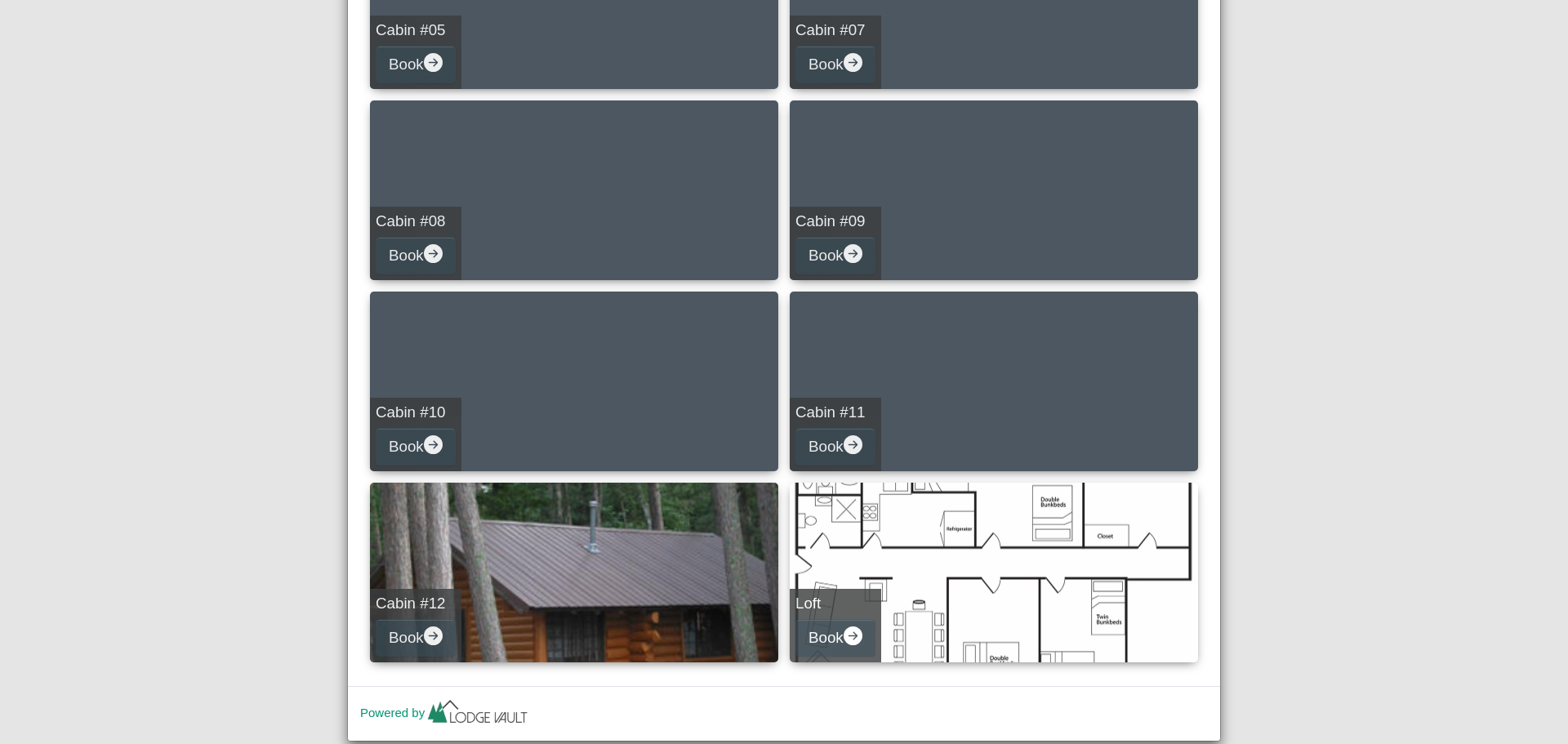 scroll, scrollTop: 942, scrollLeft: 0, axis: vertical 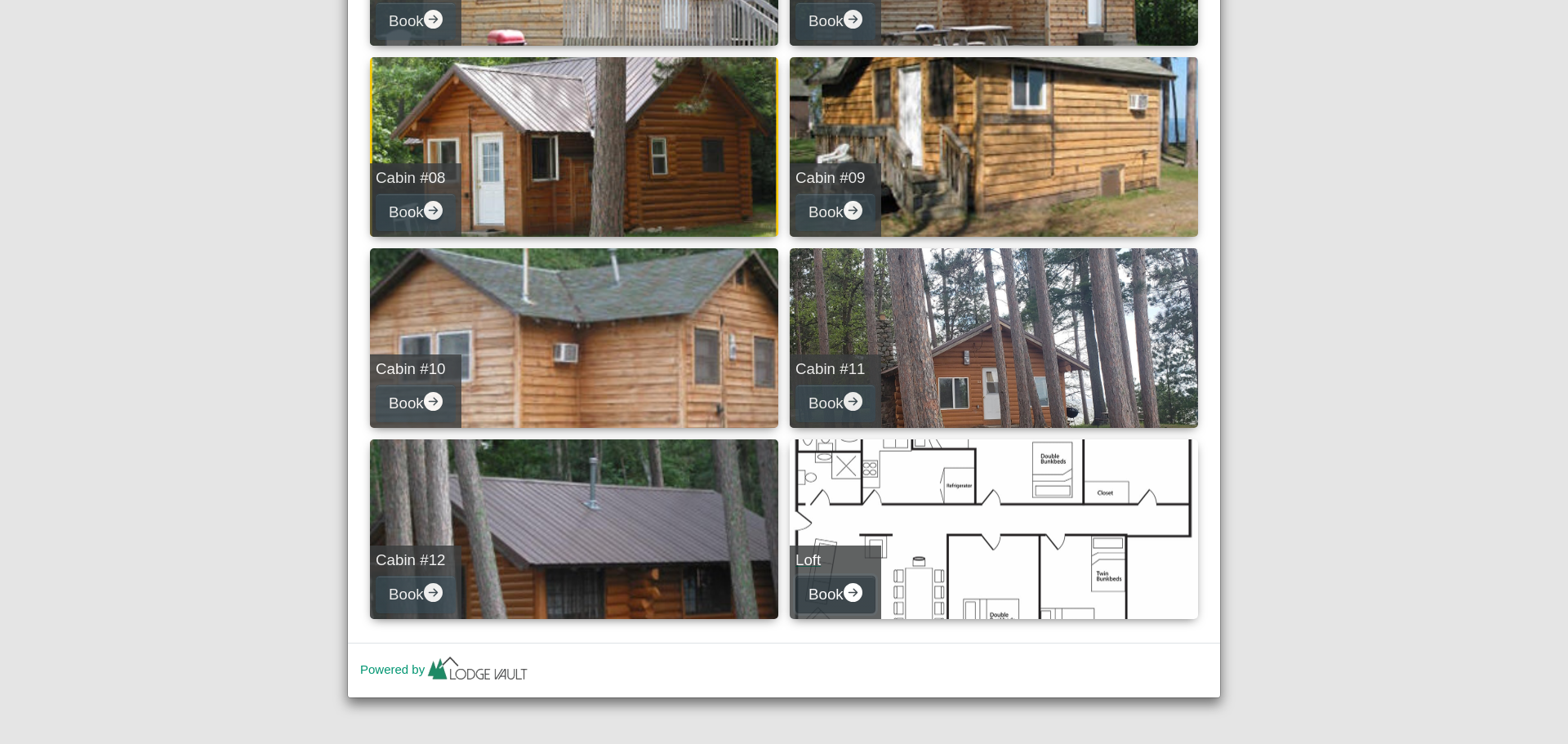 click on "Book" at bounding box center [835, 594] 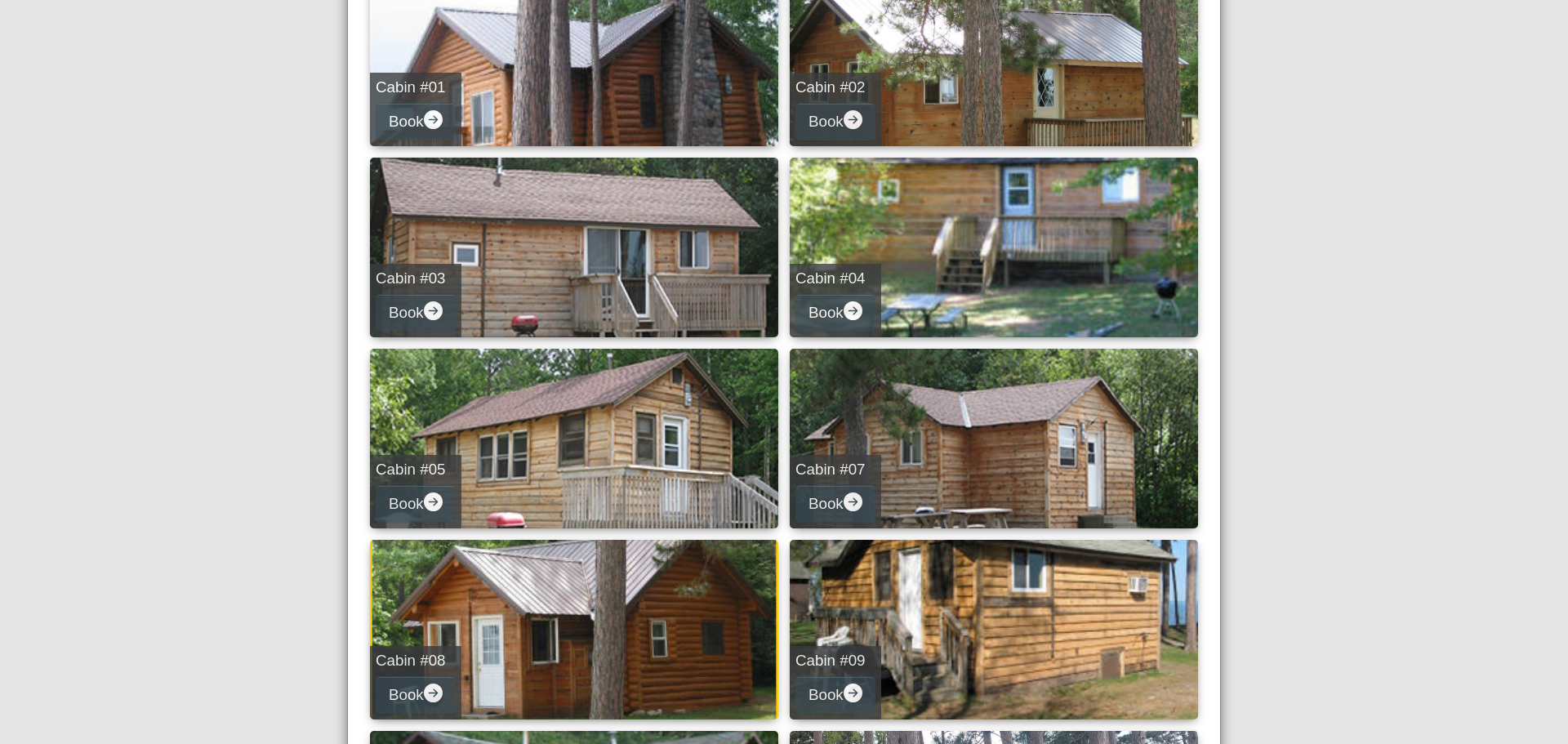 select on "**" 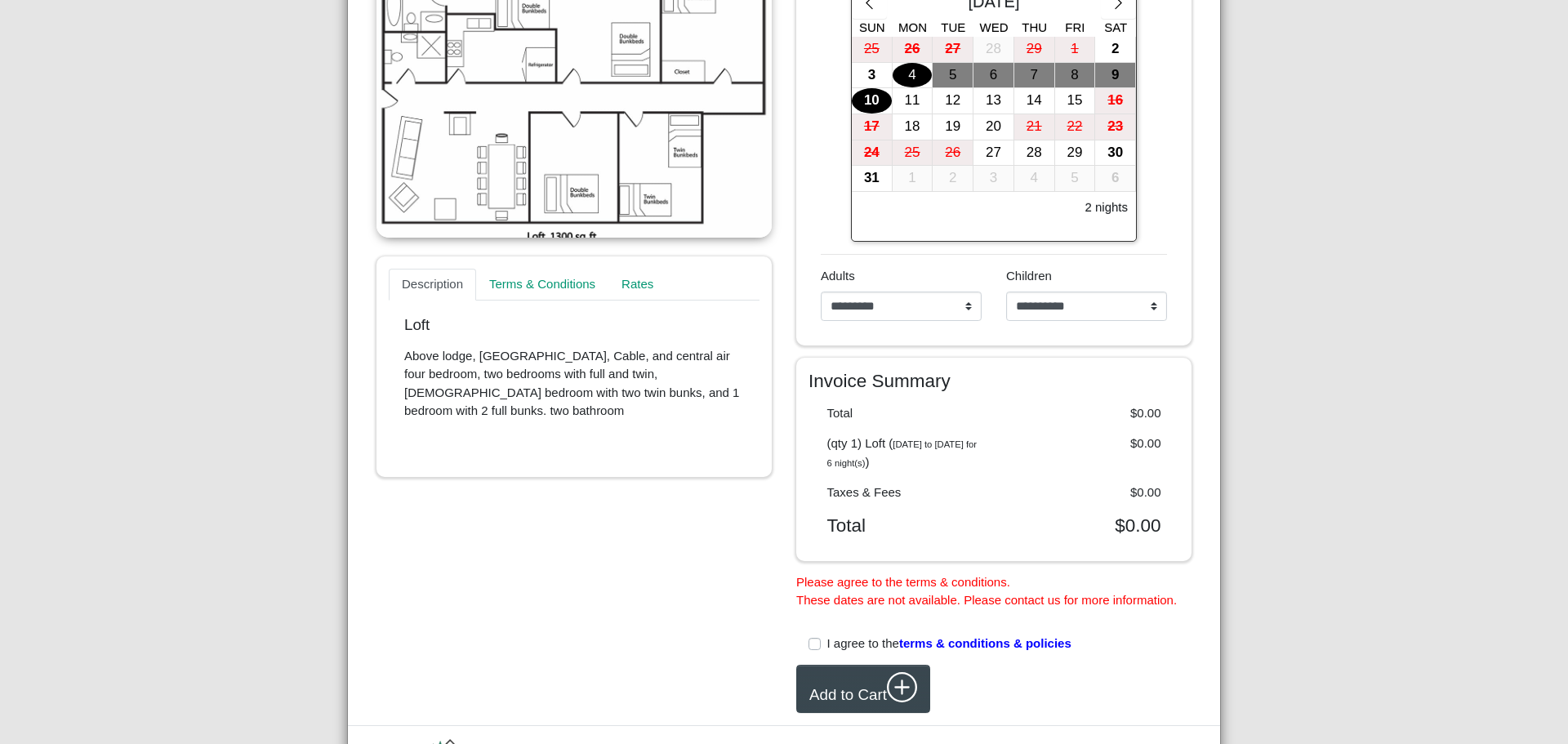 scroll, scrollTop: 339, scrollLeft: 0, axis: vertical 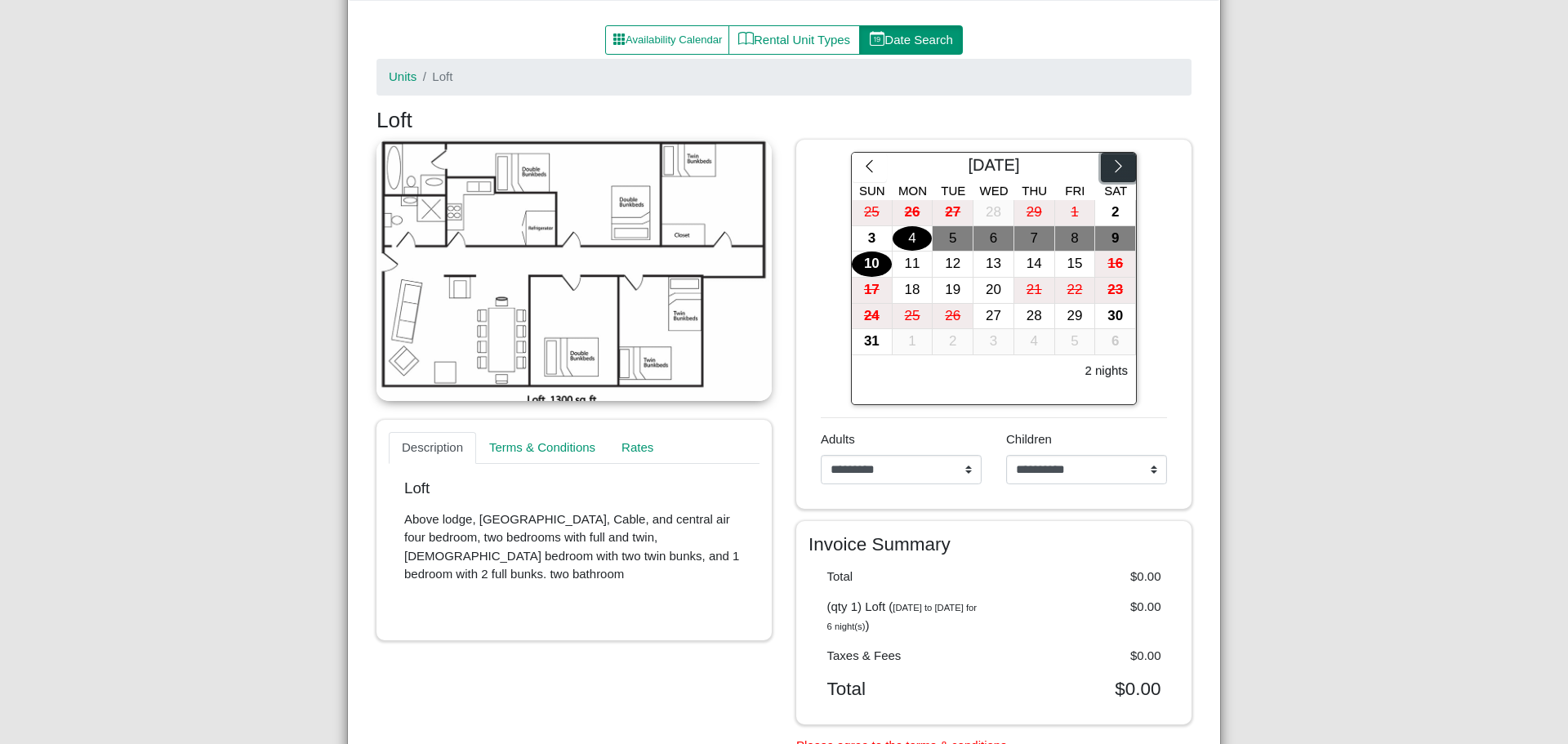 click 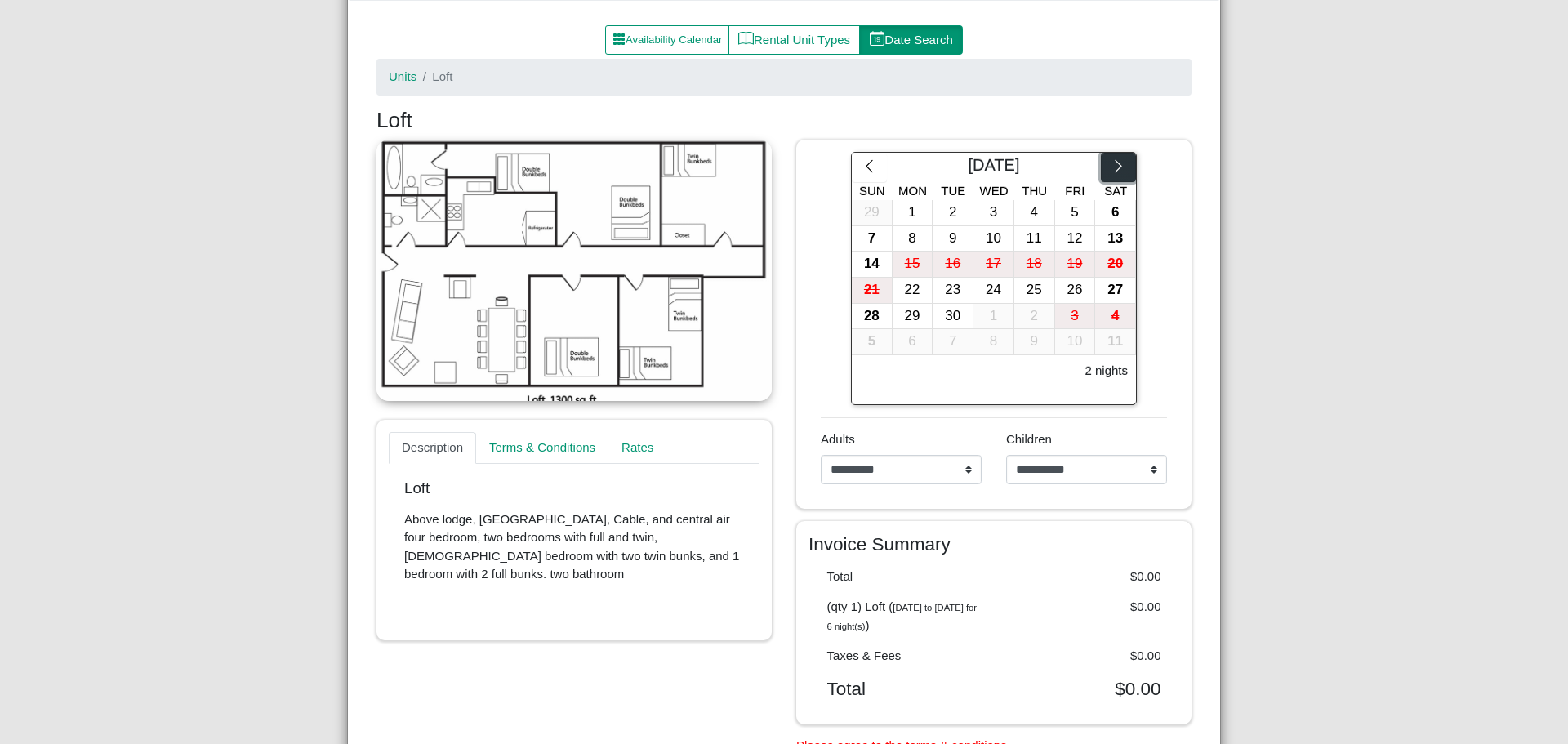 click 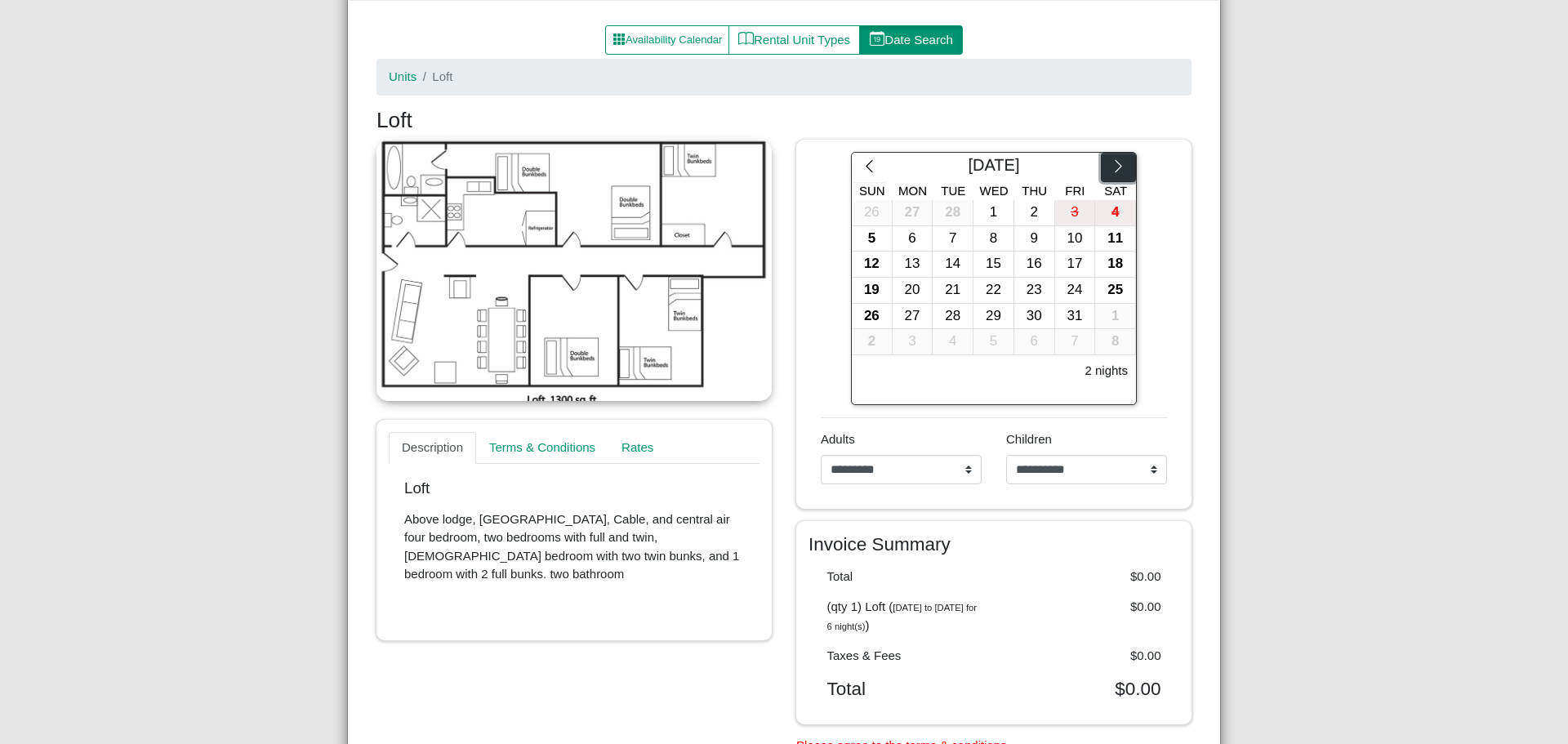 click 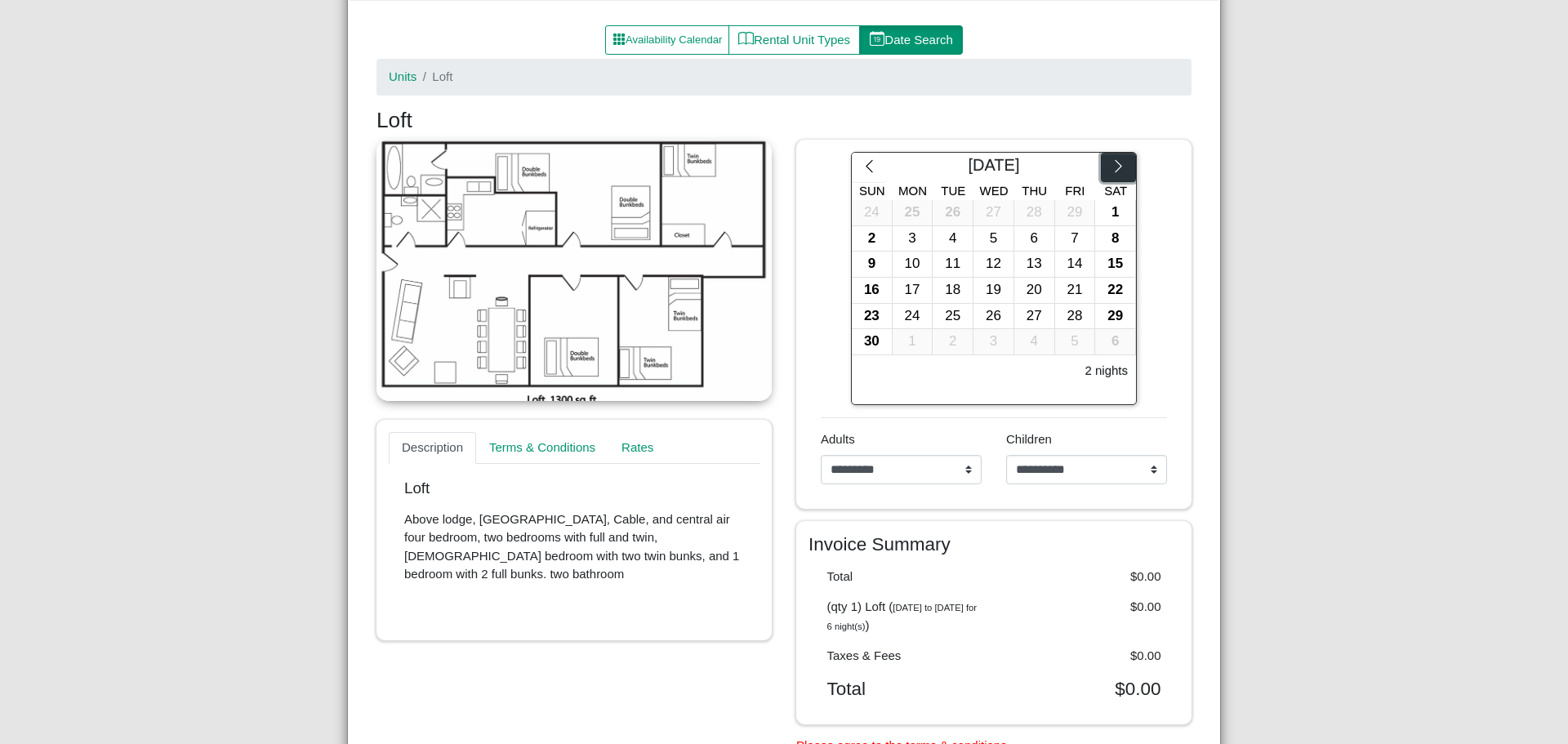 click 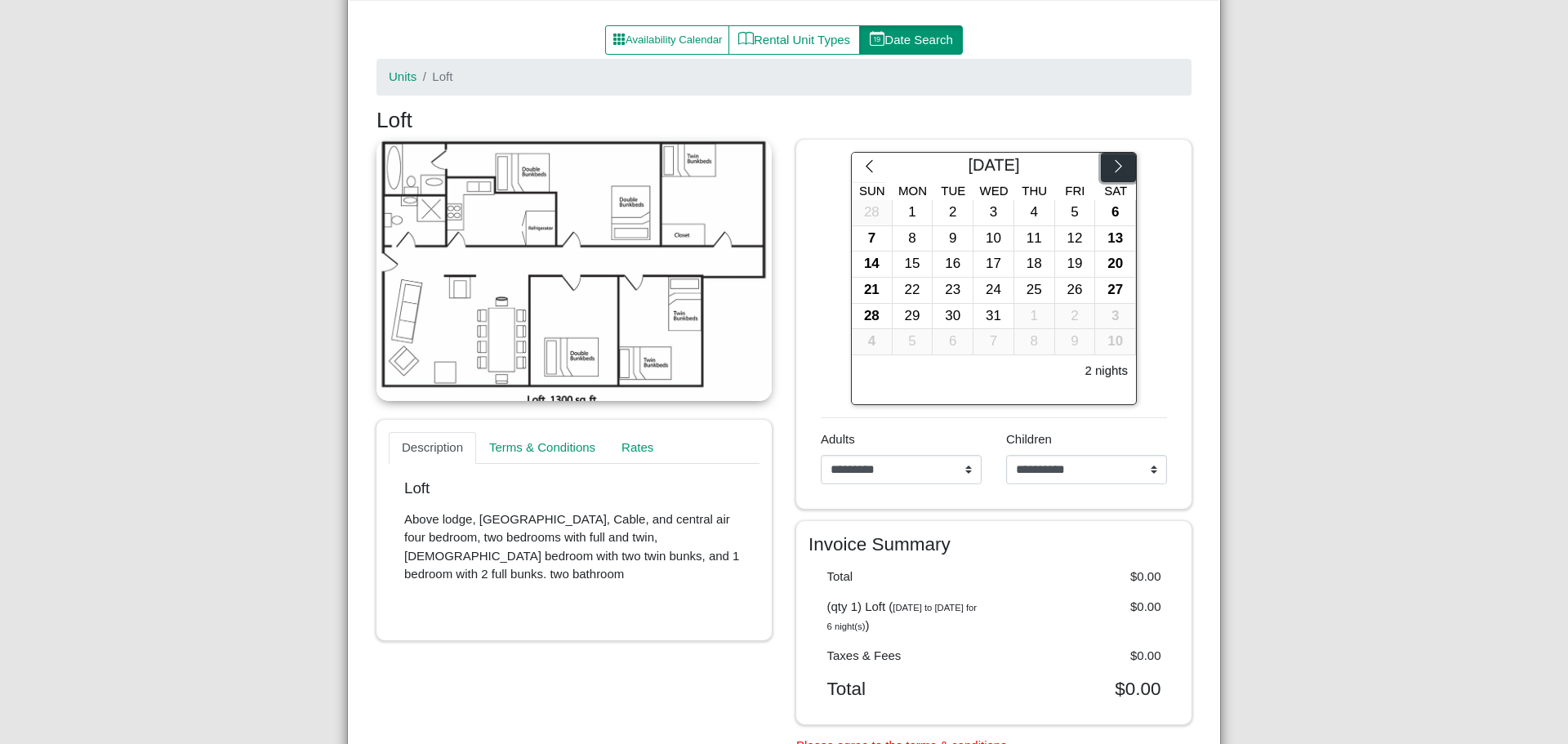 click 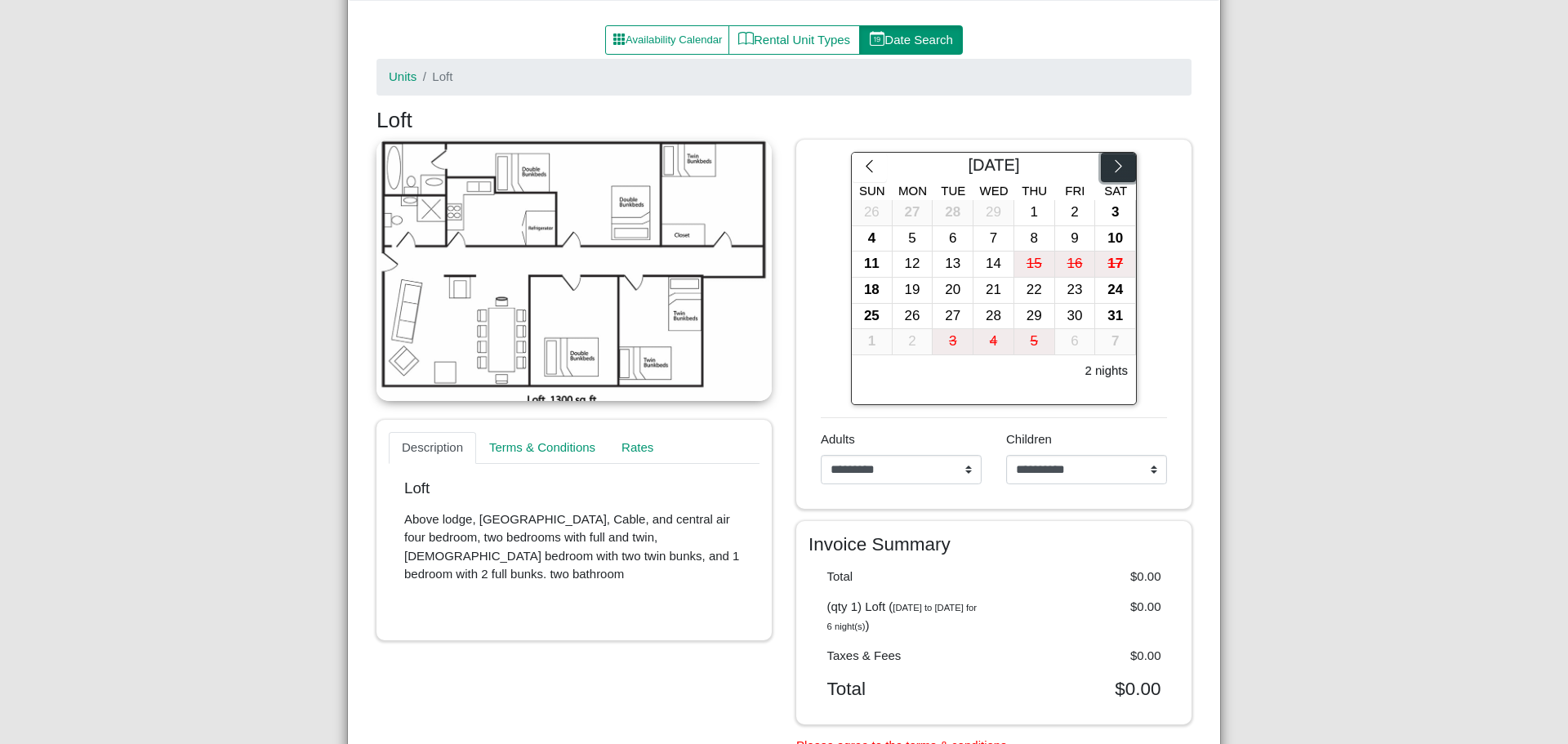 click 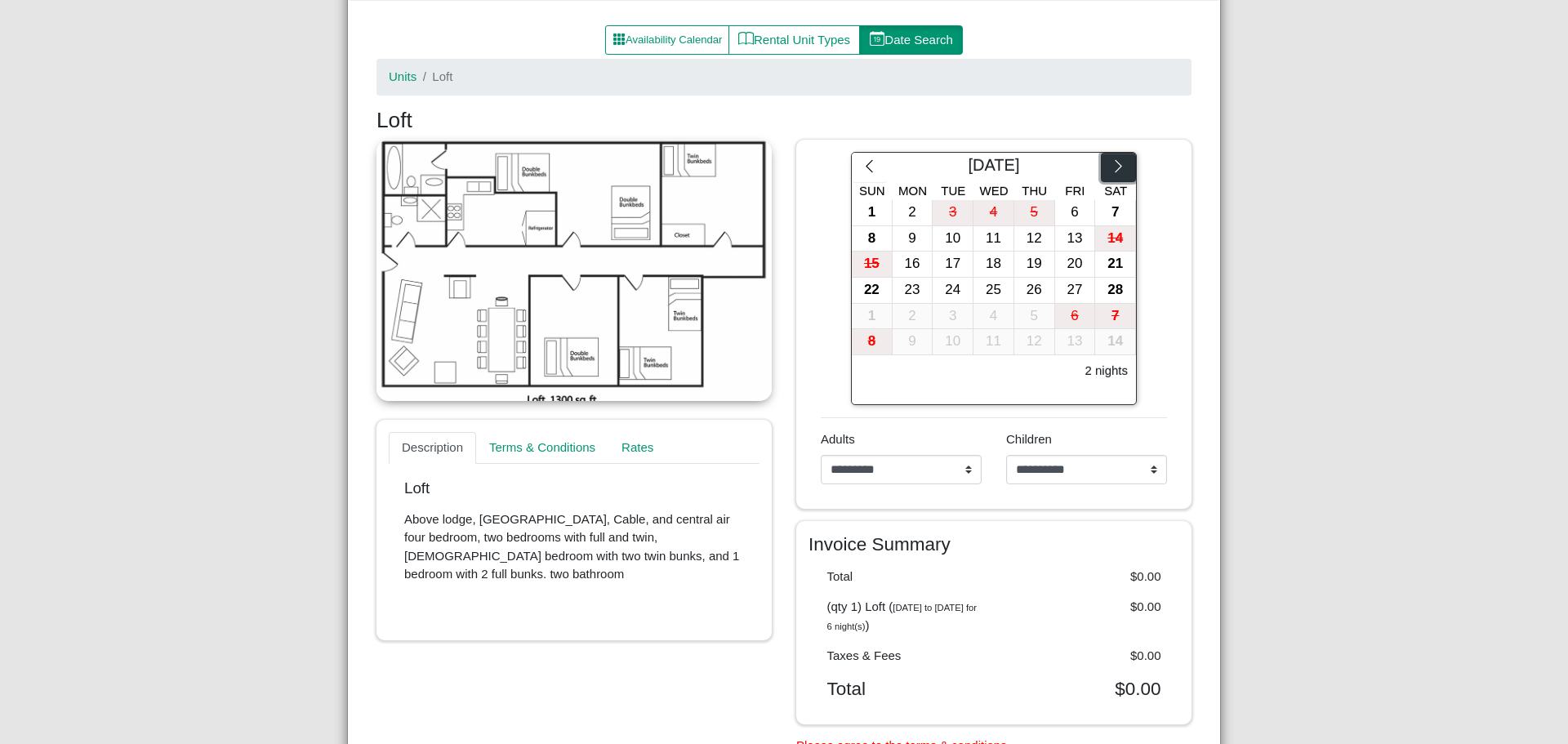 click 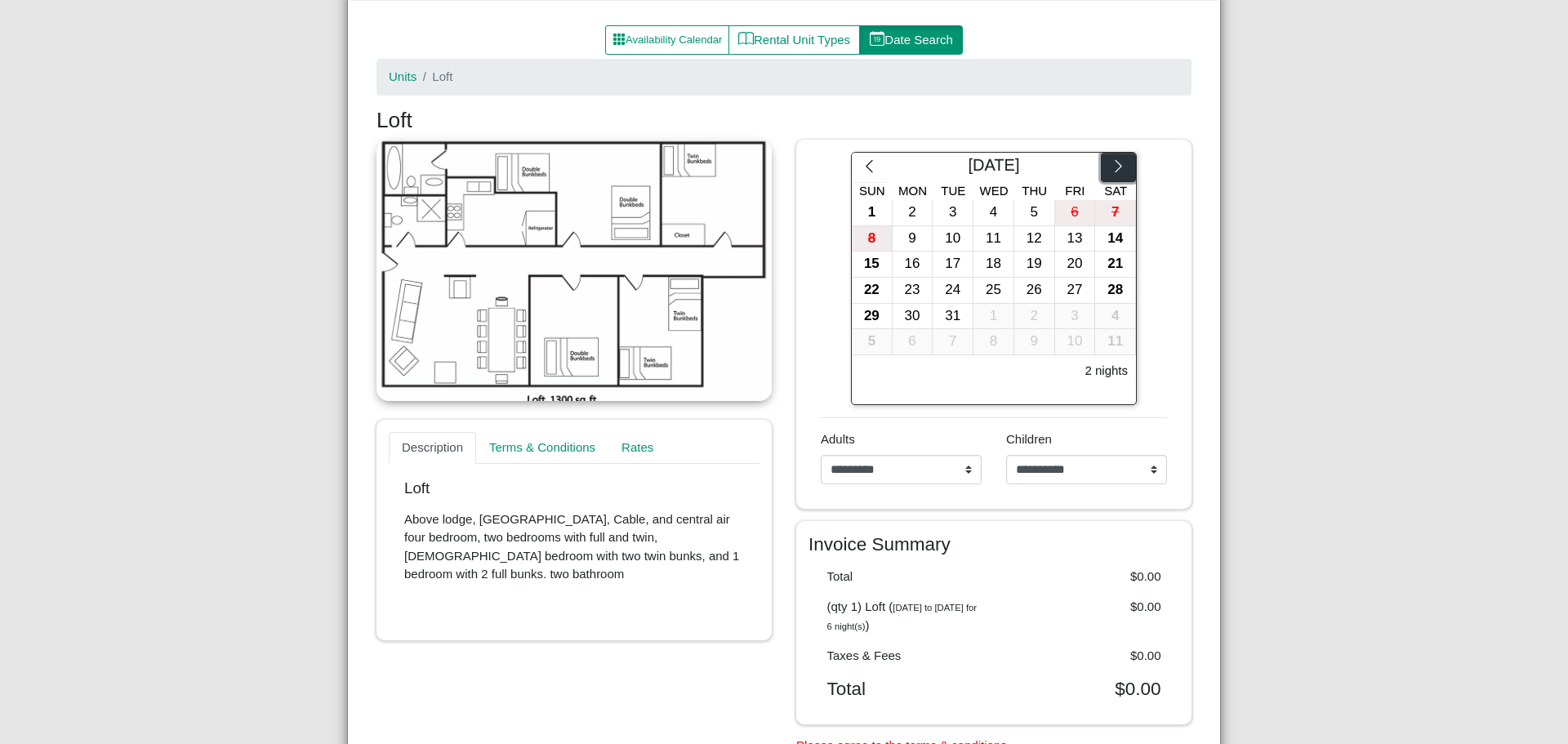 click 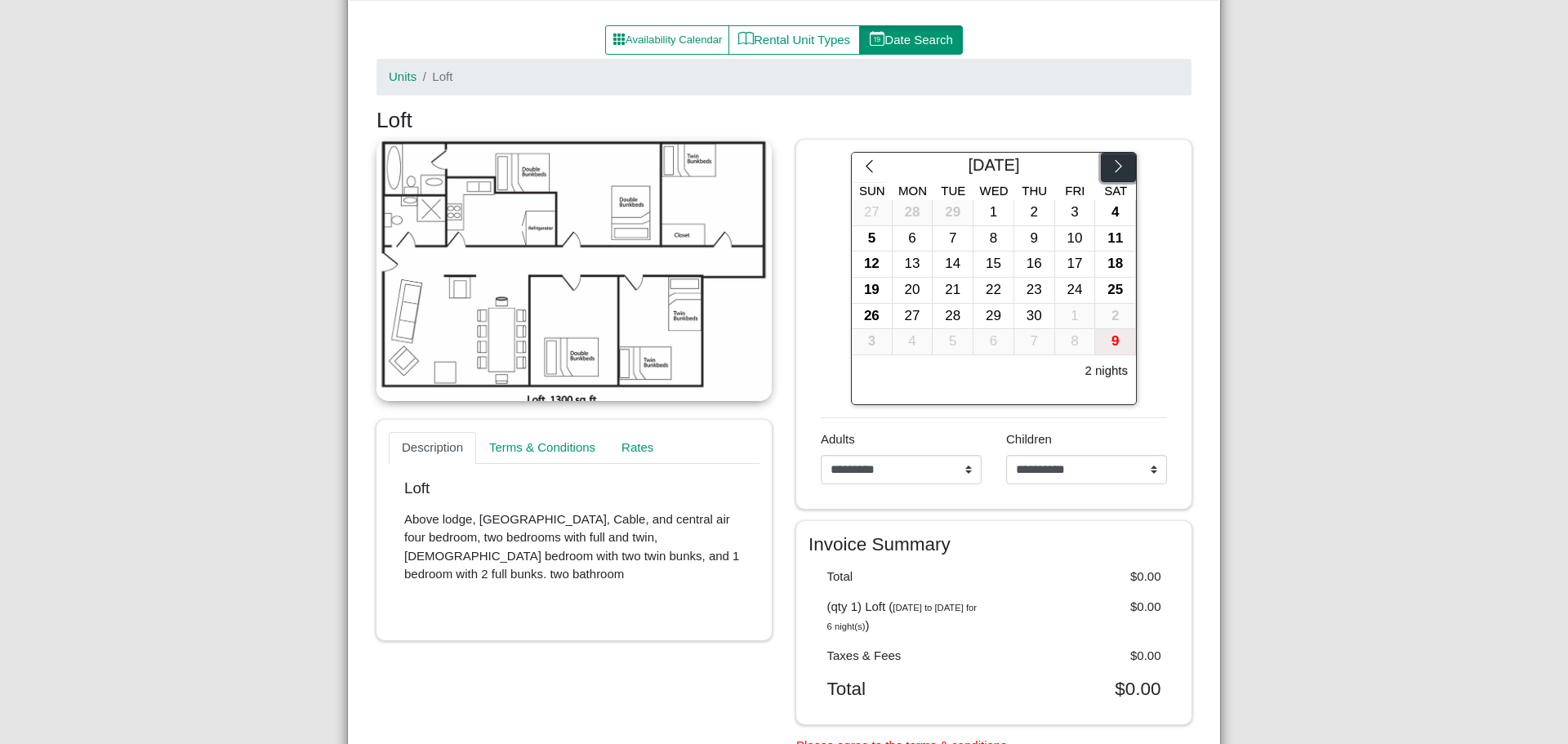 click 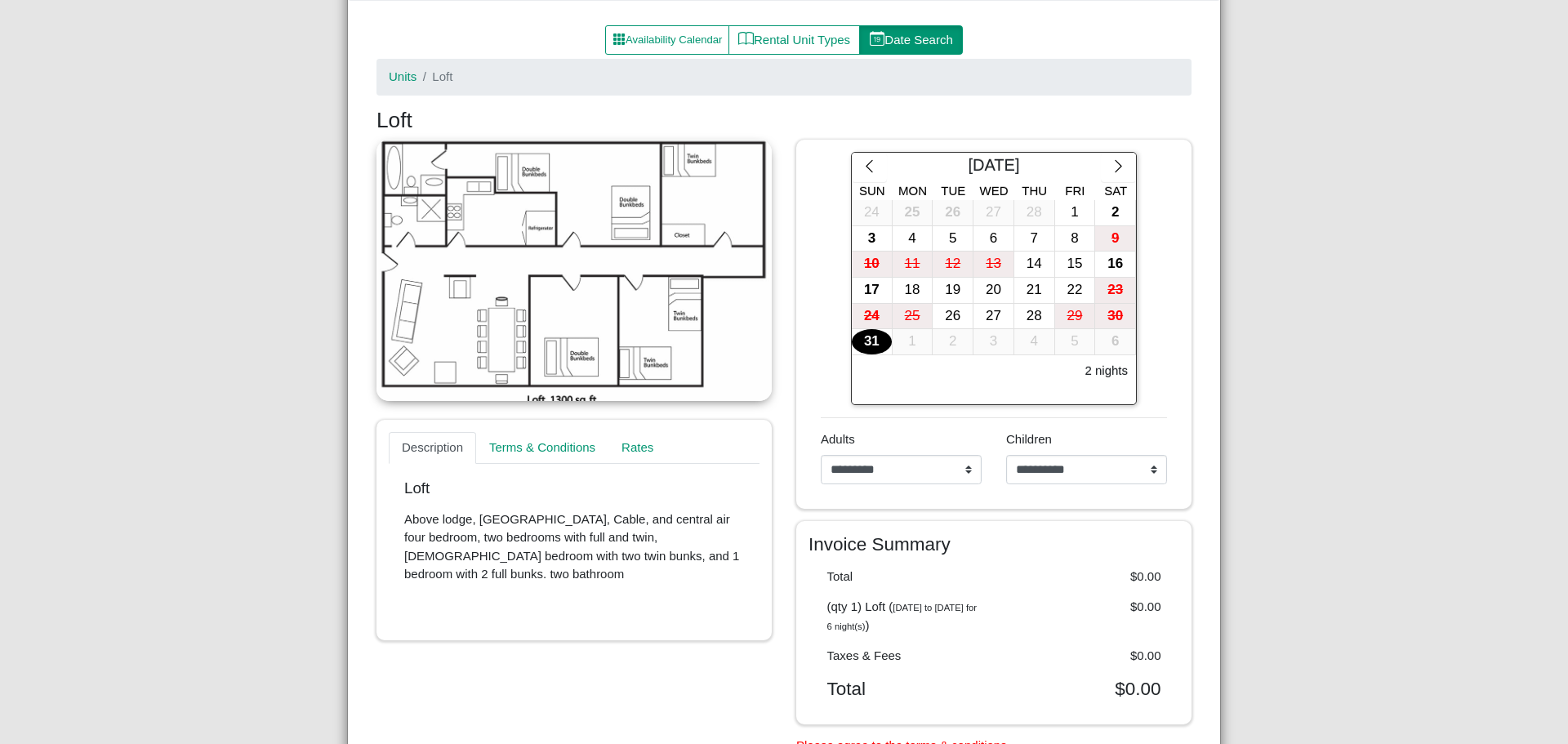 click on "31" at bounding box center [871, 341] 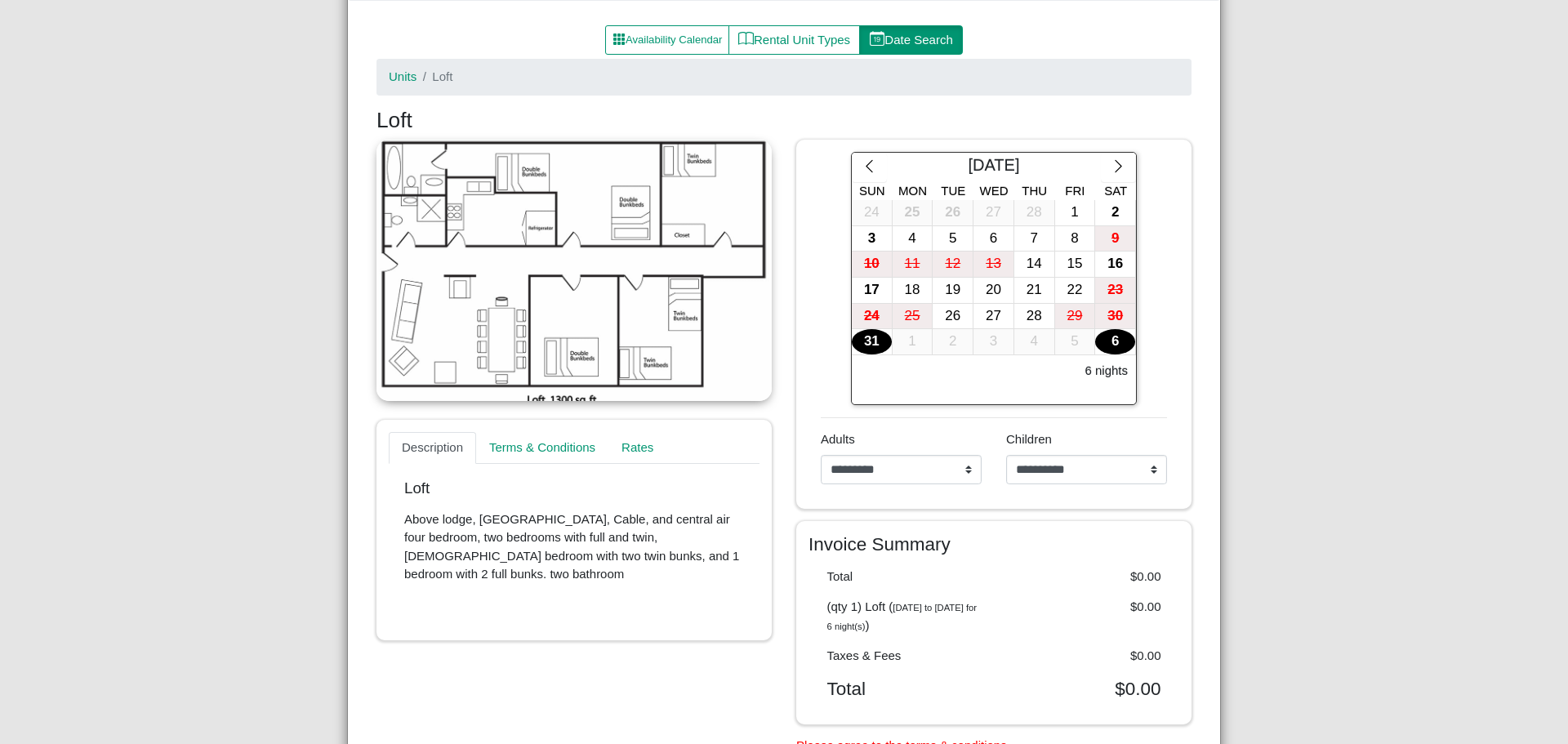 click on "6" at bounding box center [1115, 341] 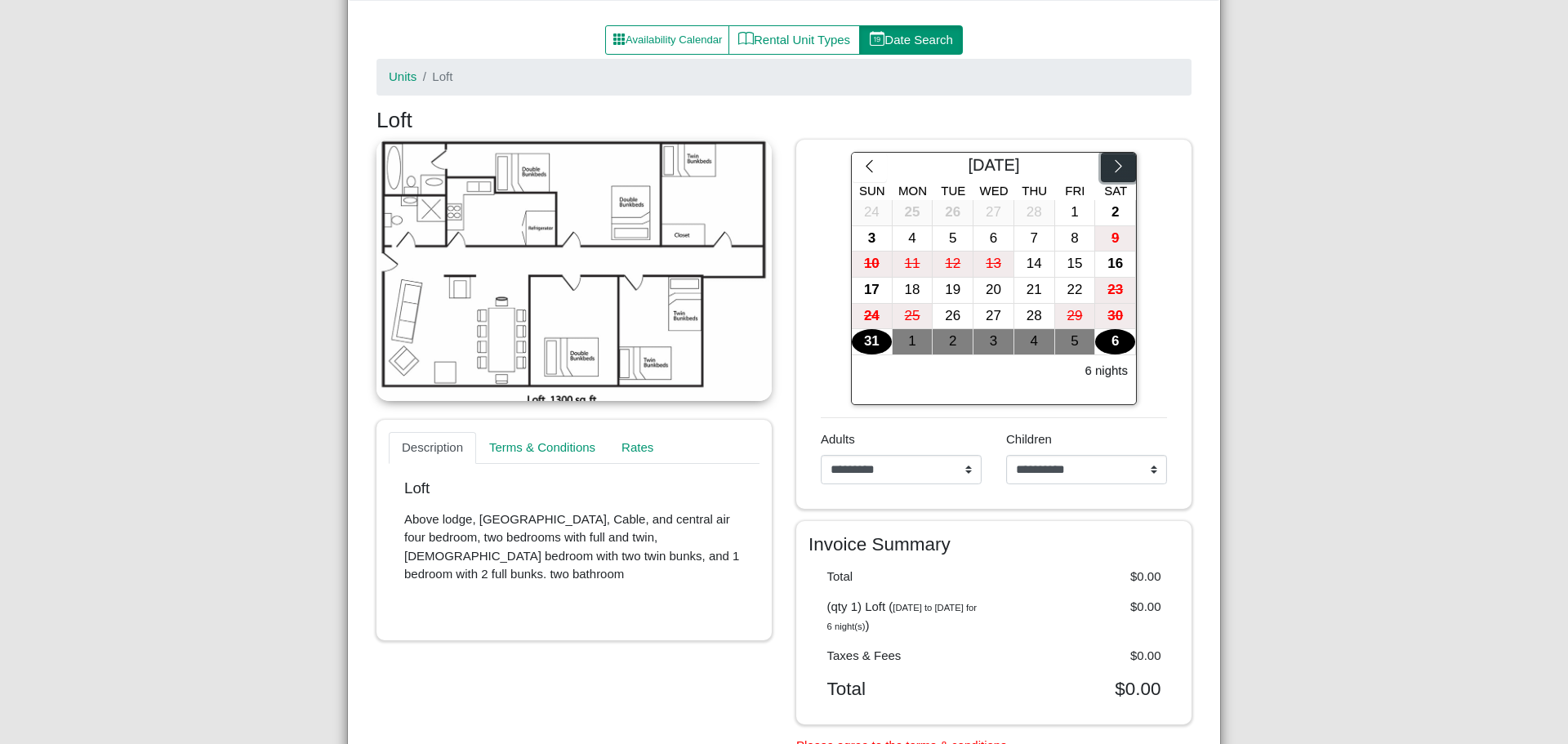 click 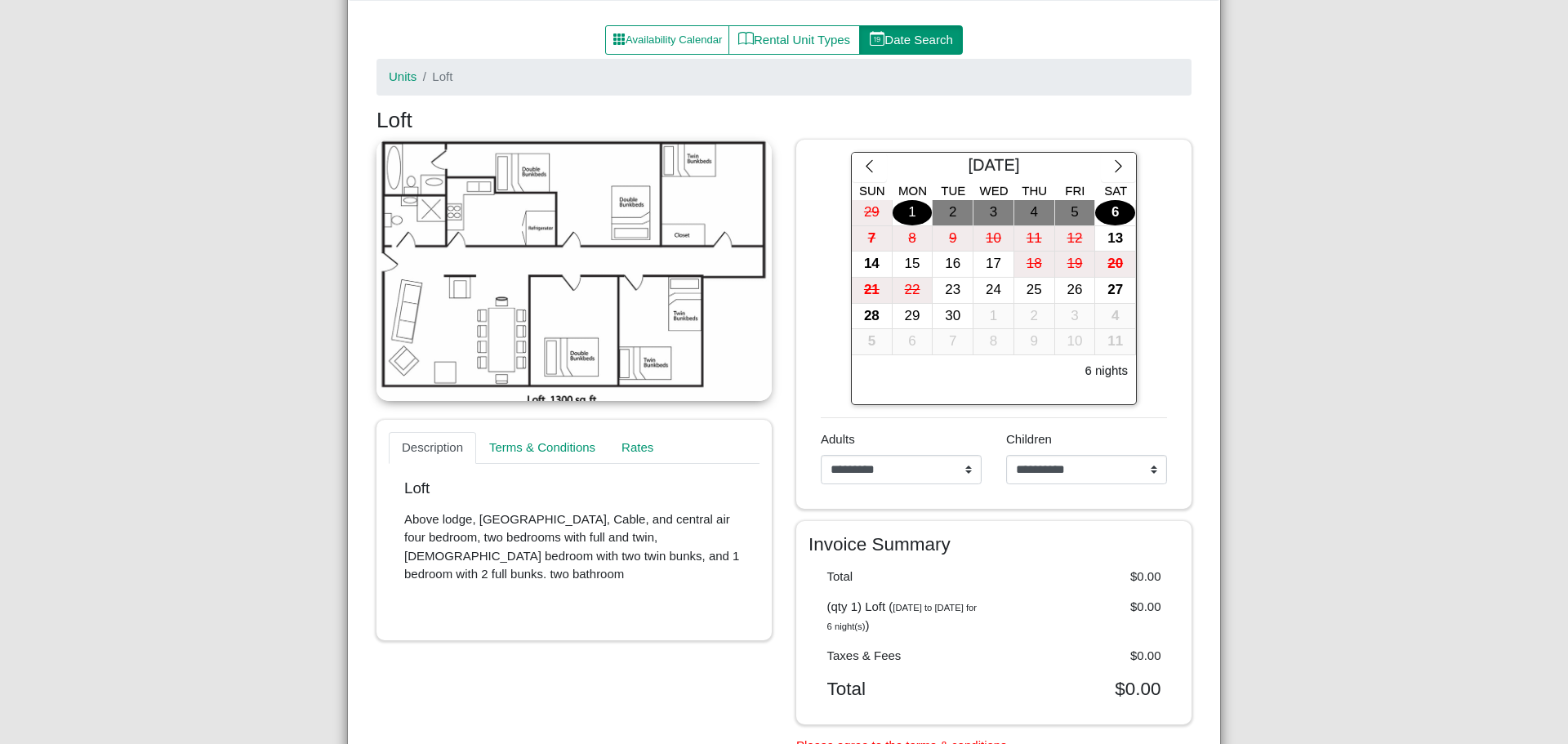 click on "1" at bounding box center (912, 212) 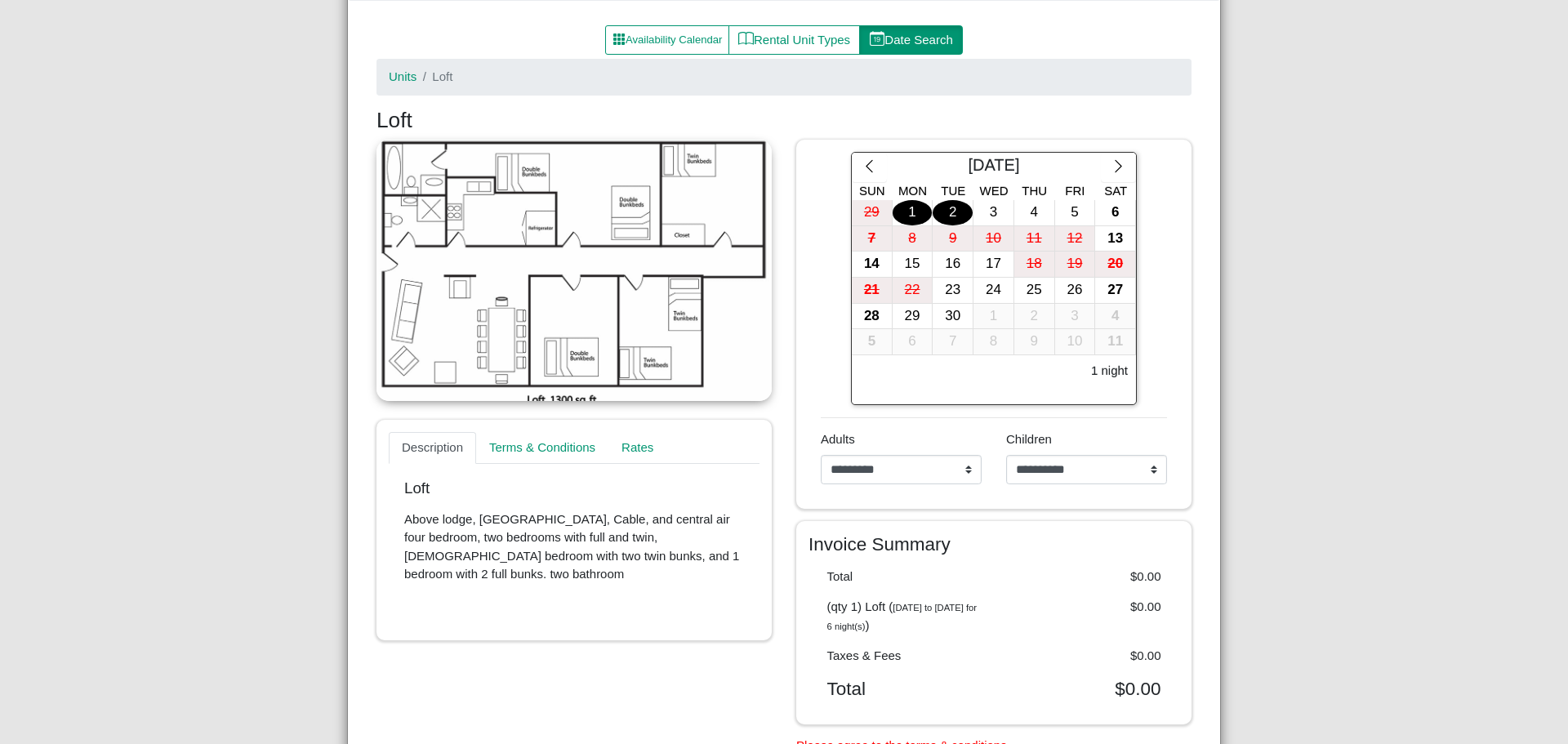 click on "2" at bounding box center (952, 212) 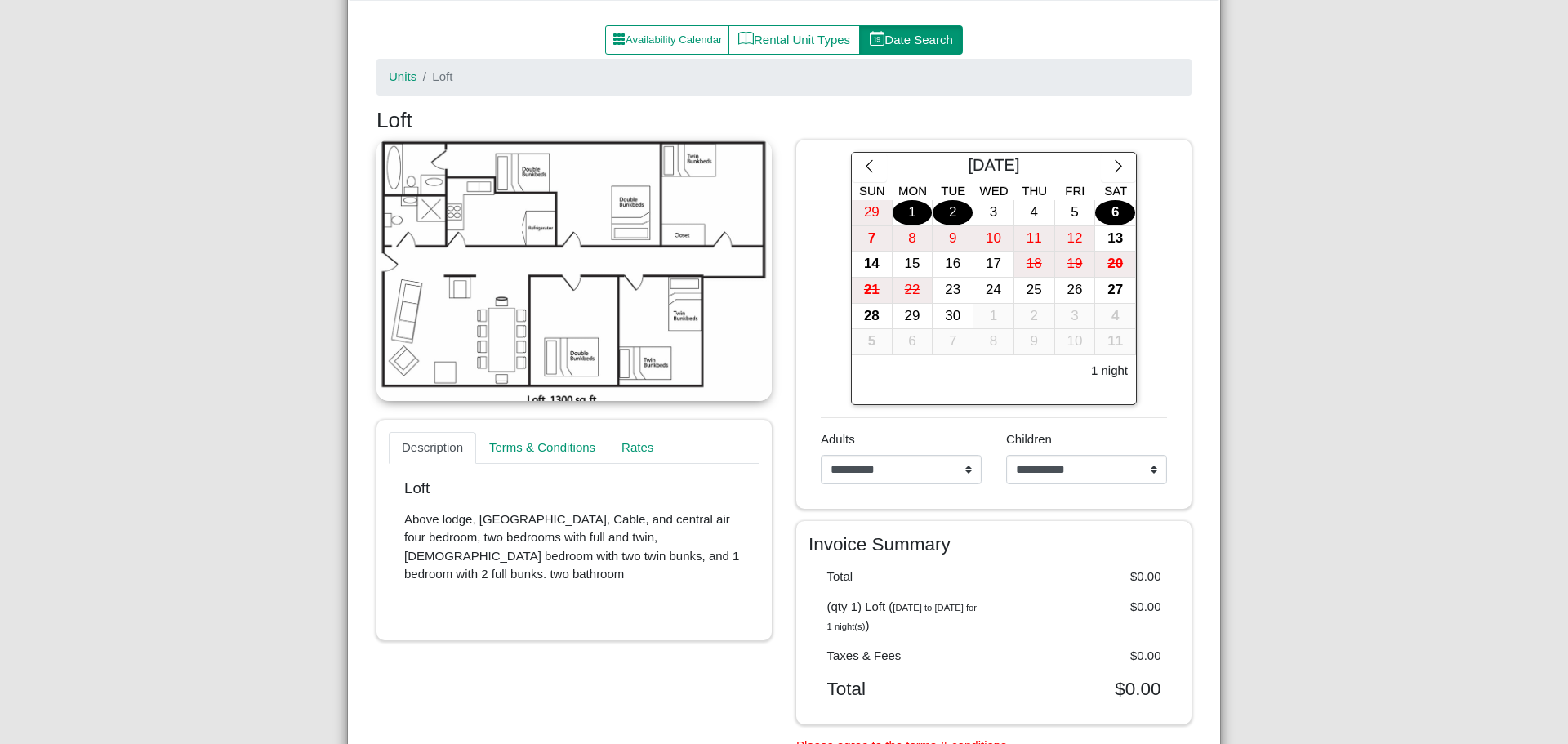 click on "6" at bounding box center [1115, 212] 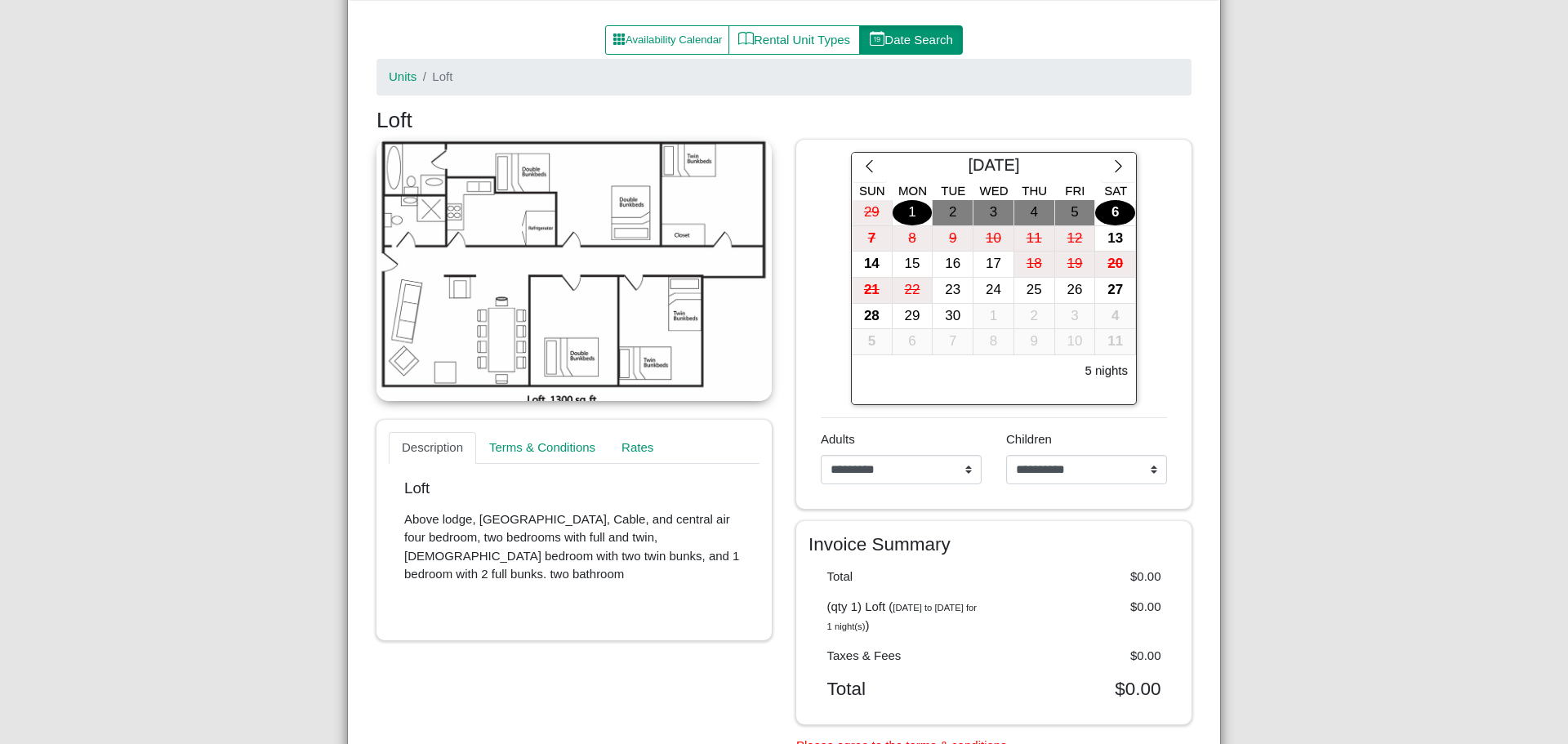 click on "1" at bounding box center (912, 212) 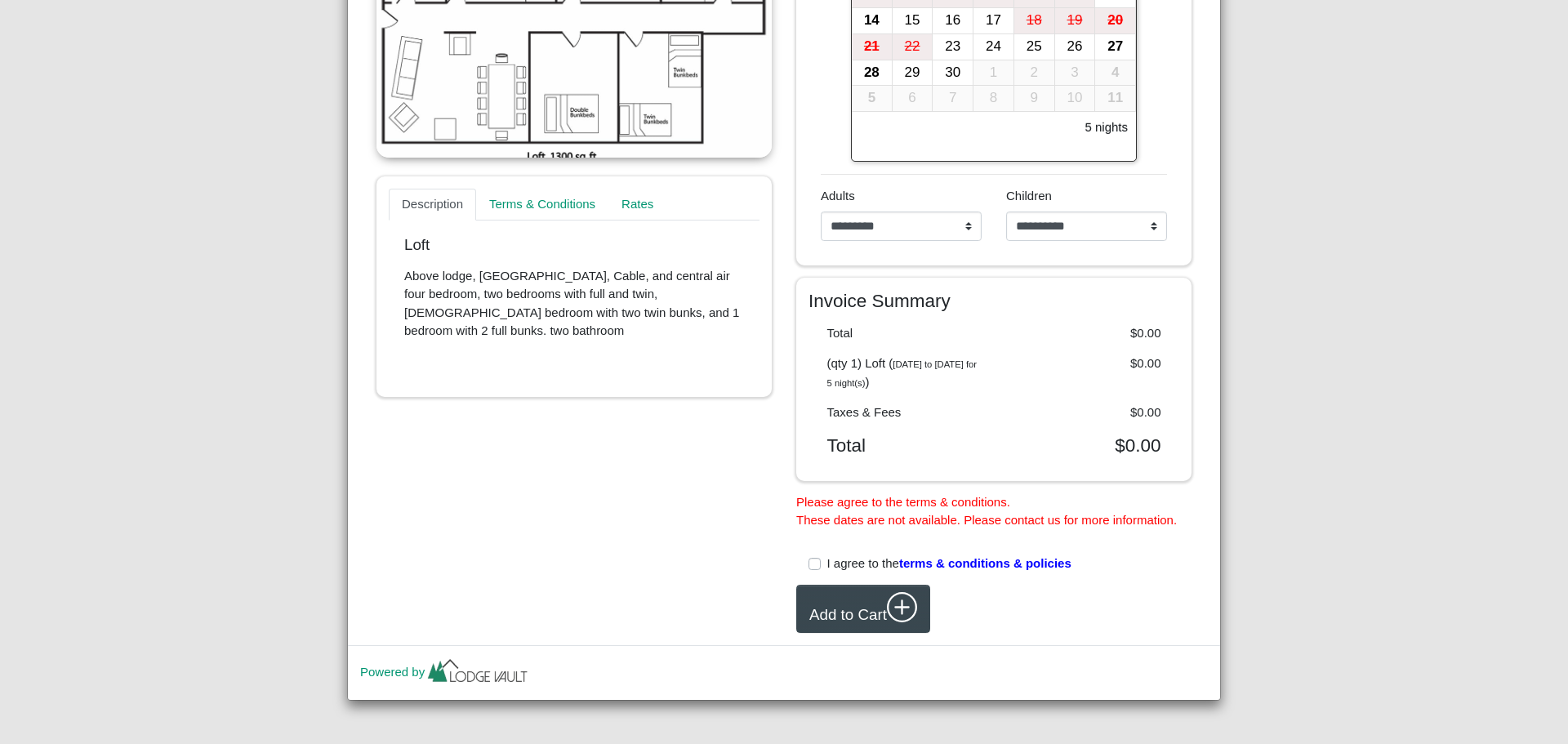 scroll, scrollTop: 584, scrollLeft: 0, axis: vertical 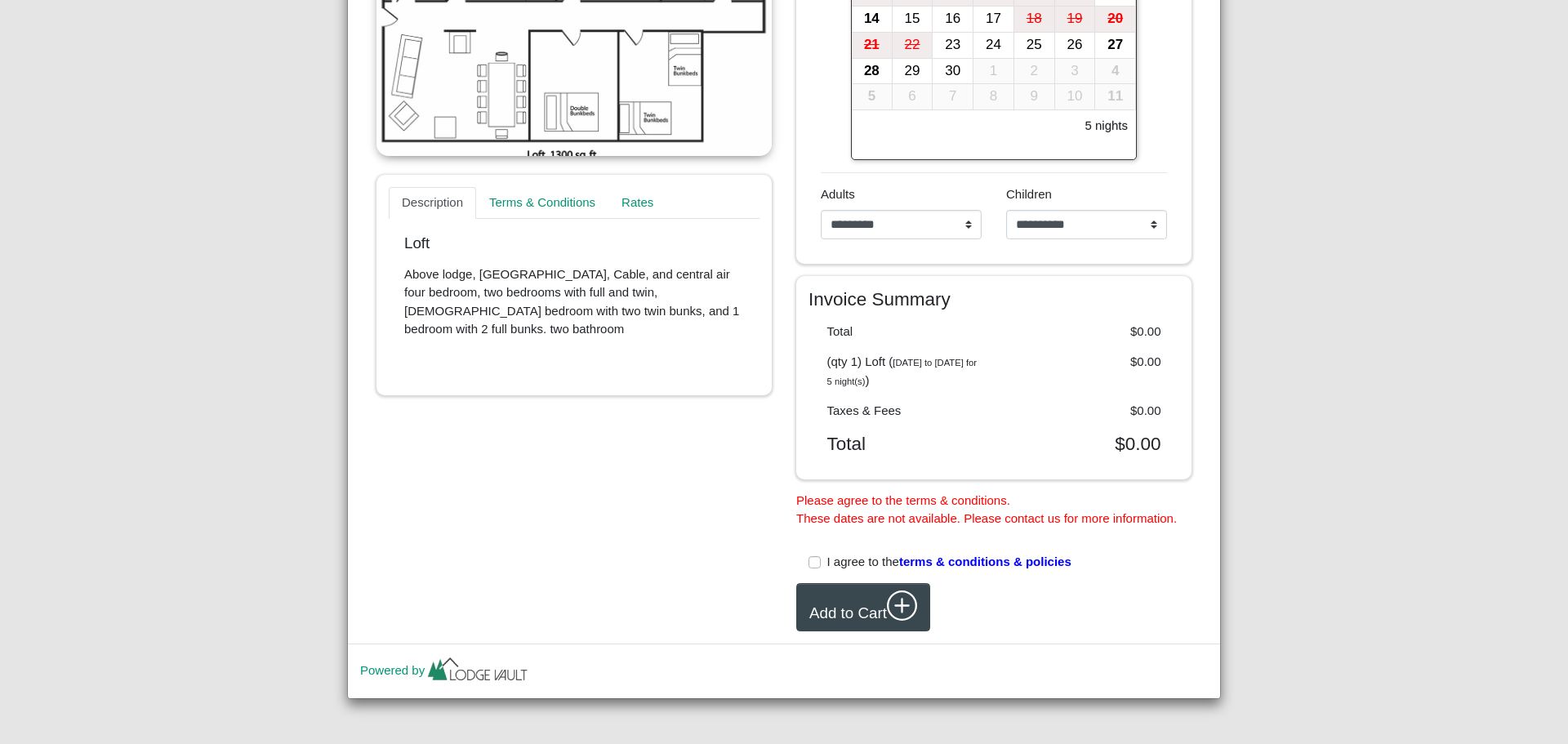 click on "I agree to the   terms & conditions & policies" at bounding box center [949, 562] 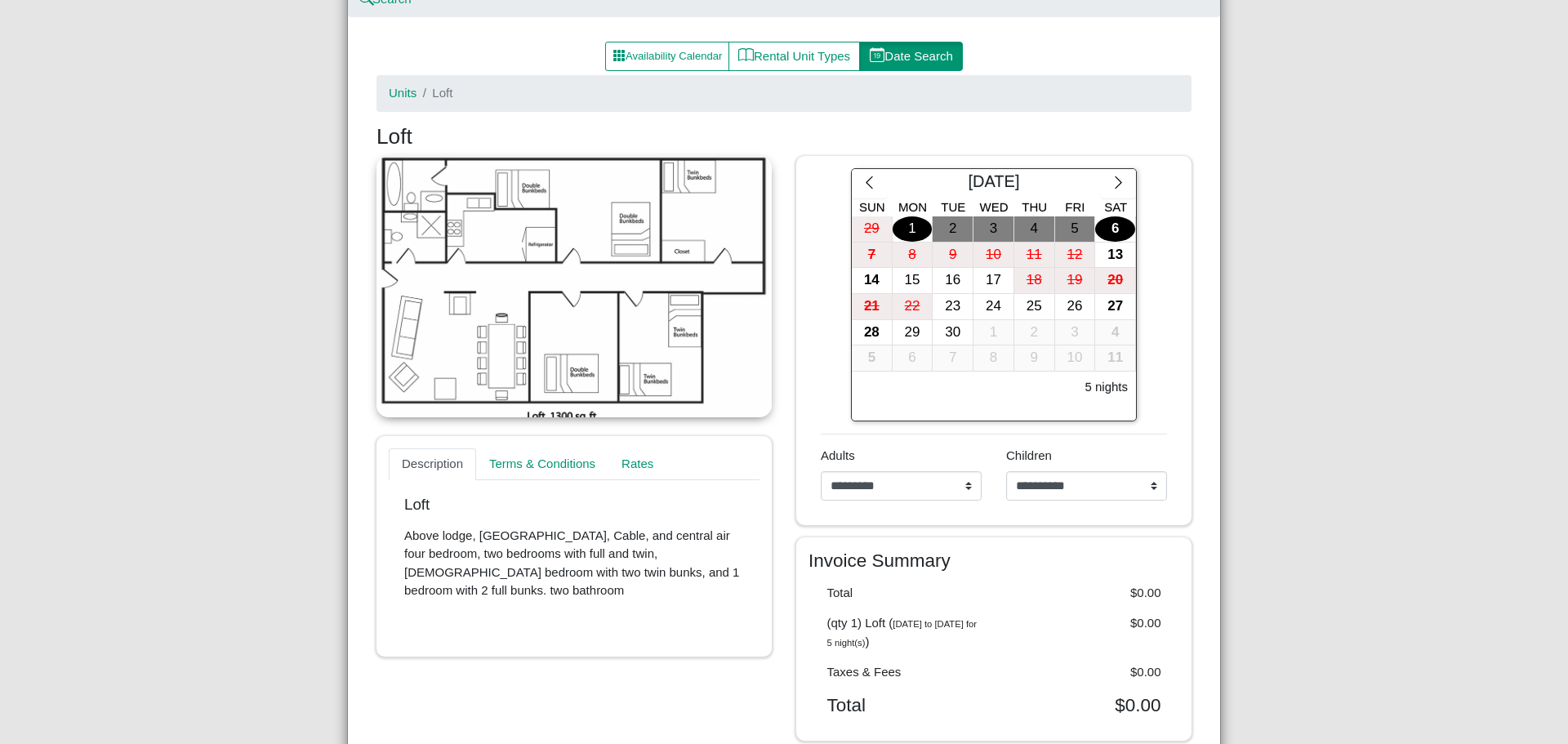 scroll, scrollTop: 320, scrollLeft: 0, axis: vertical 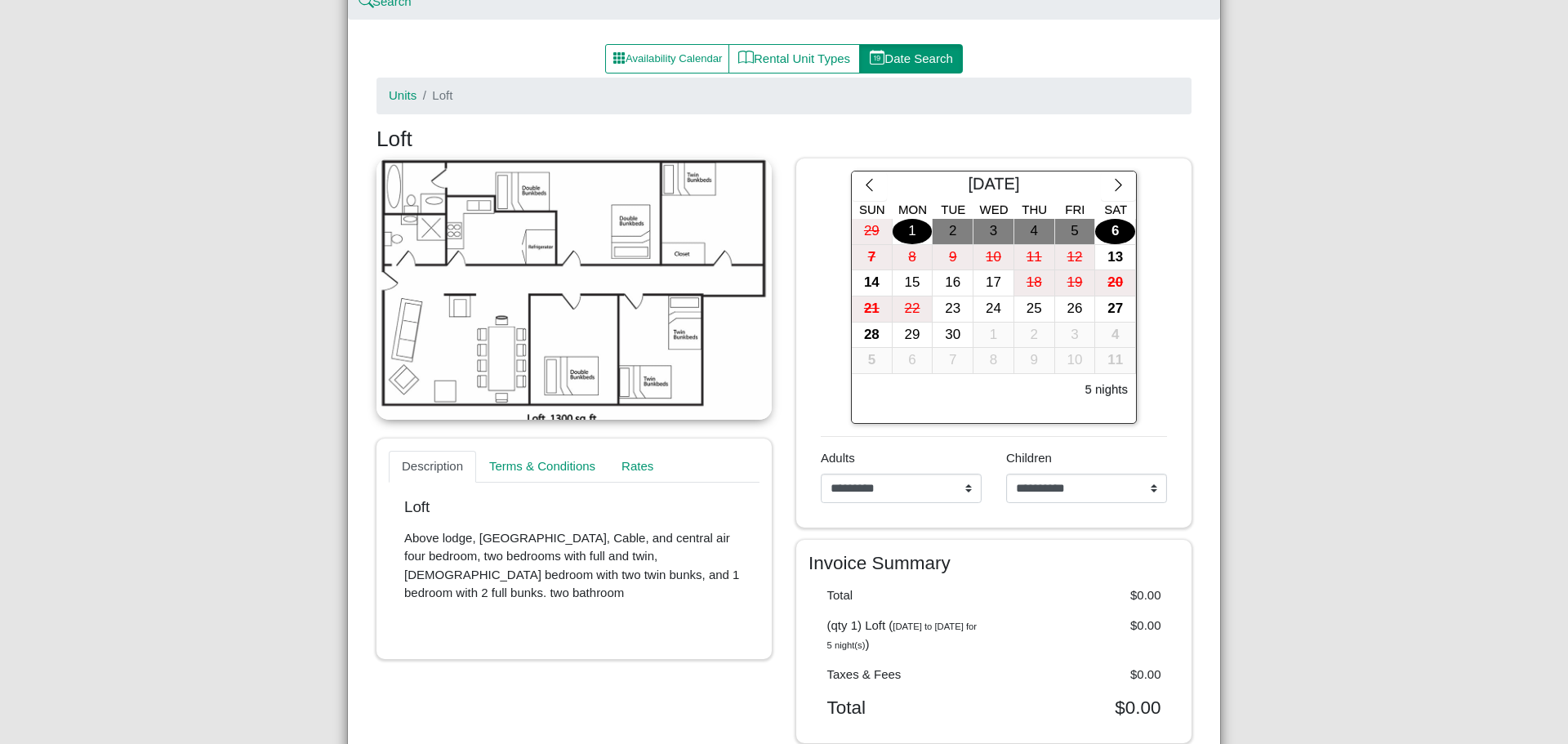 click on "6" at bounding box center (1115, 231) 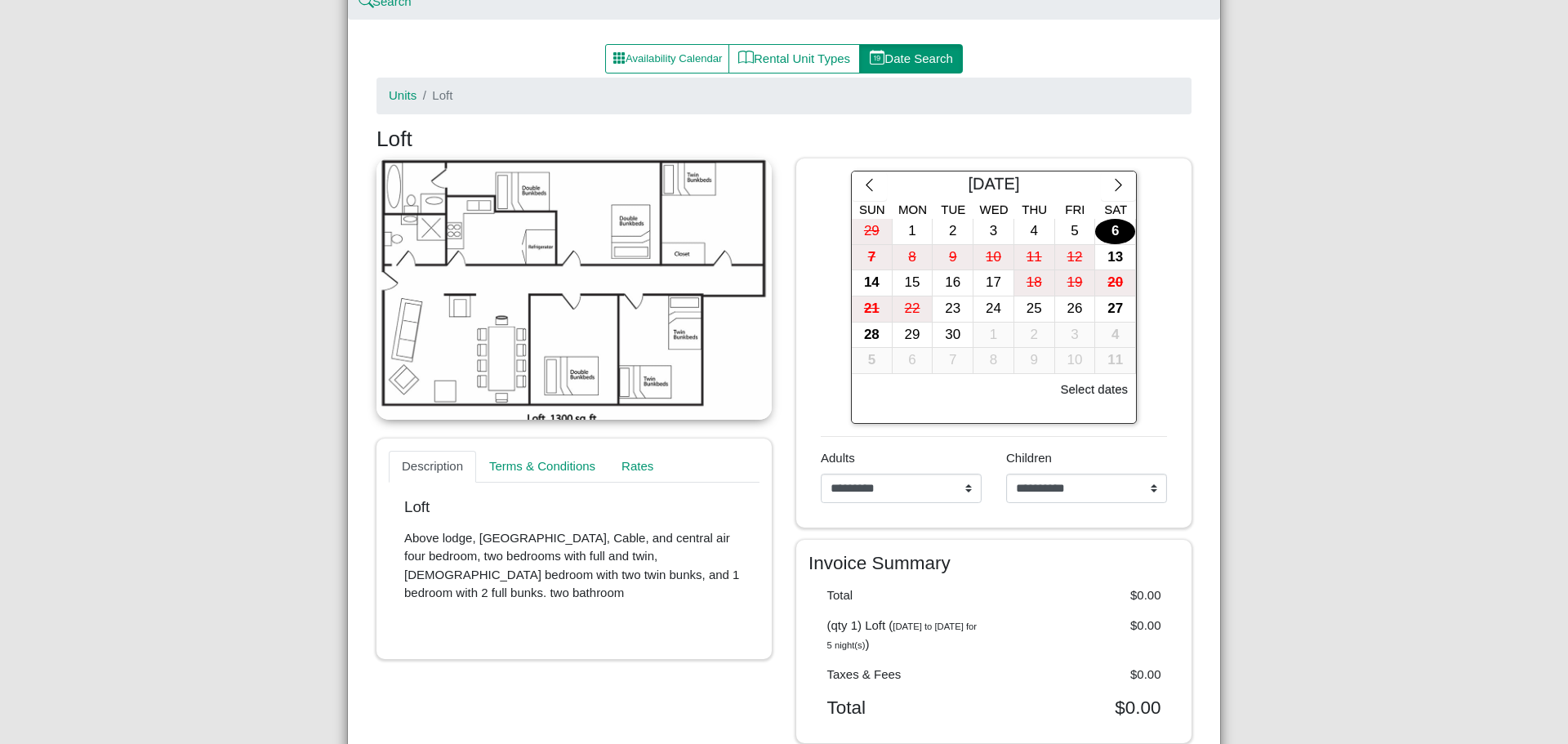 click on "6" at bounding box center [1115, 231] 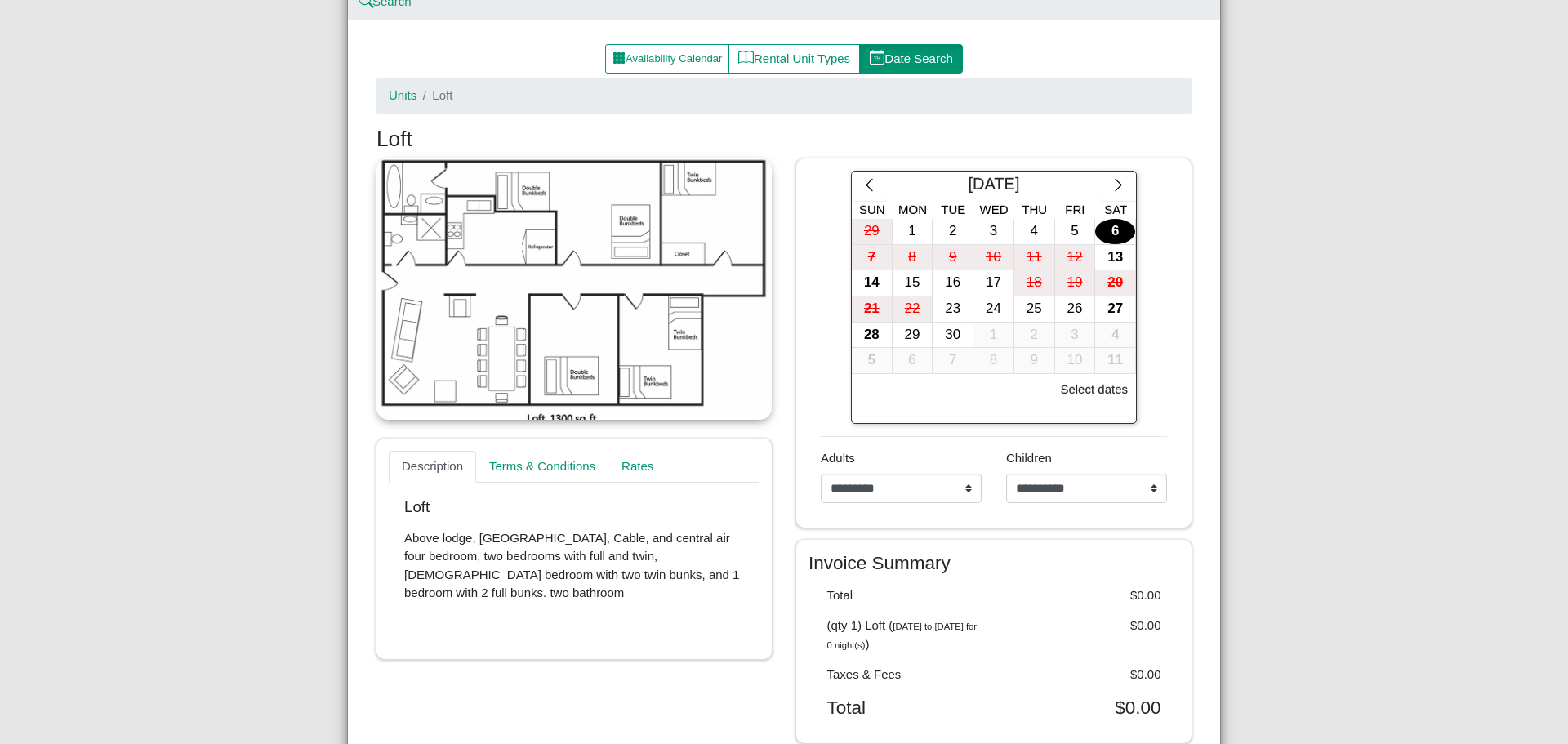 click on "**********" at bounding box center (994, 343) 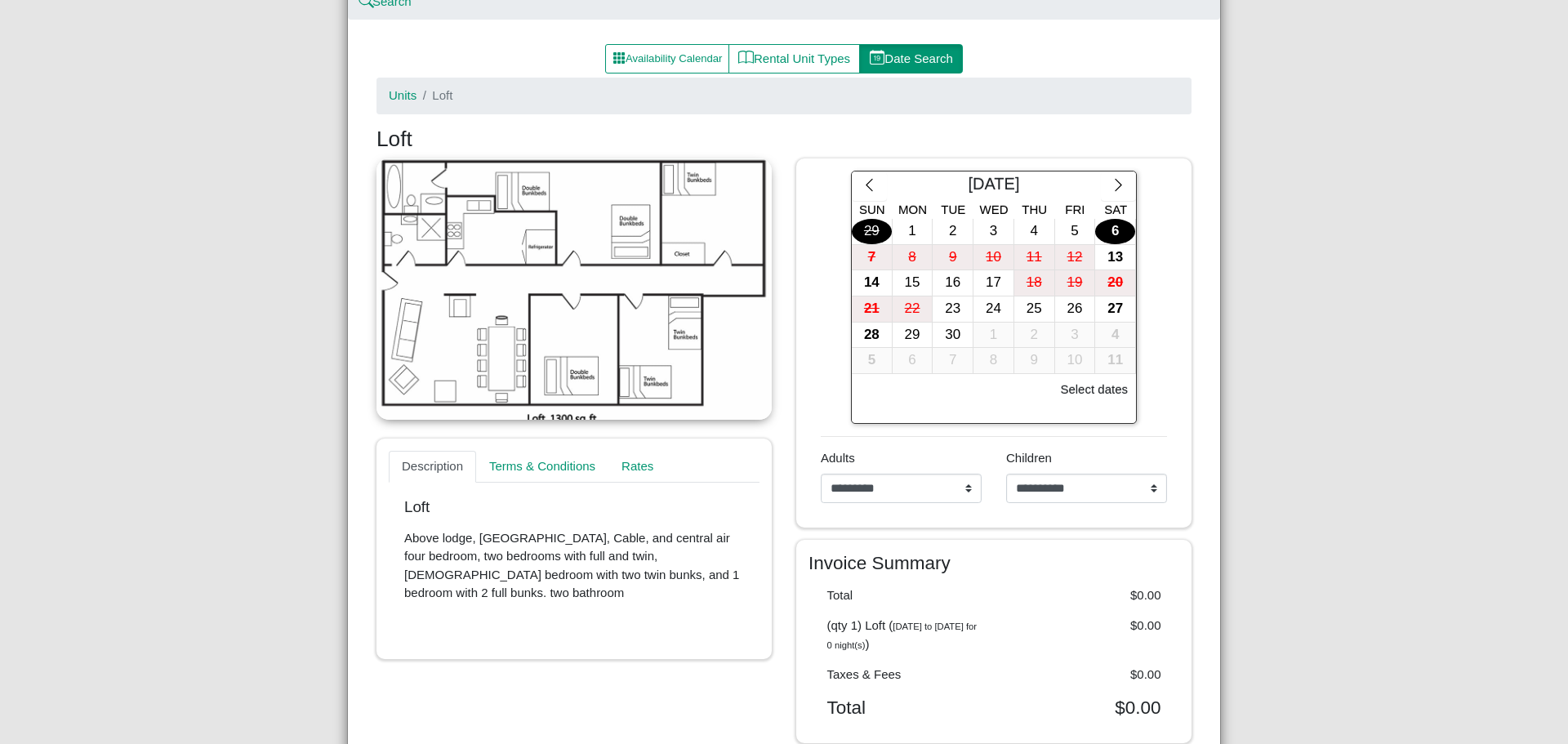 click on "29" at bounding box center [871, 231] 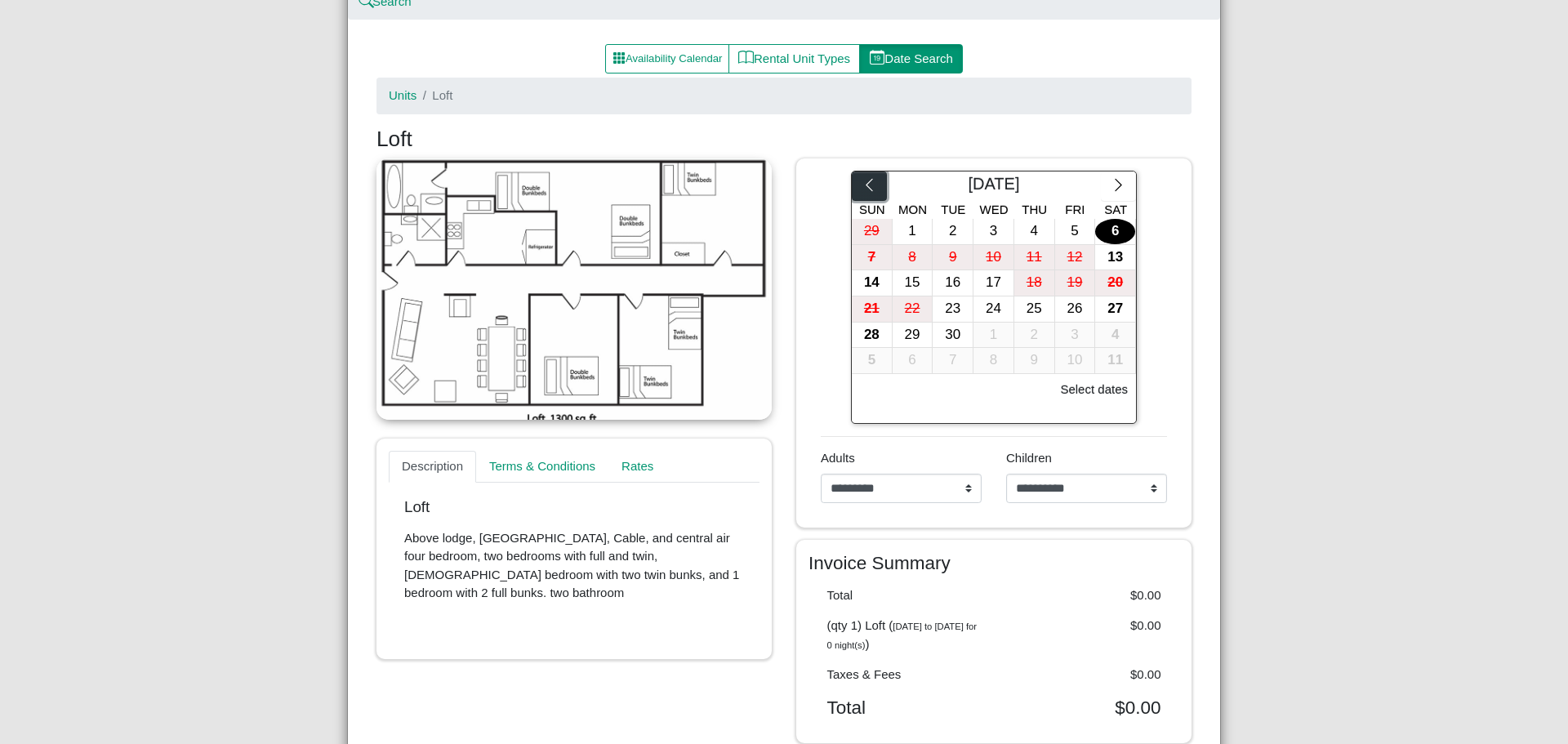 click 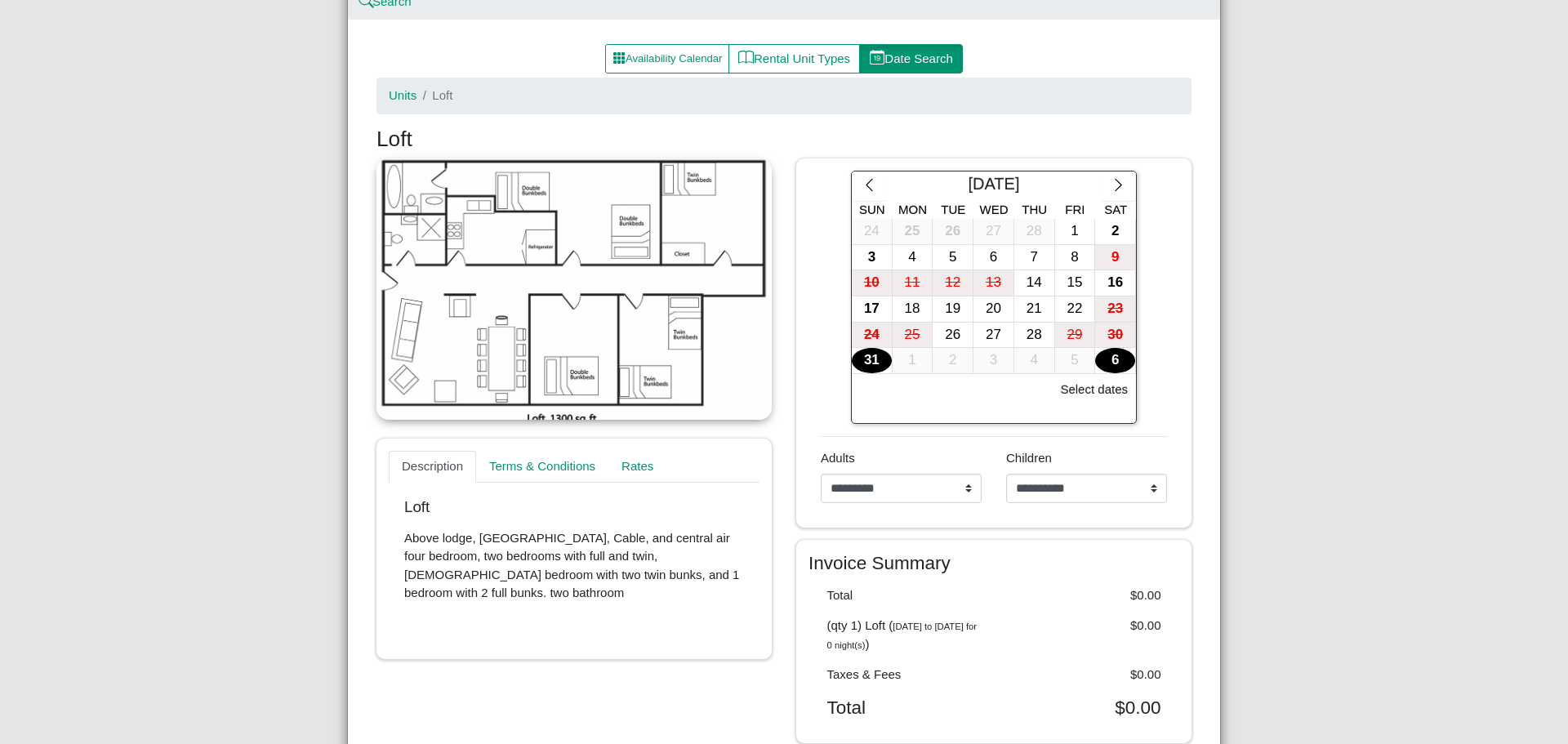 click on "31" at bounding box center (871, 360) 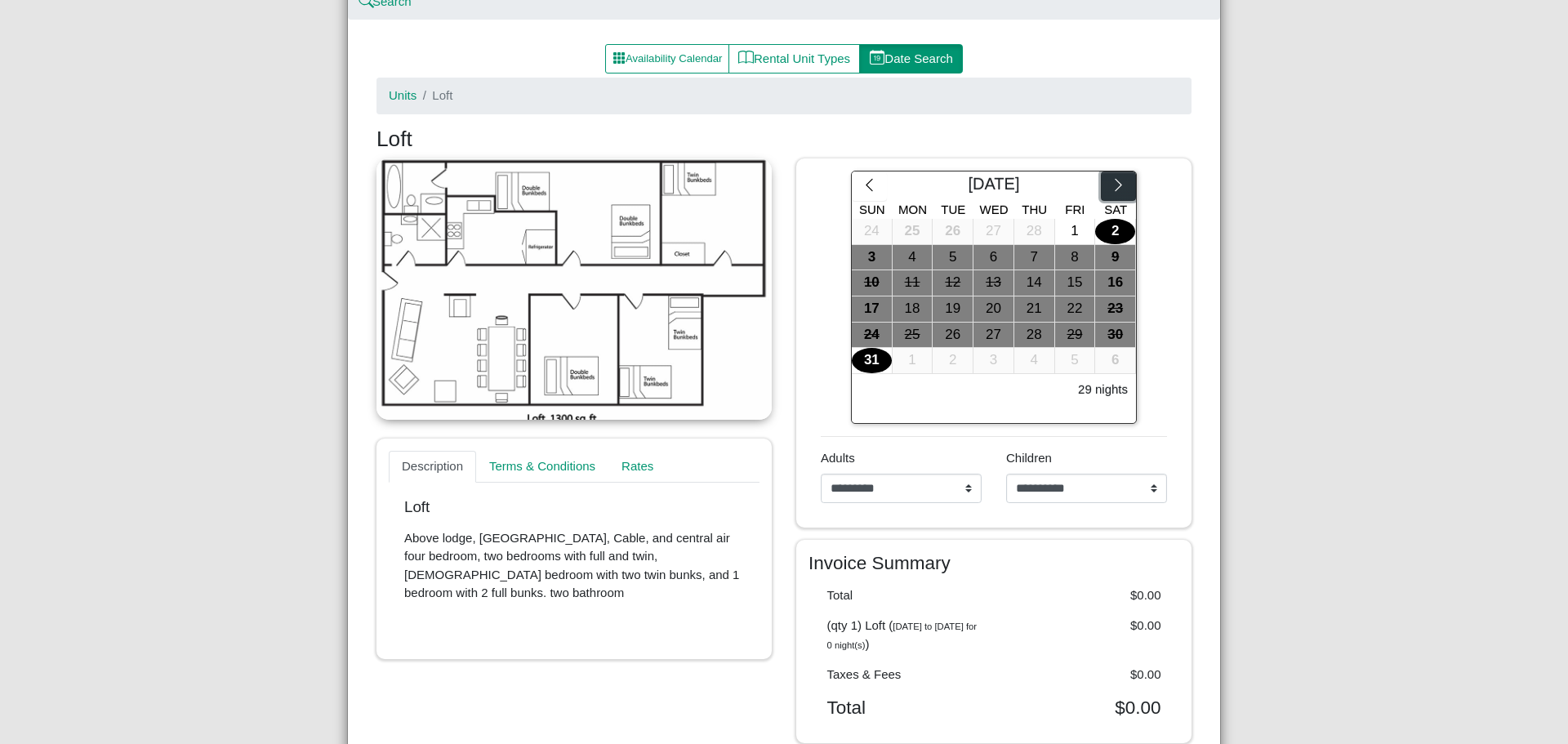 click 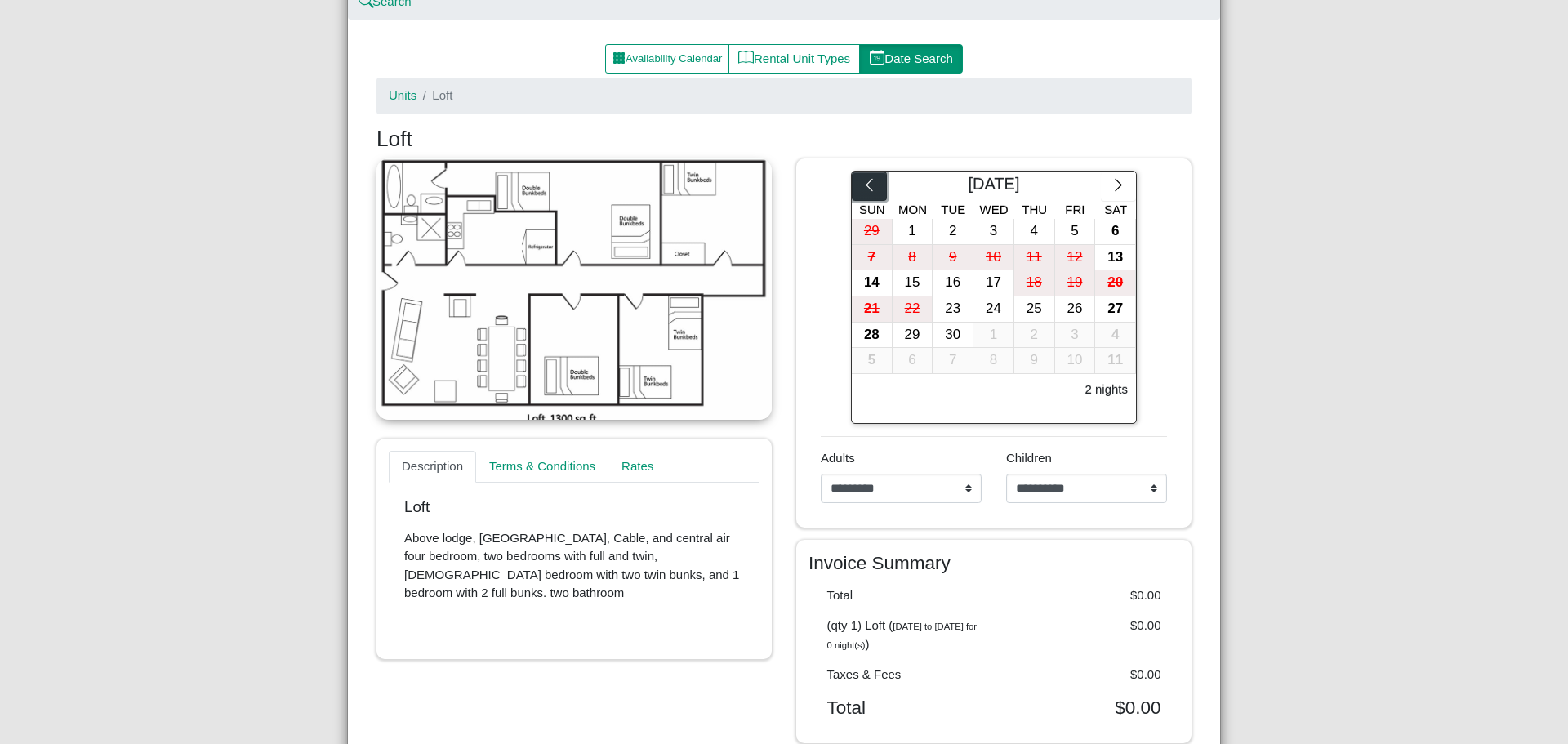 click at bounding box center [869, 186] 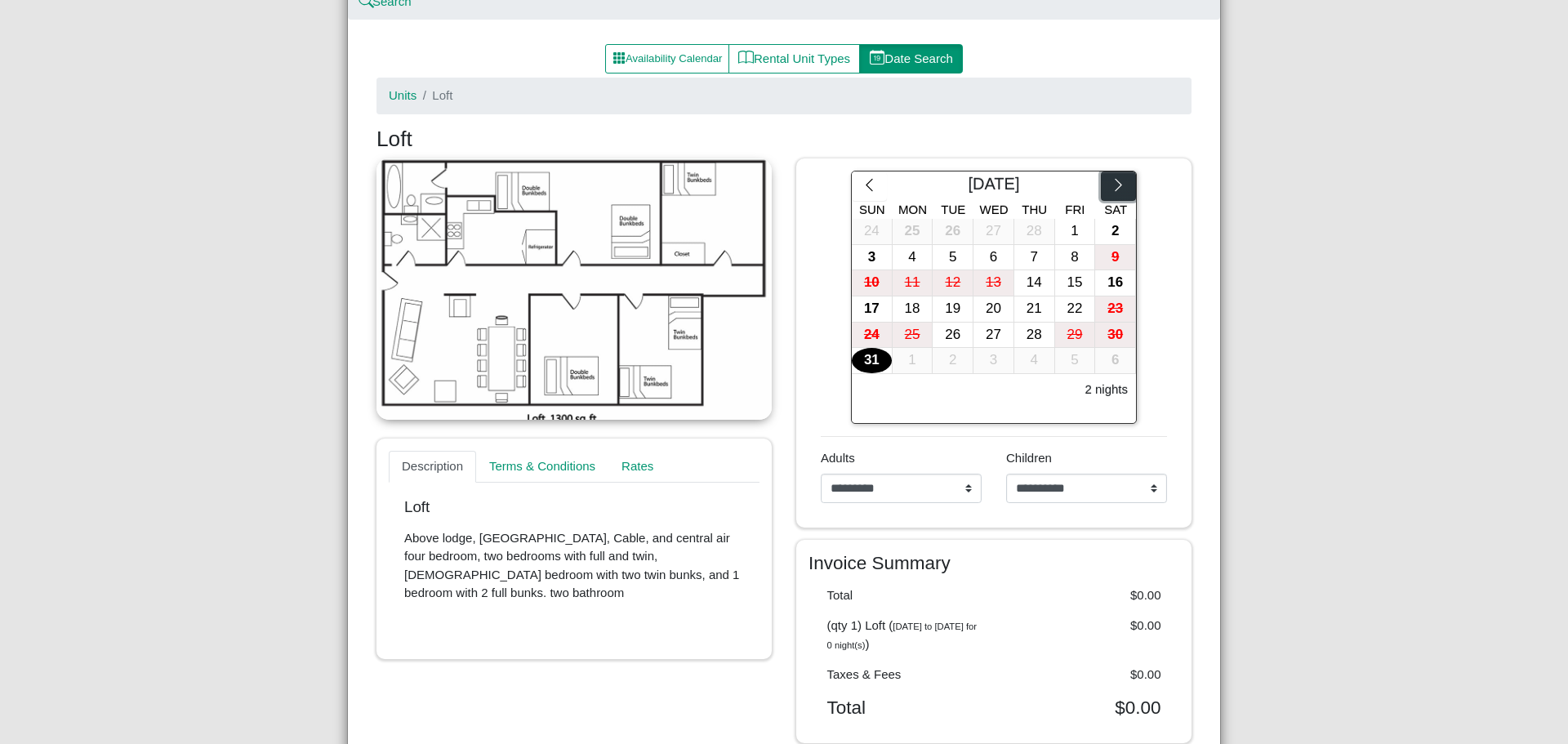 click 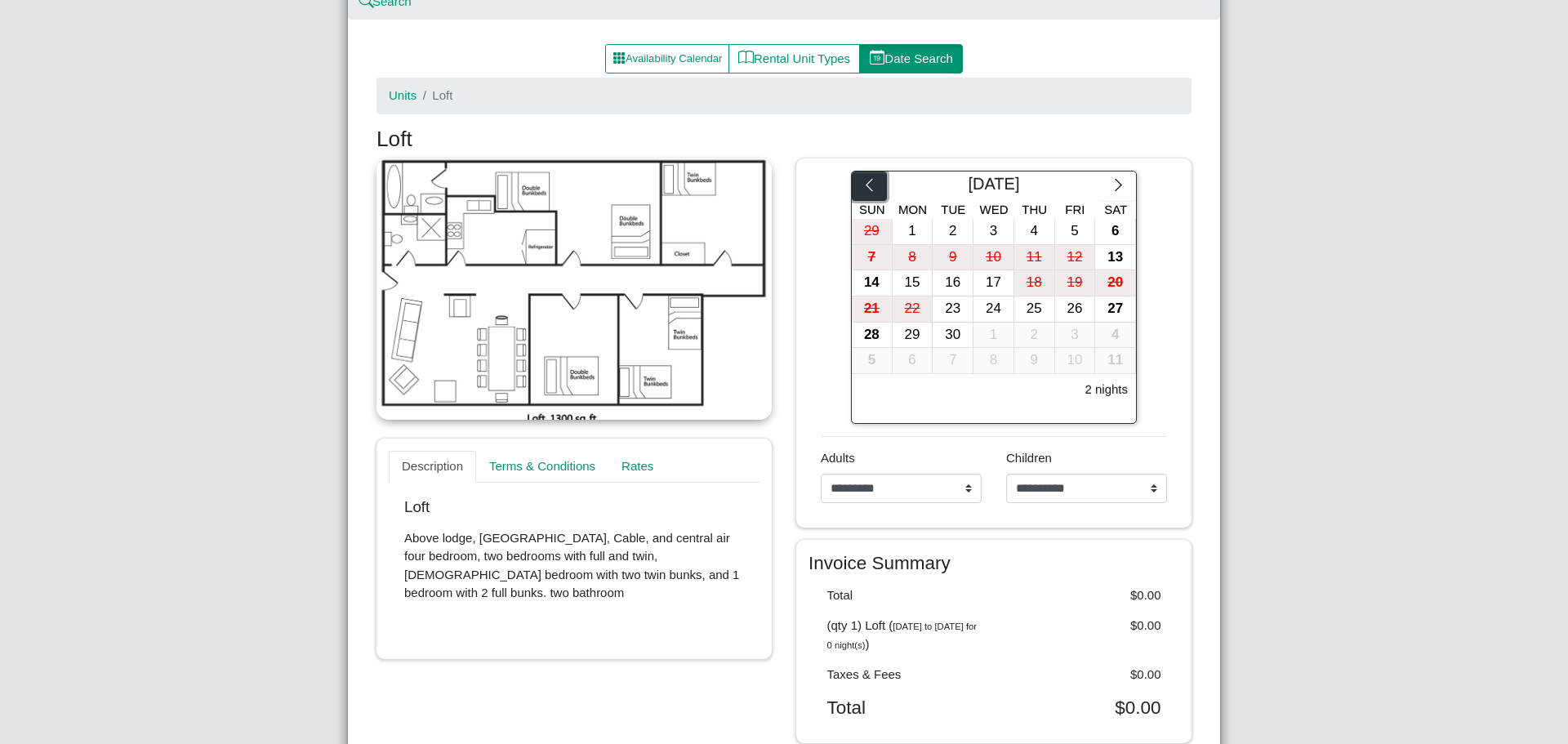 click 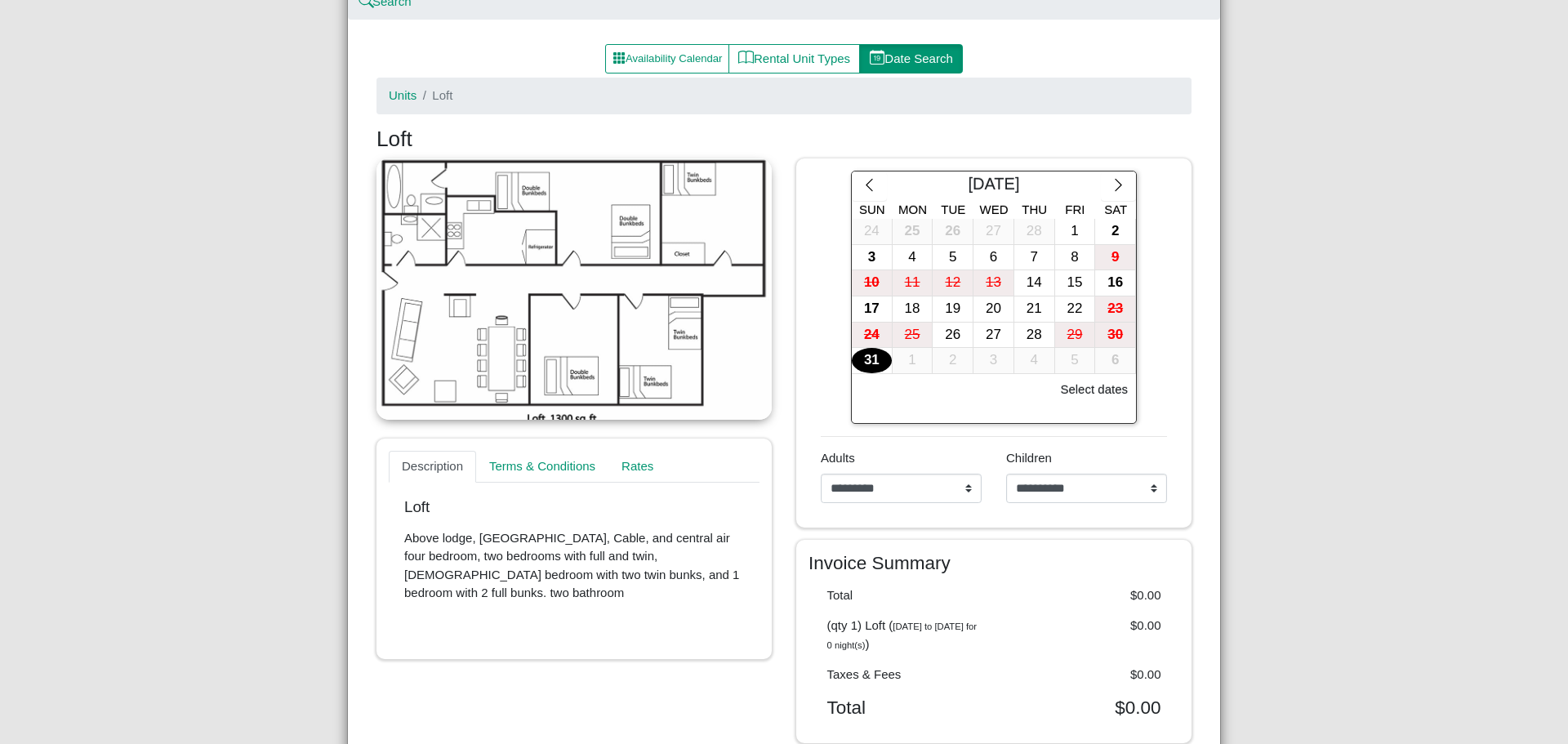 click on "31" at bounding box center [871, 360] 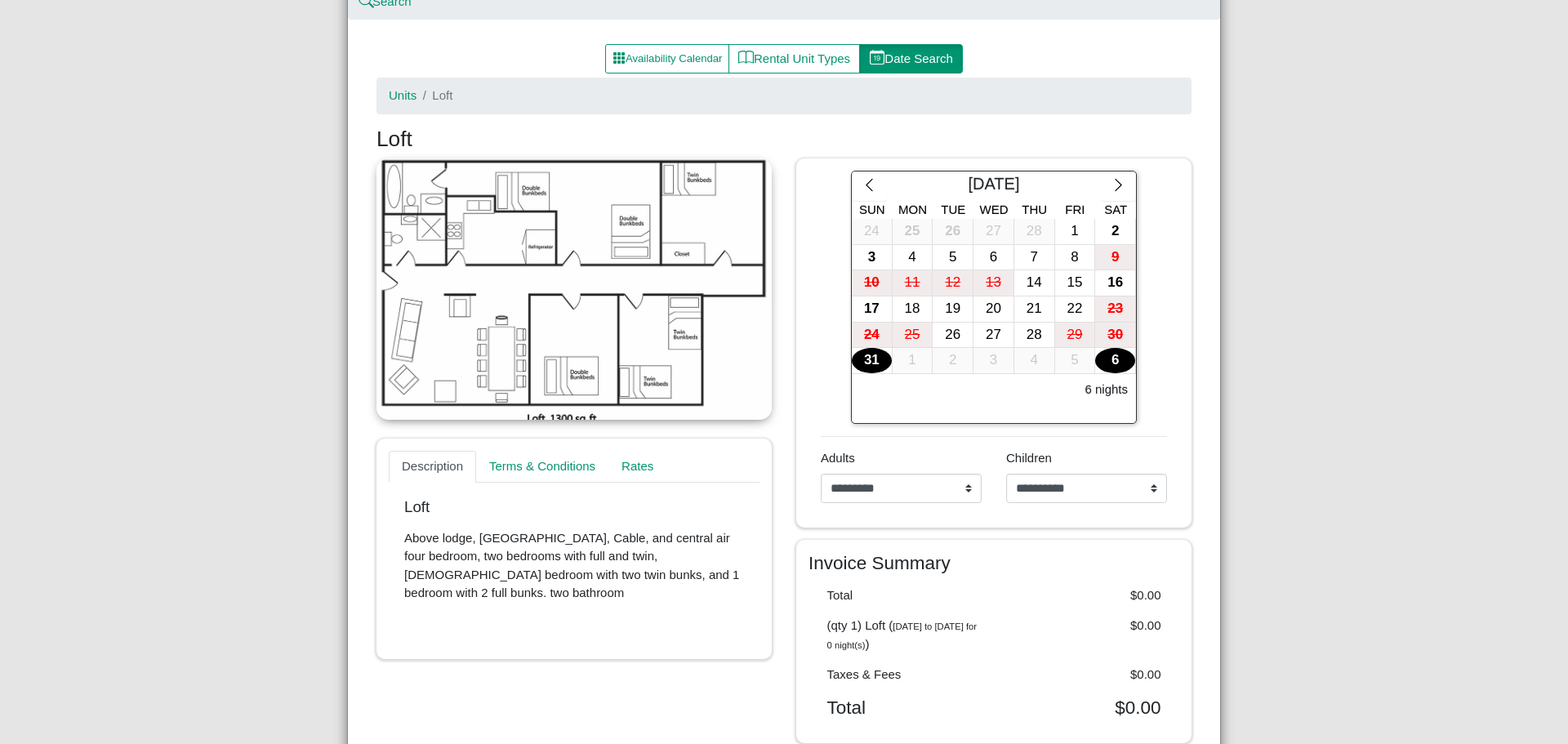 click on "6" at bounding box center (1115, 360) 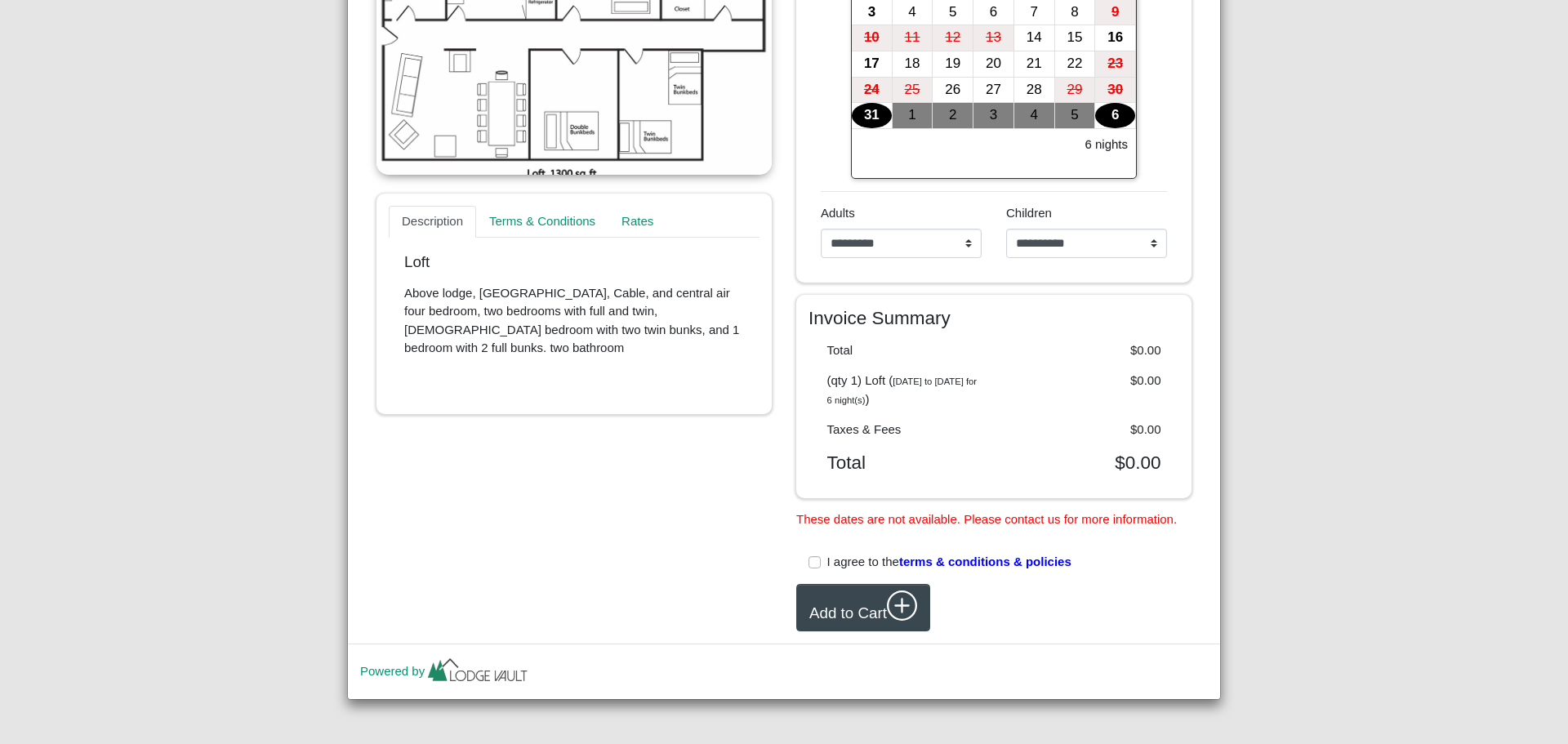 scroll, scrollTop: 0, scrollLeft: 0, axis: both 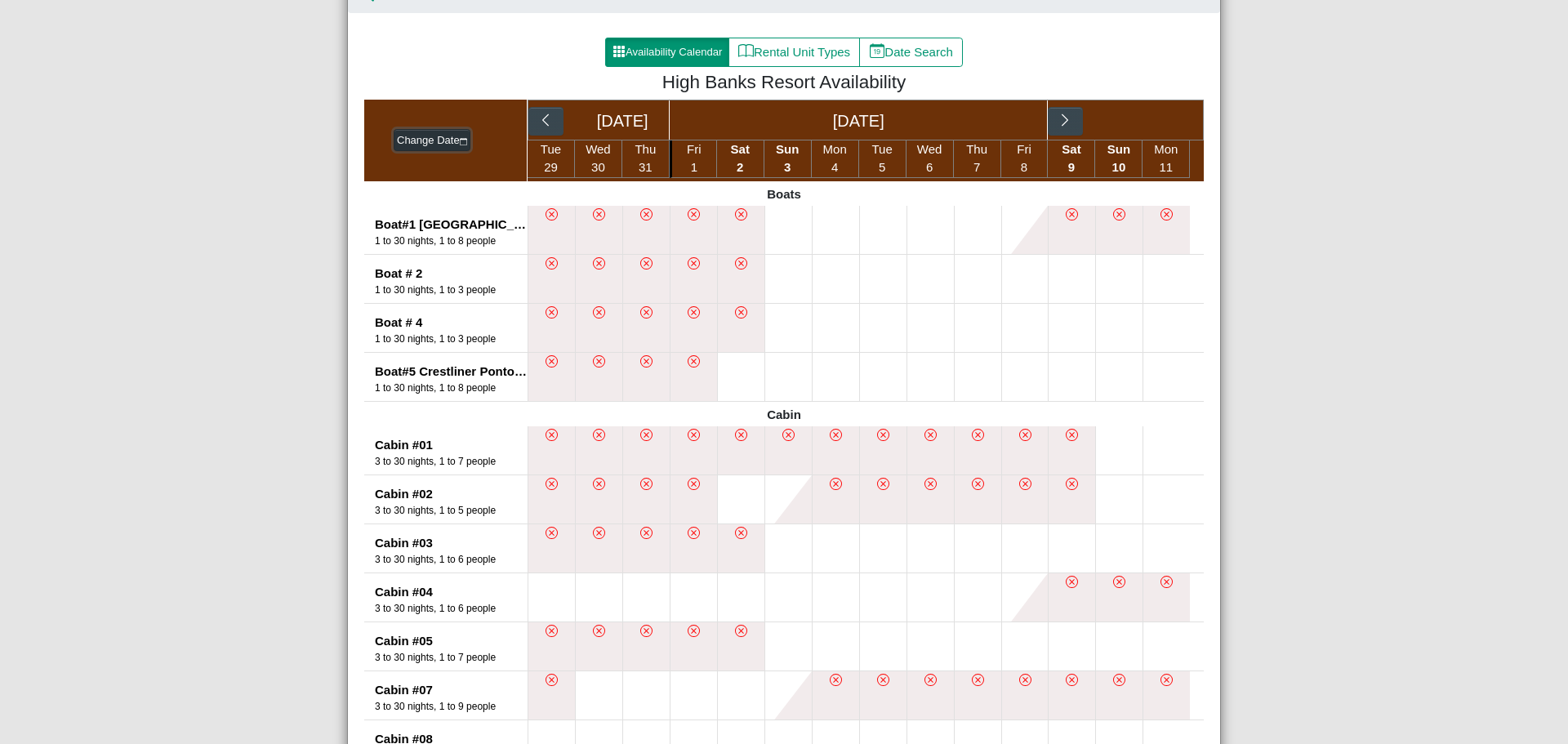 click on "Change Date" at bounding box center (432, 140) 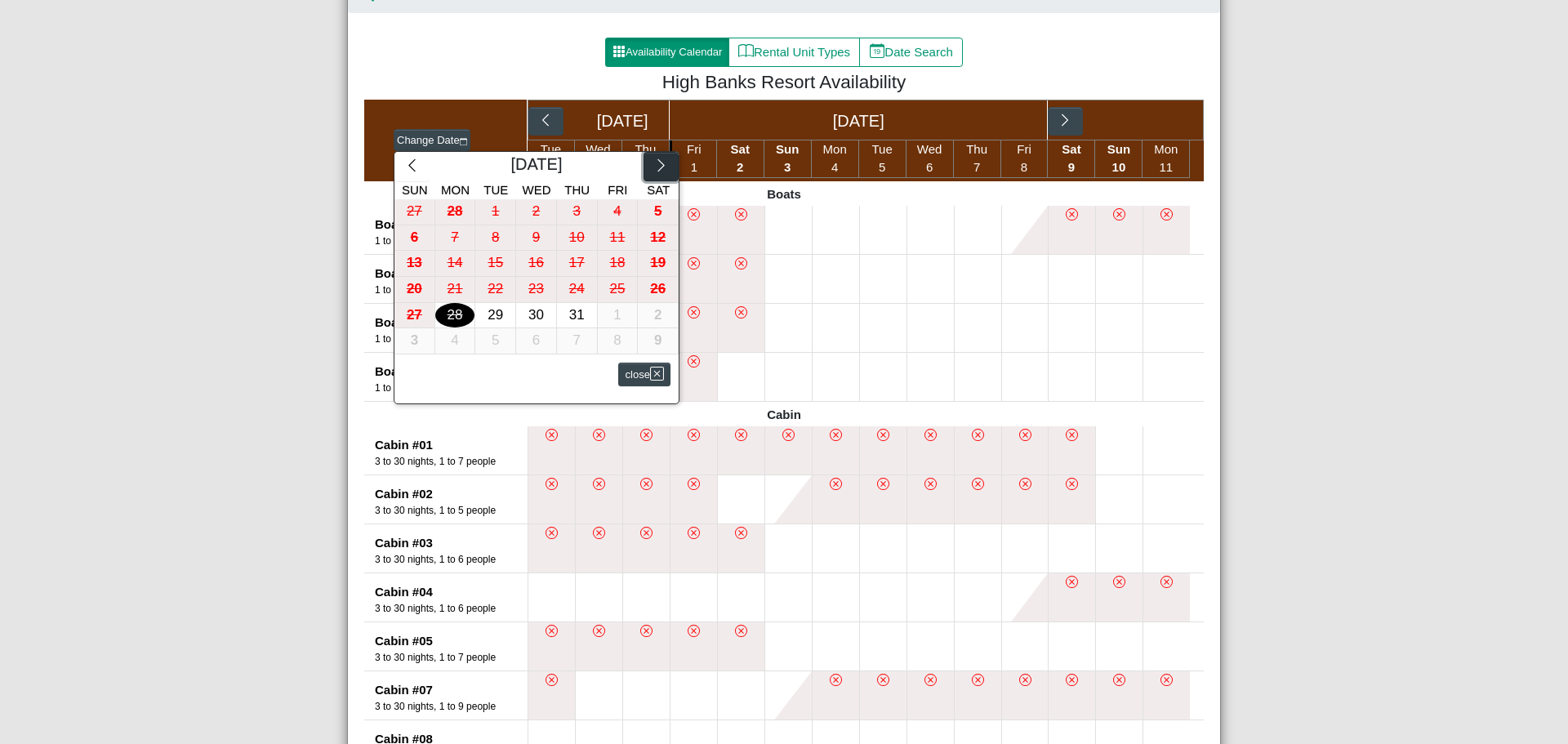 click 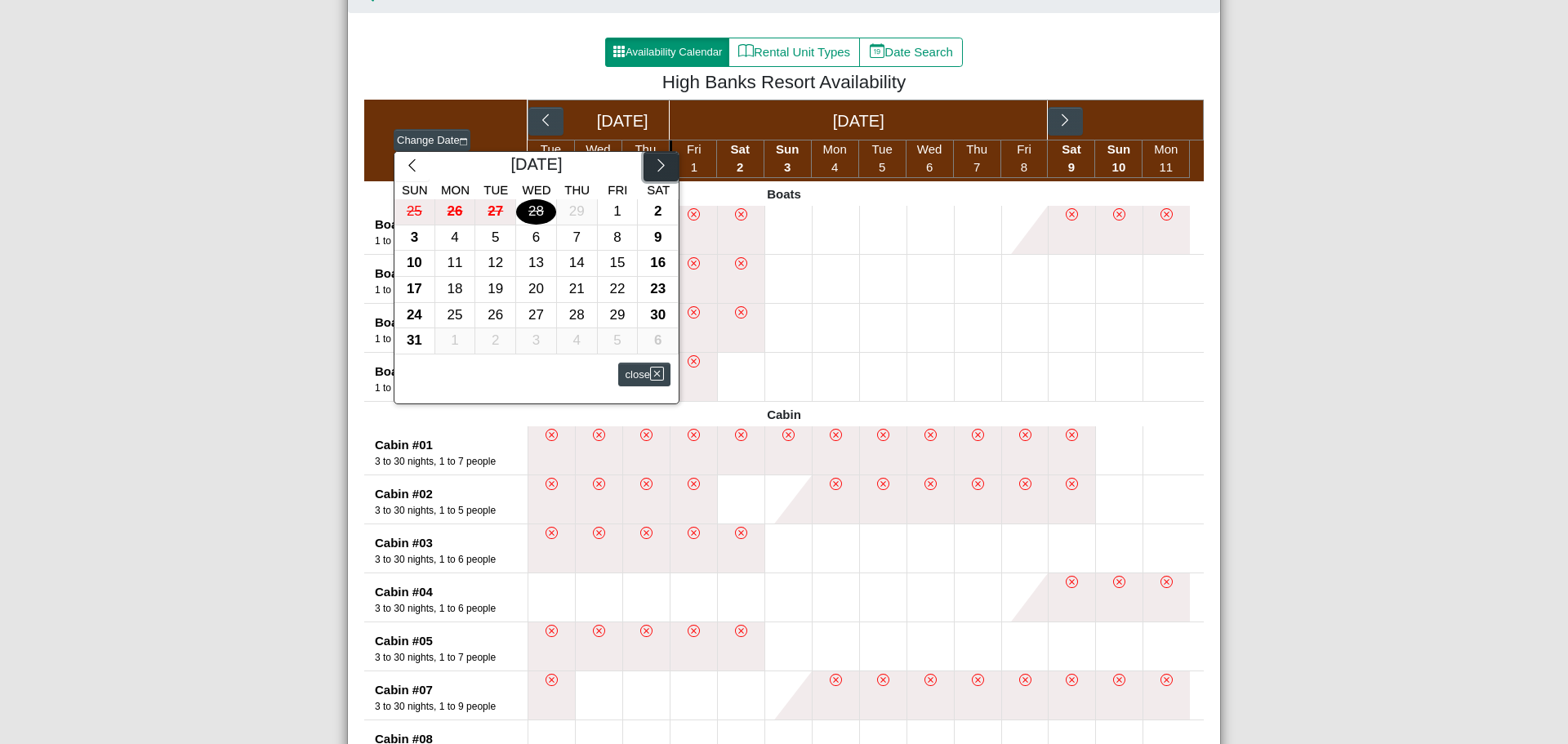 click 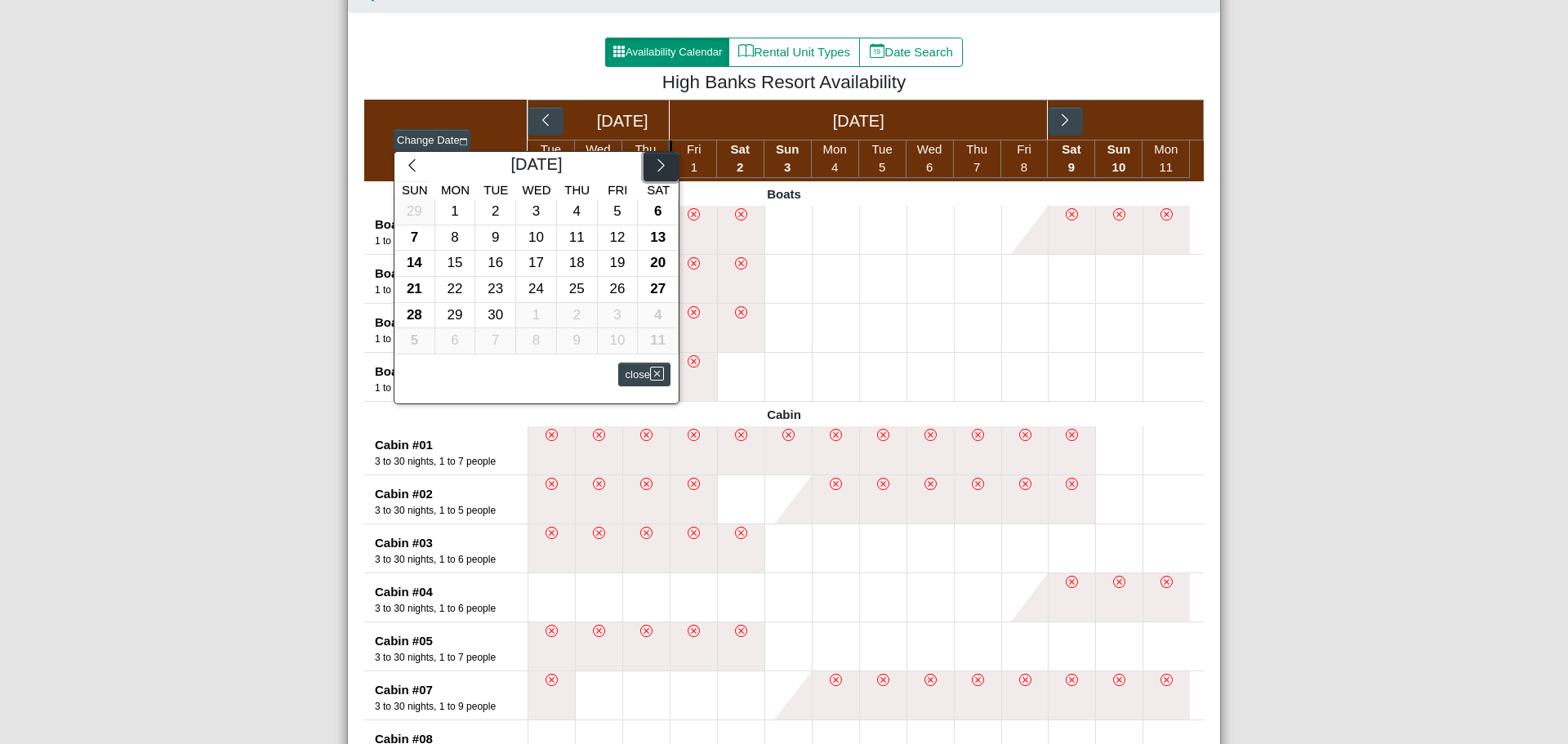 click 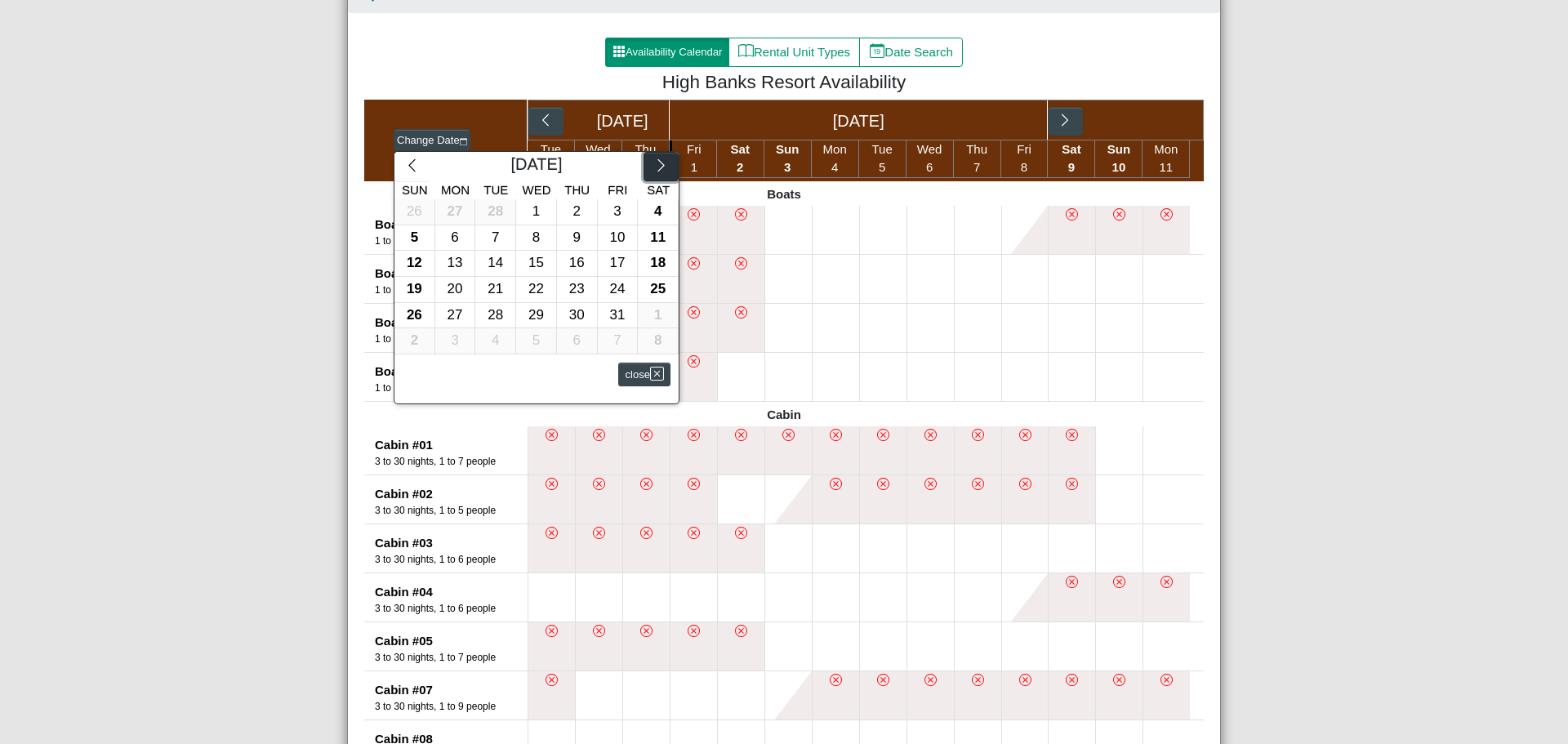 click 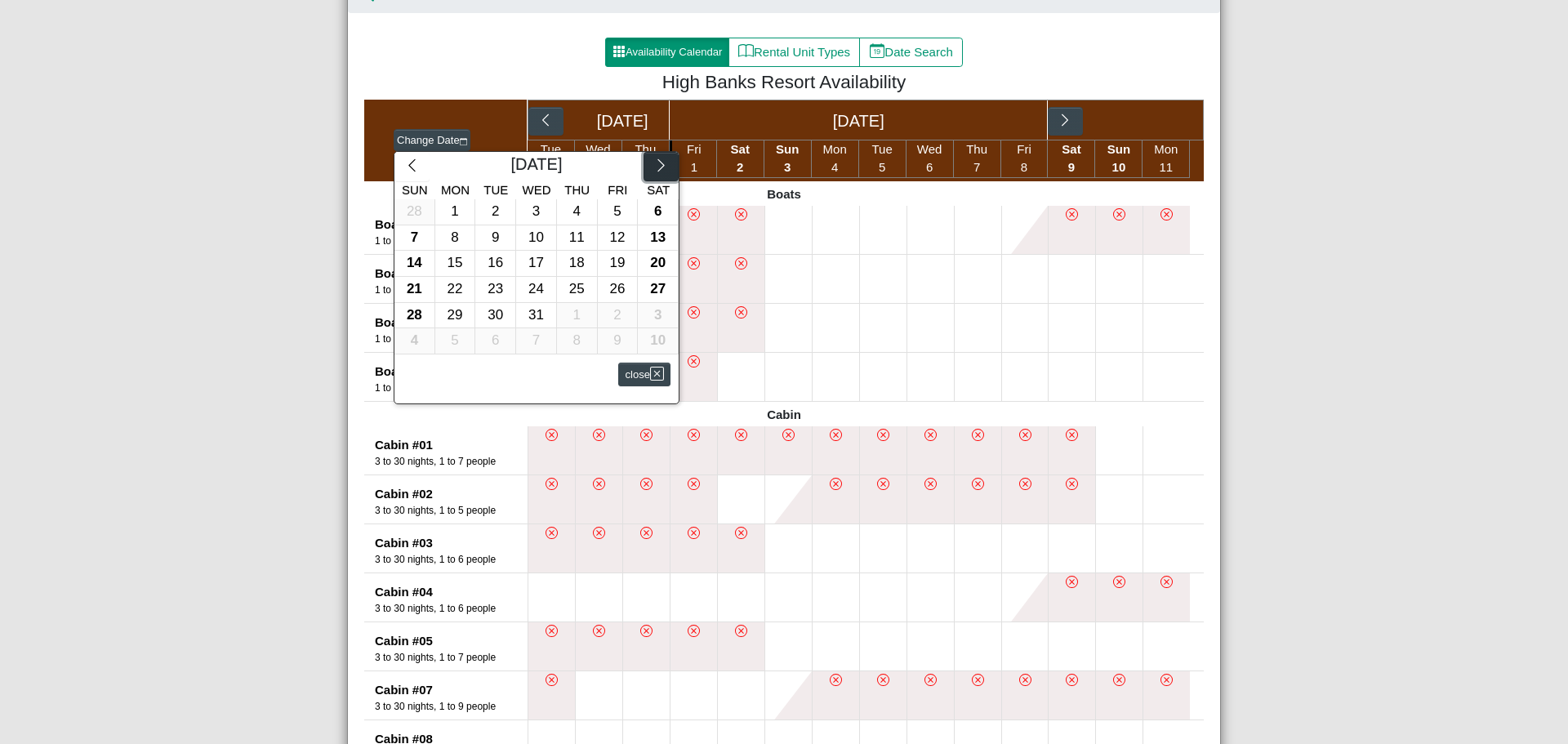 click 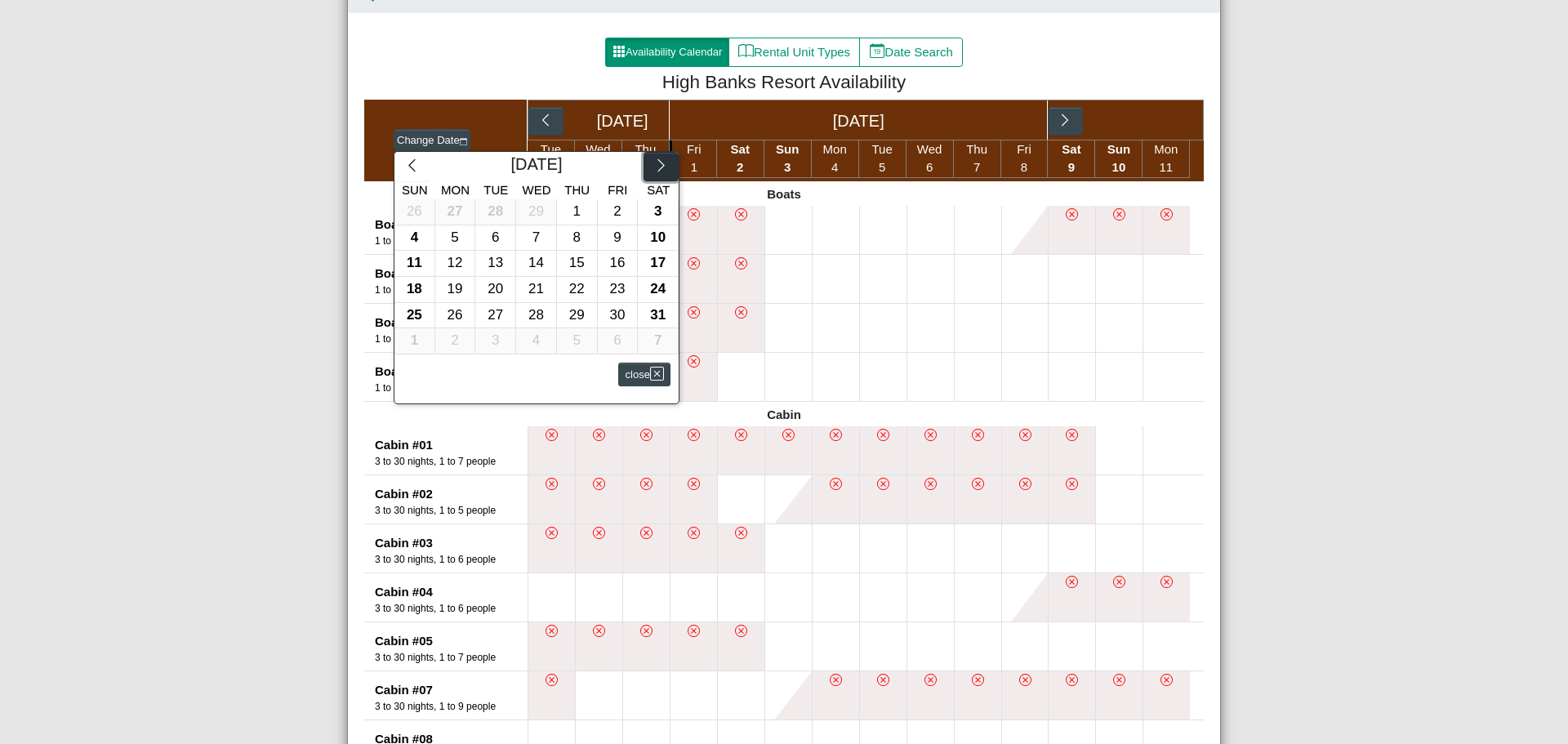 click 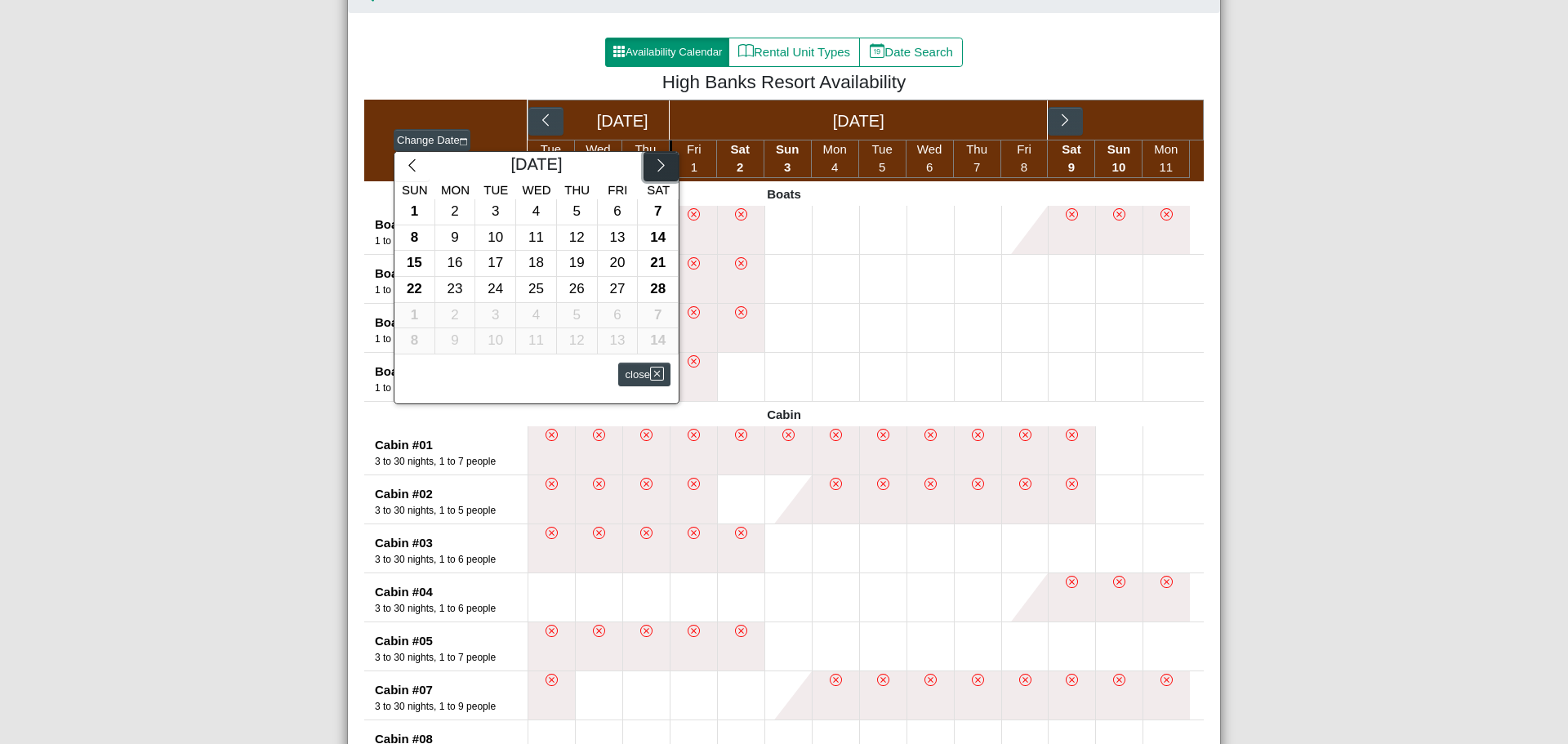 click 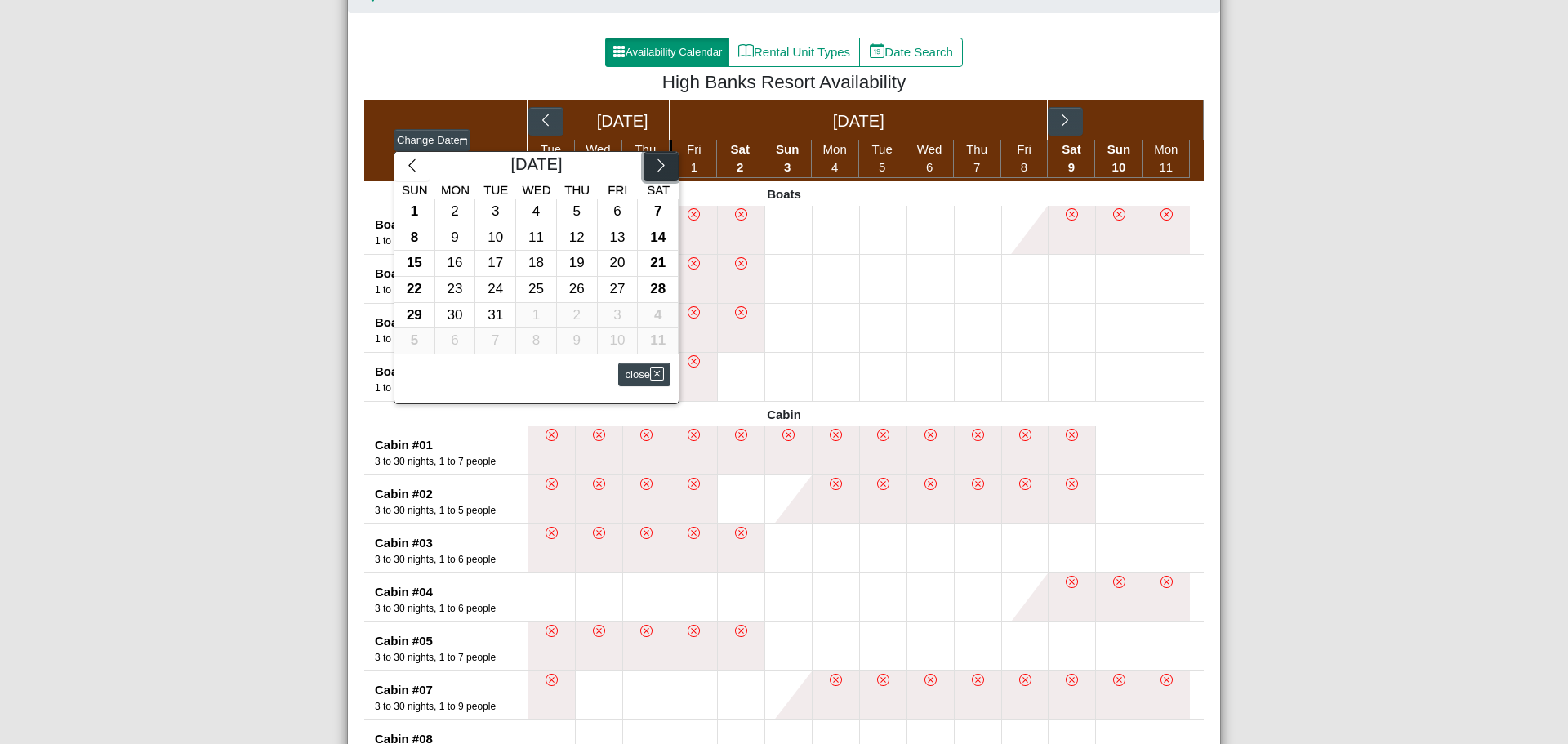click 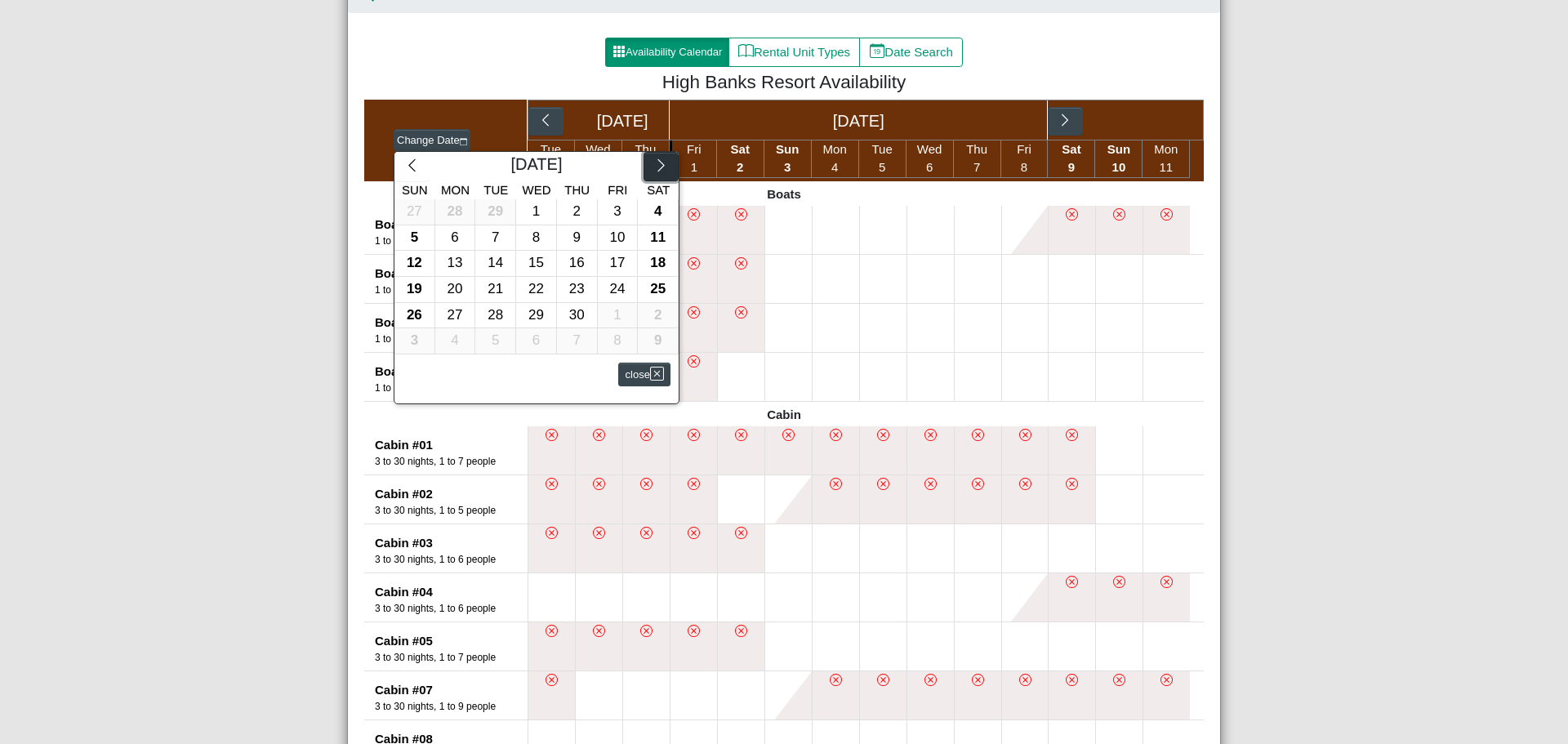 click 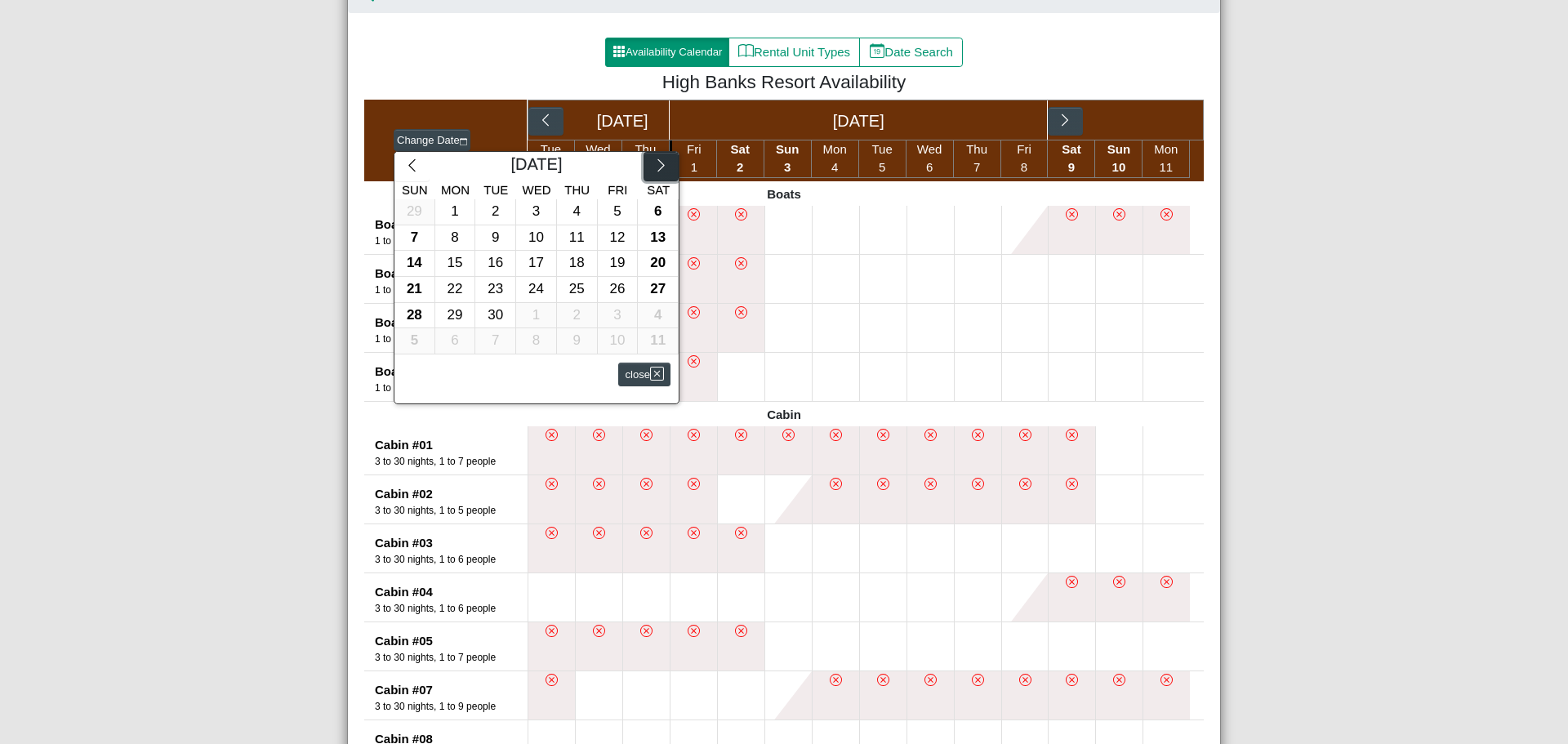 click 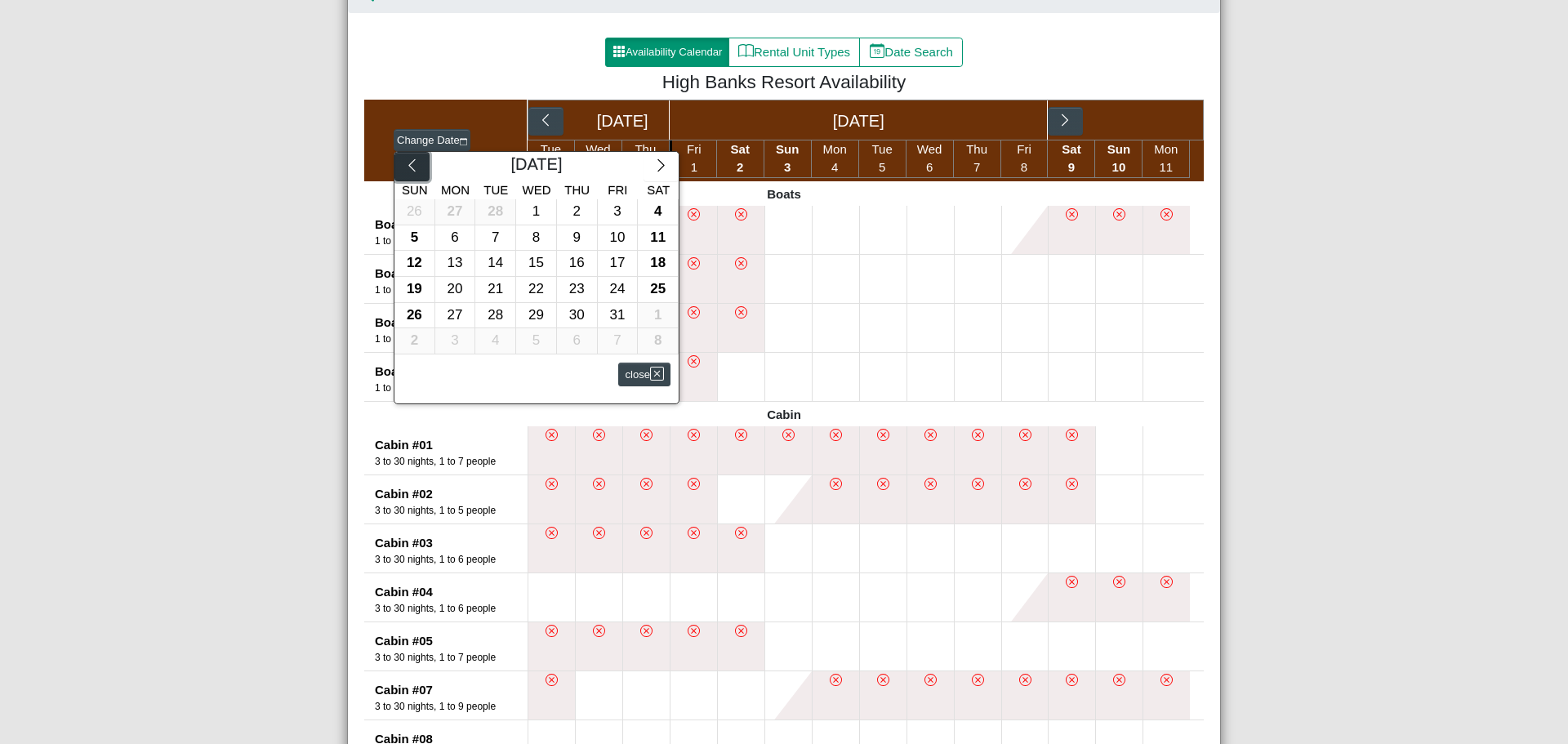 click 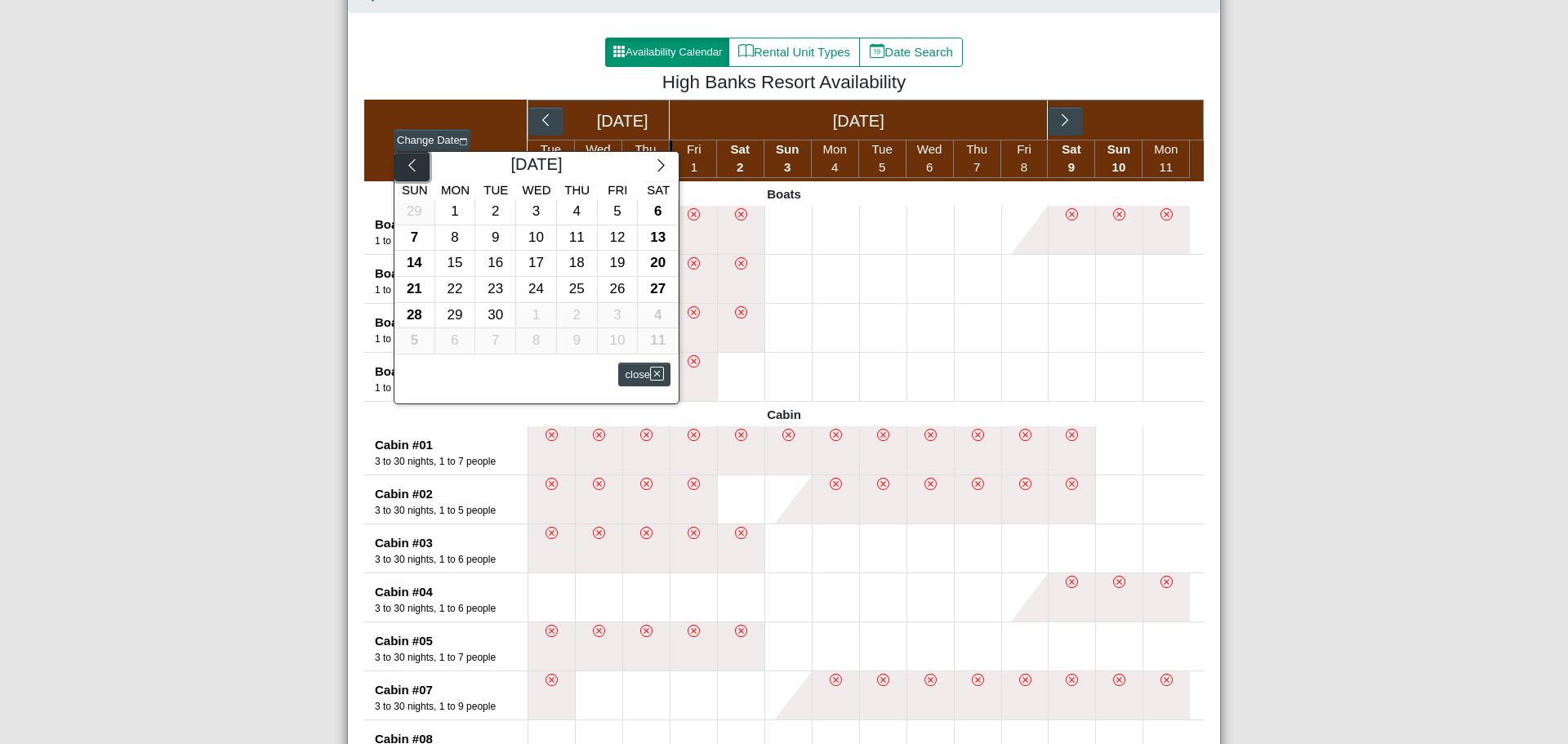 click 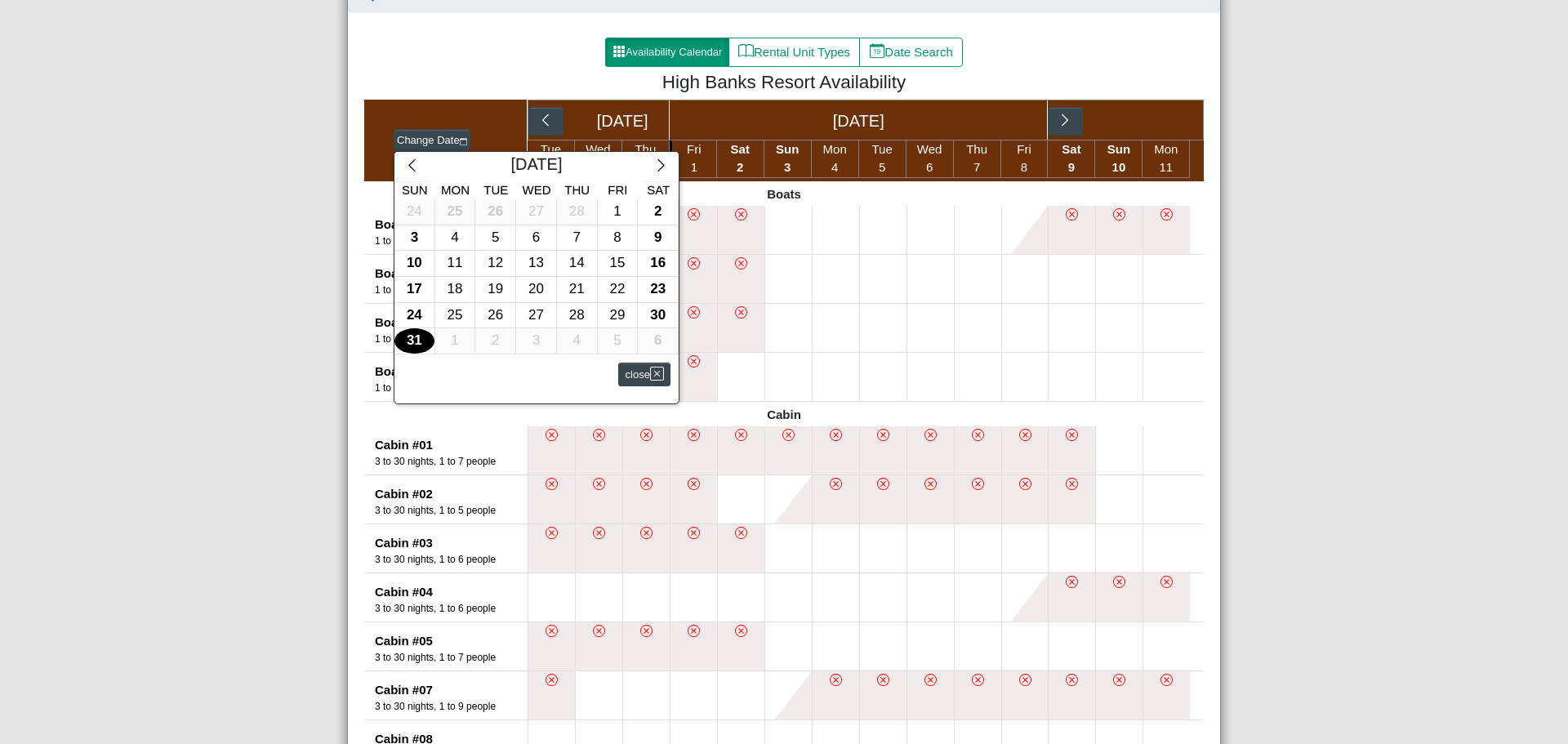 click on "31" at bounding box center (414, 341) 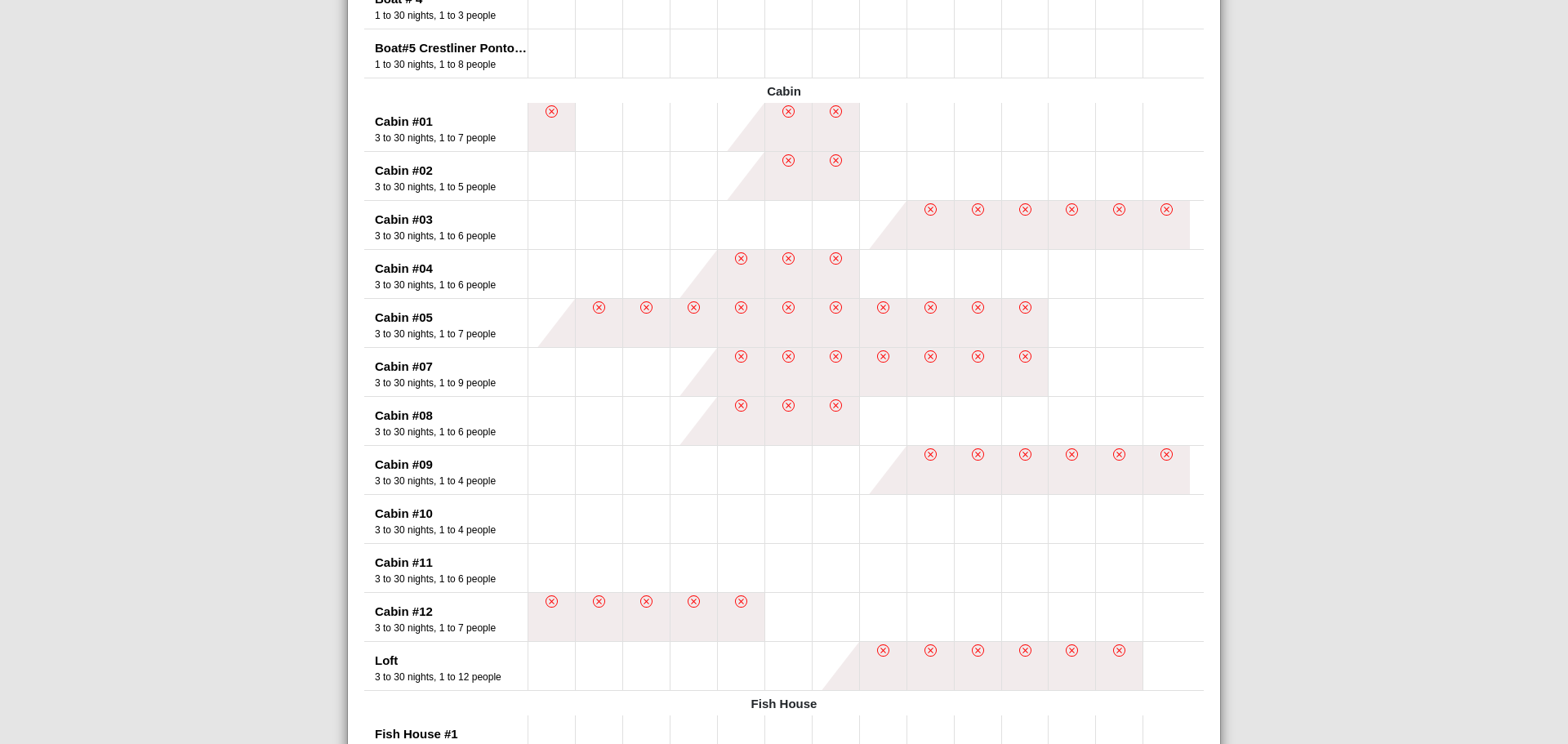 scroll, scrollTop: 653, scrollLeft: 0, axis: vertical 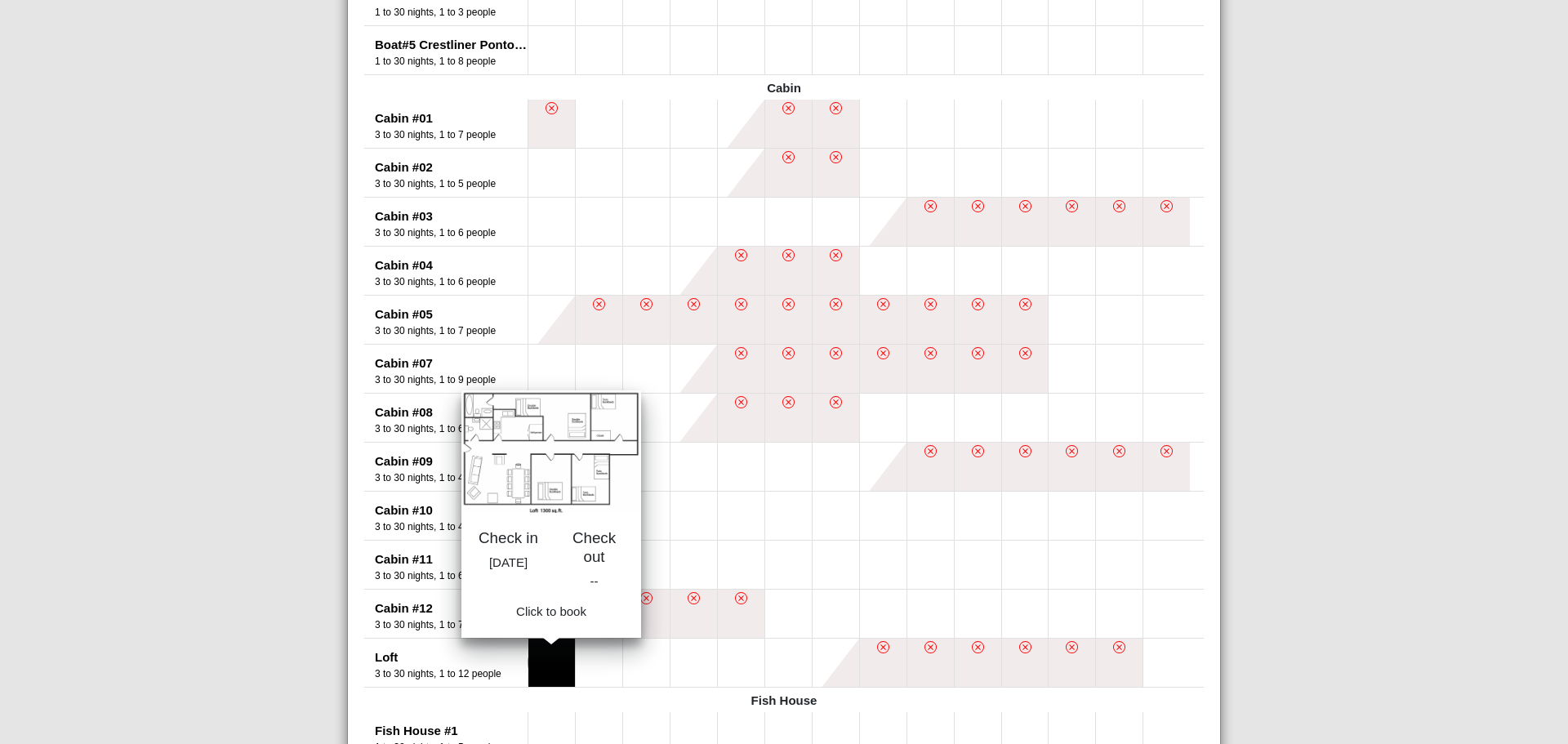 click at bounding box center (551, 662) 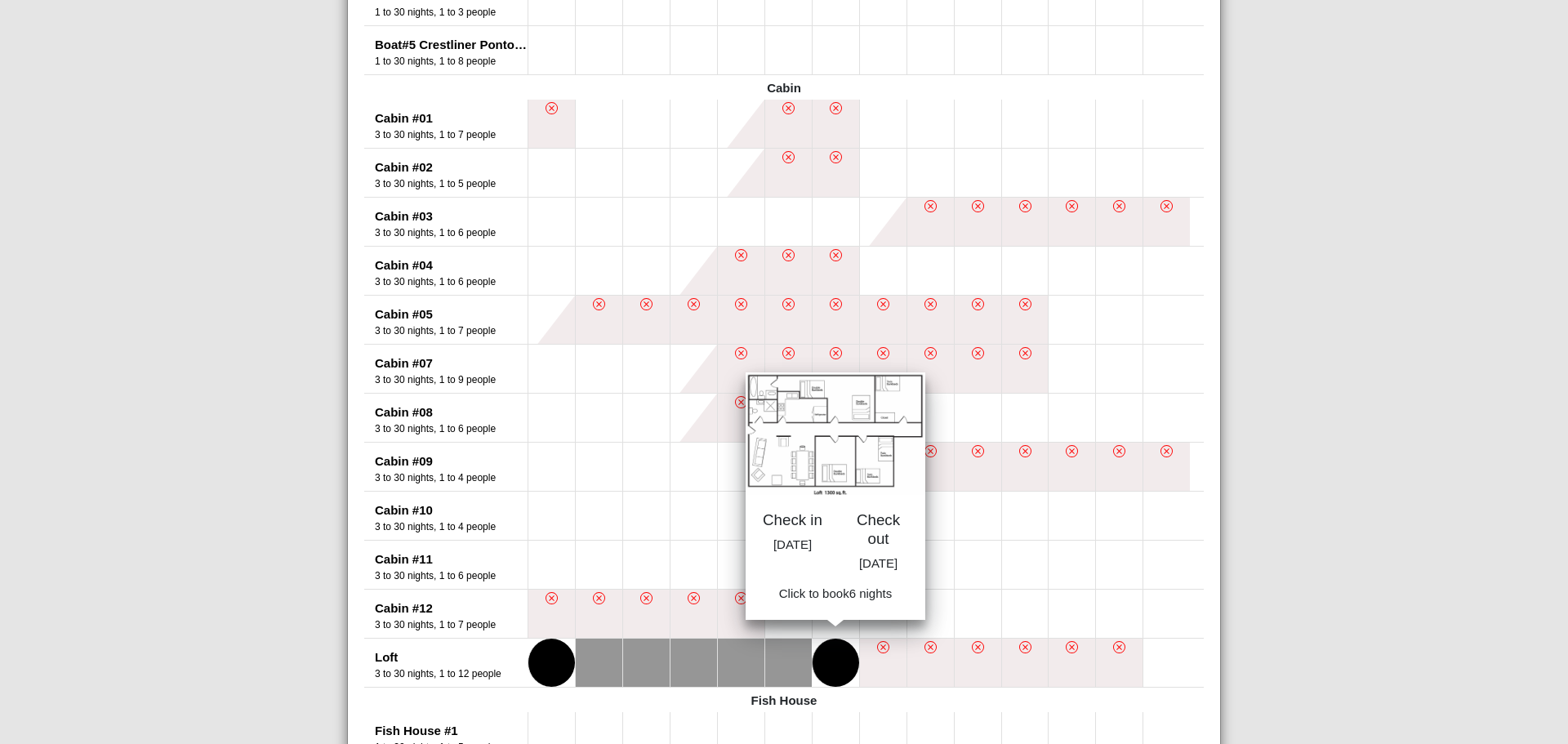 click at bounding box center (835, 662) 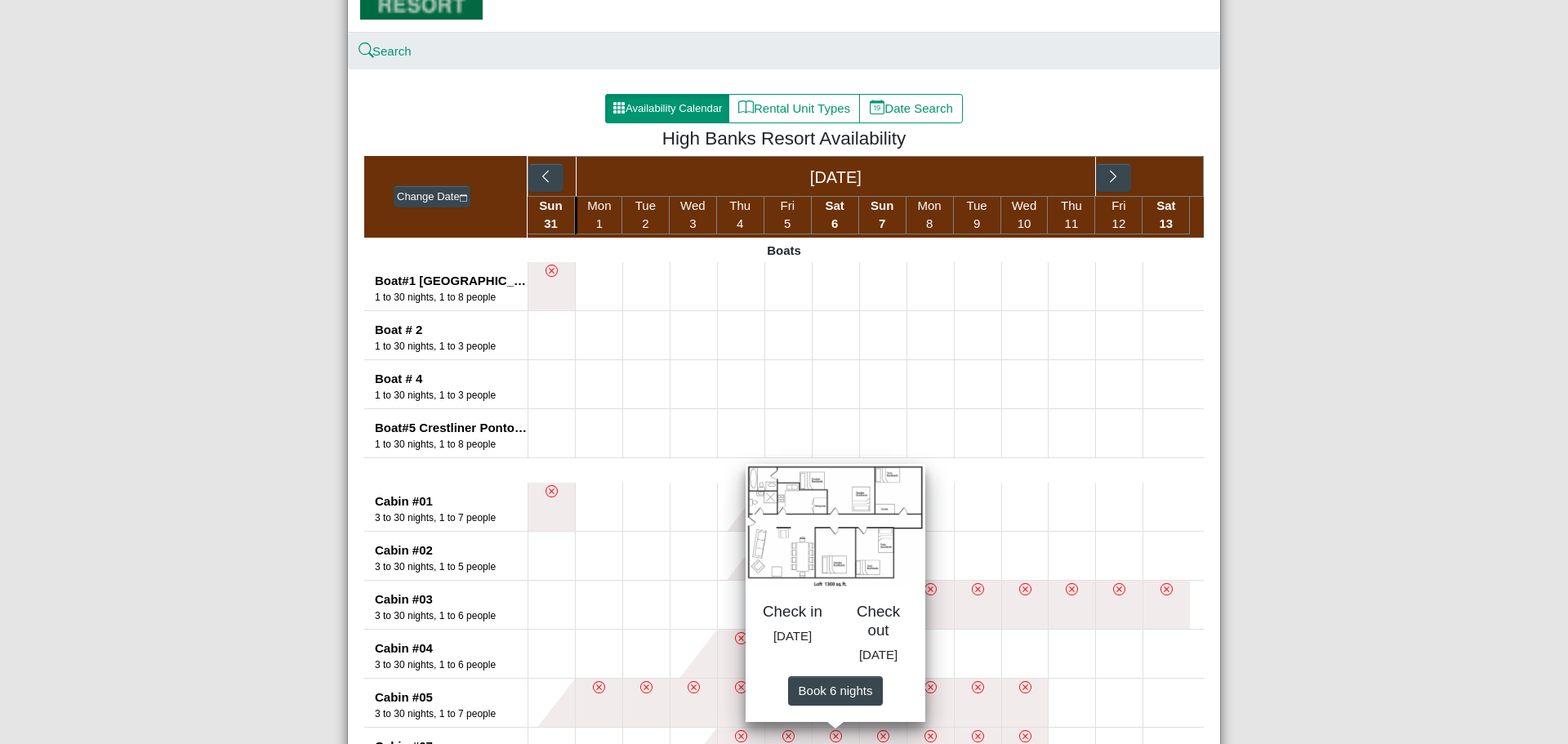scroll, scrollTop: 0, scrollLeft: 0, axis: both 